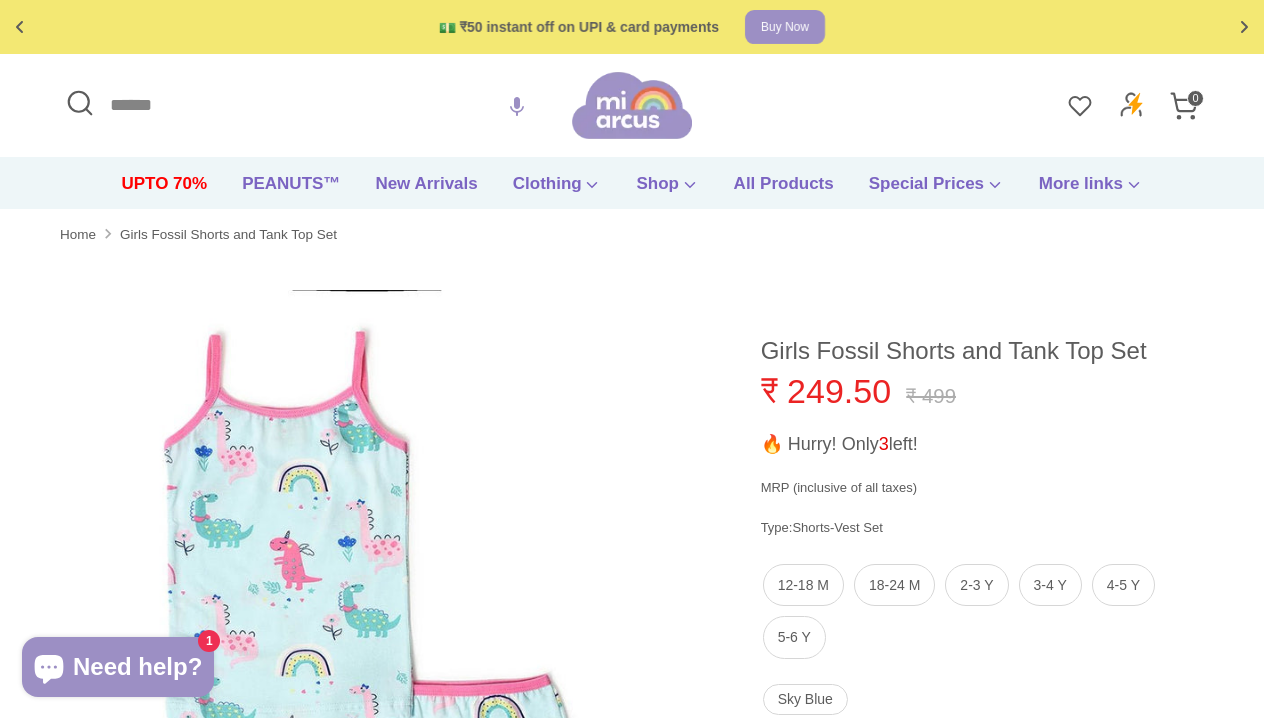 scroll, scrollTop: 0, scrollLeft: 0, axis: both 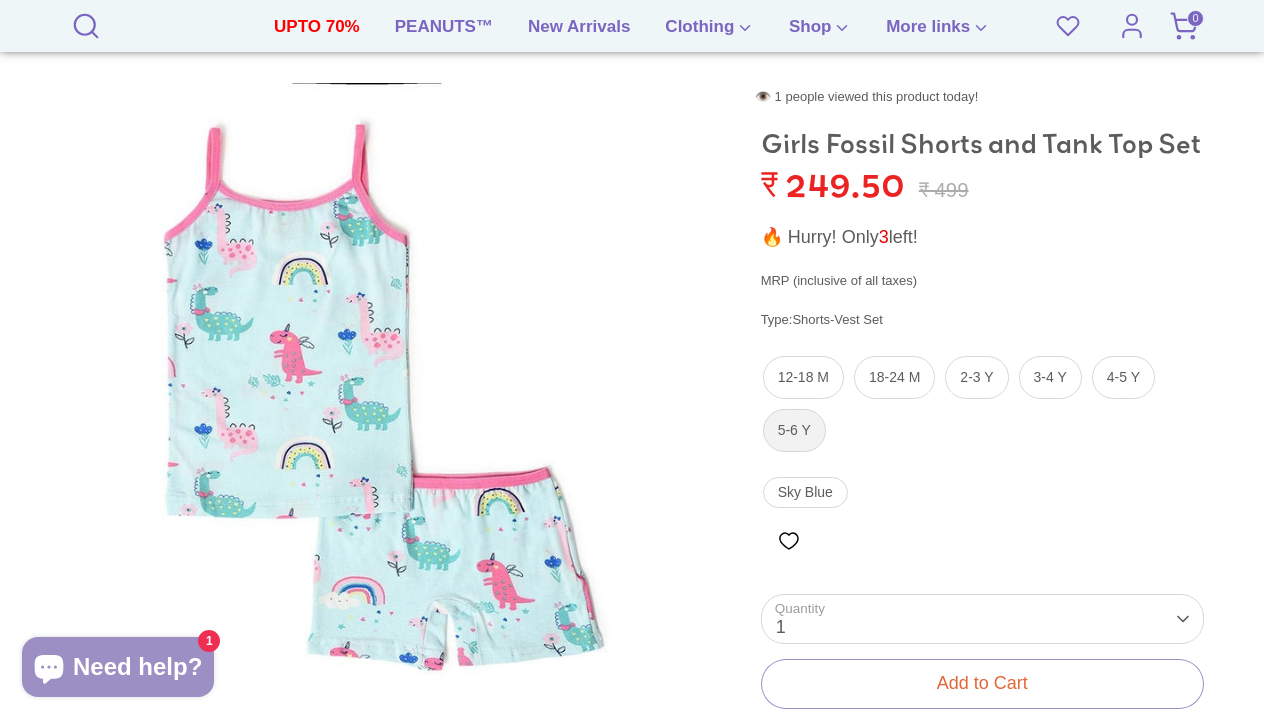 click on "5-6 Y" at bounding box center (794, 430) 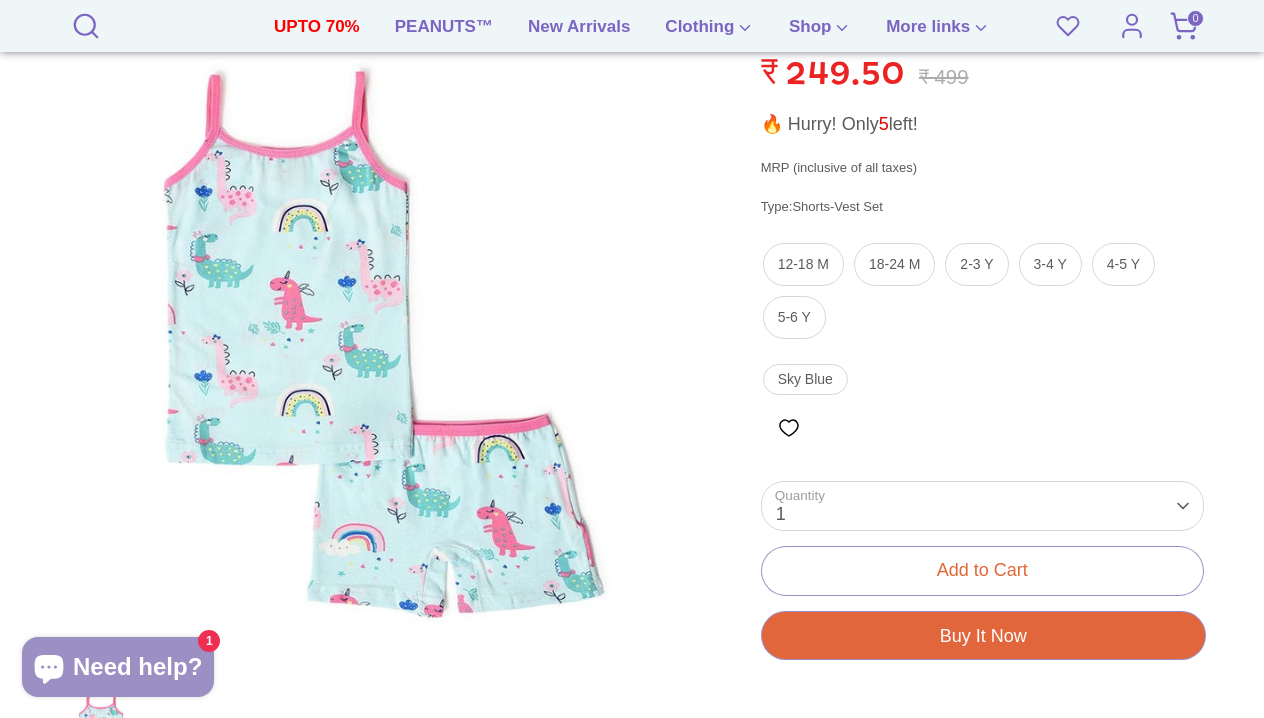 scroll, scrollTop: 360, scrollLeft: 0, axis: vertical 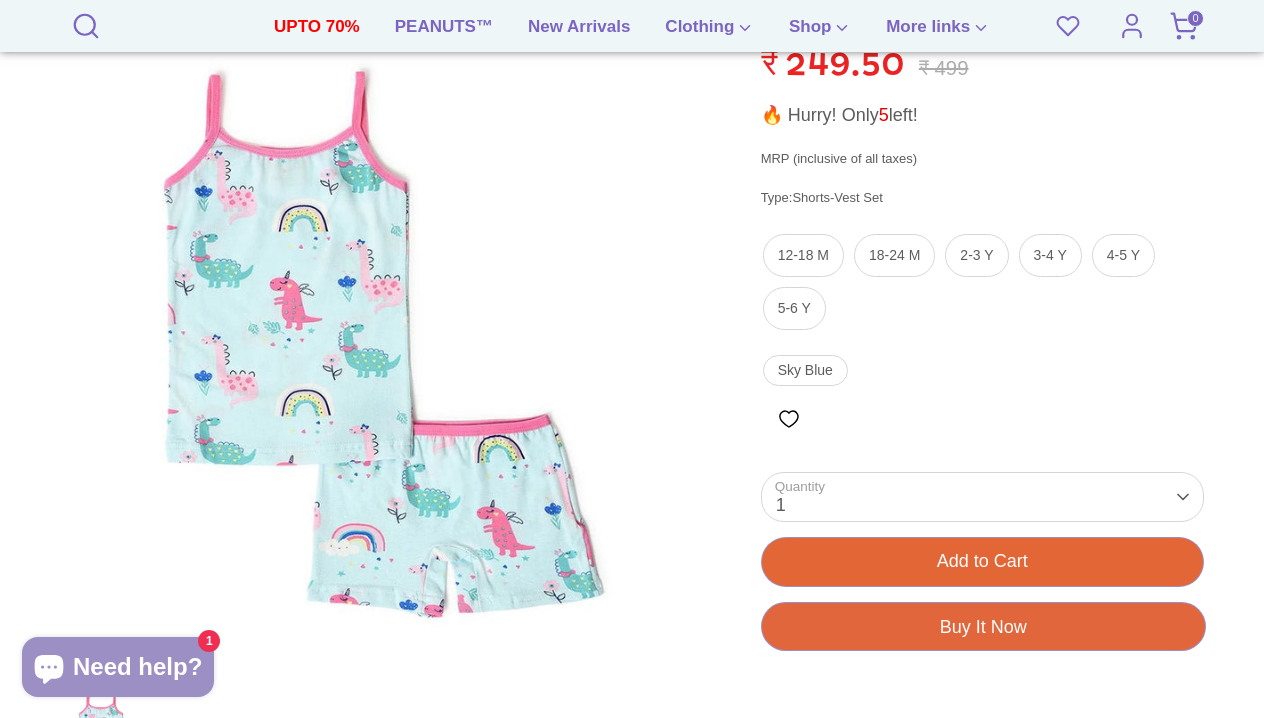 click on "Add to Cart" at bounding box center (982, 561) 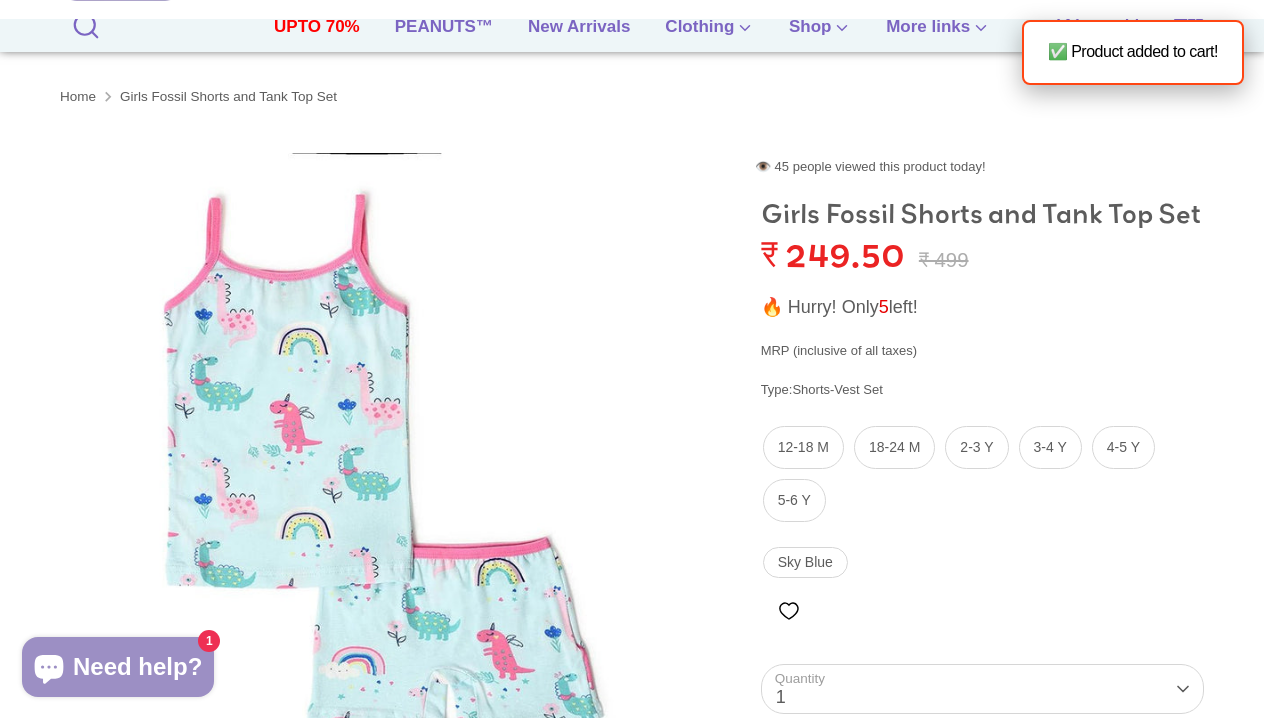 scroll, scrollTop: 128, scrollLeft: 0, axis: vertical 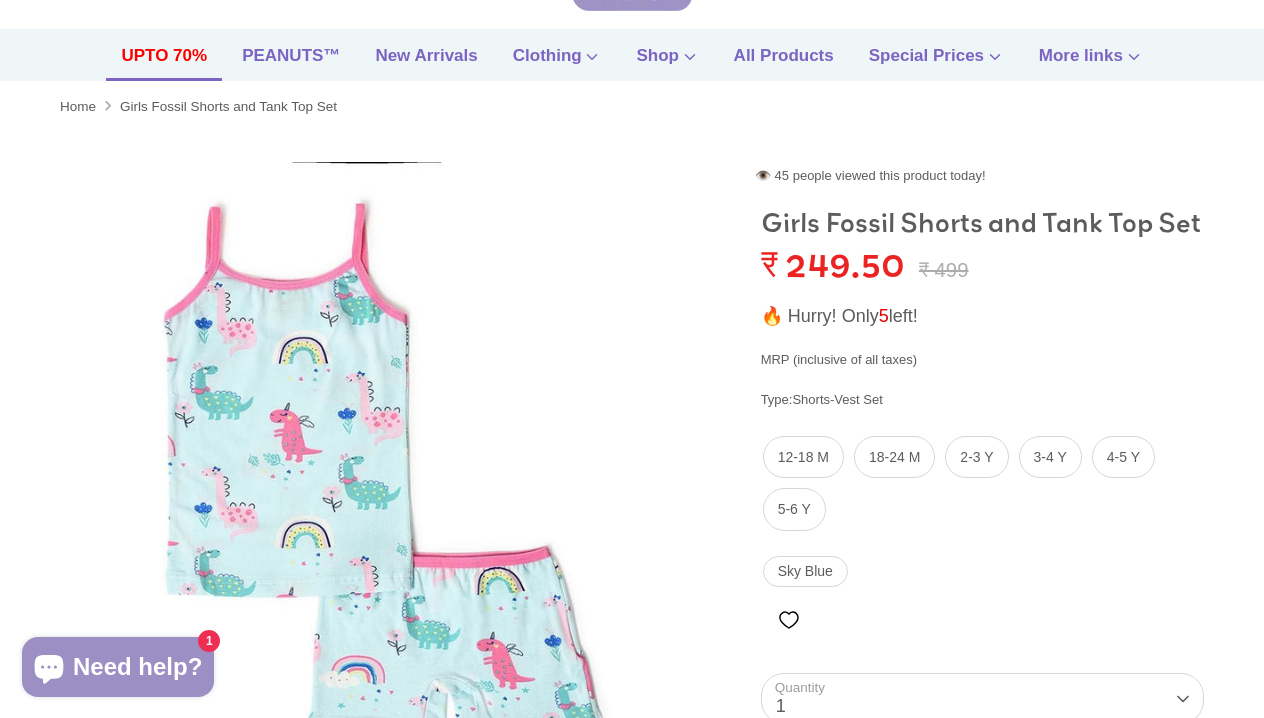 click on "UPTO 70%" at bounding box center (164, 62) 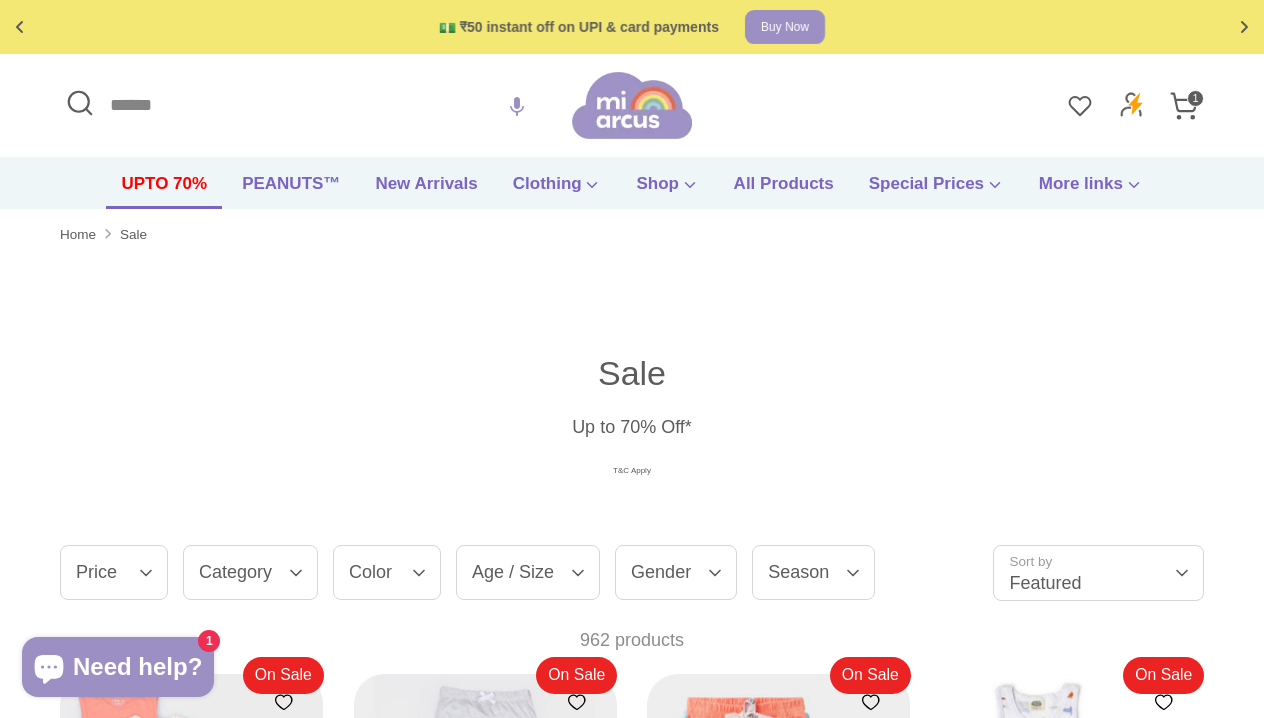 scroll, scrollTop: 0, scrollLeft: 0, axis: both 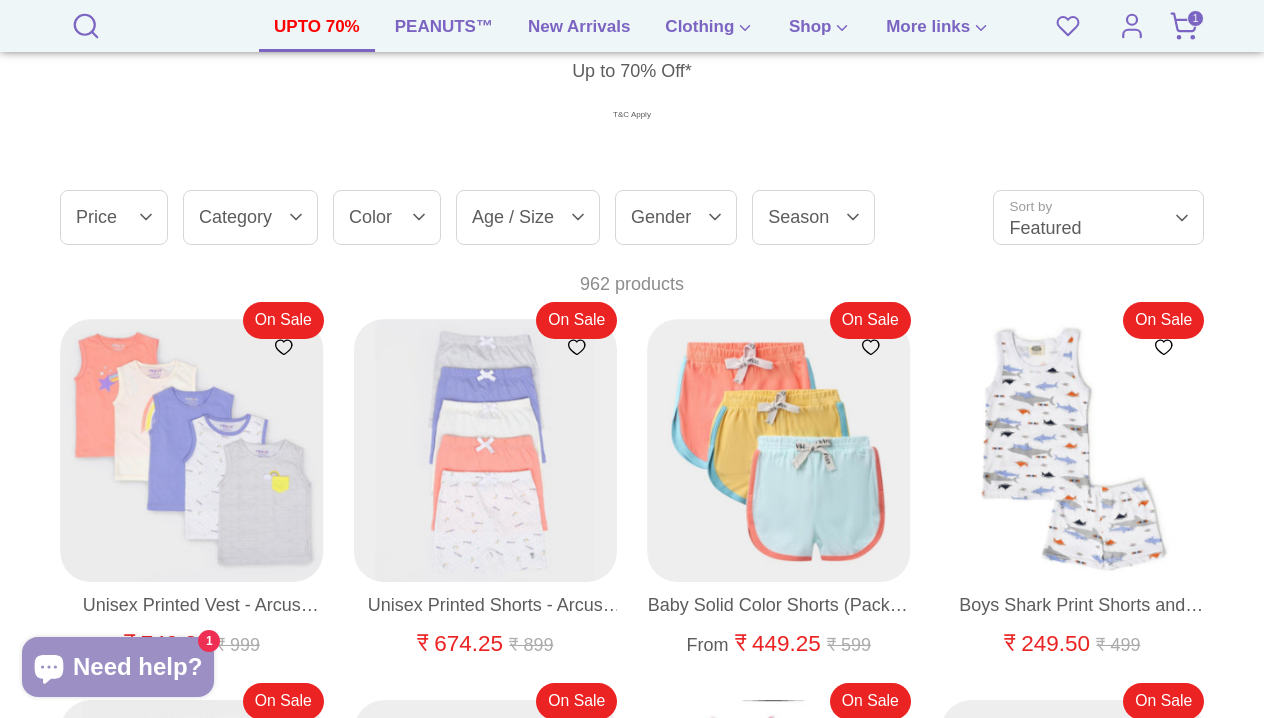click on "Gender" at bounding box center [676, 217] 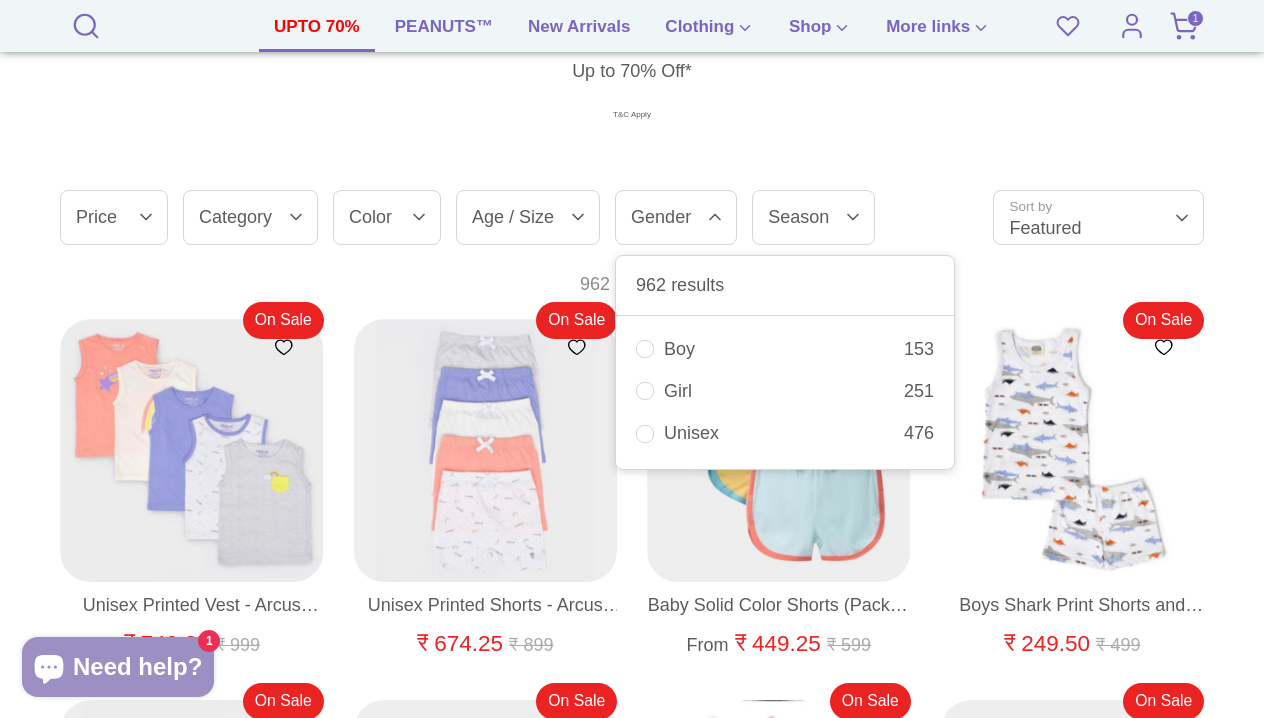click on "Girl
251" at bounding box center [785, 391] 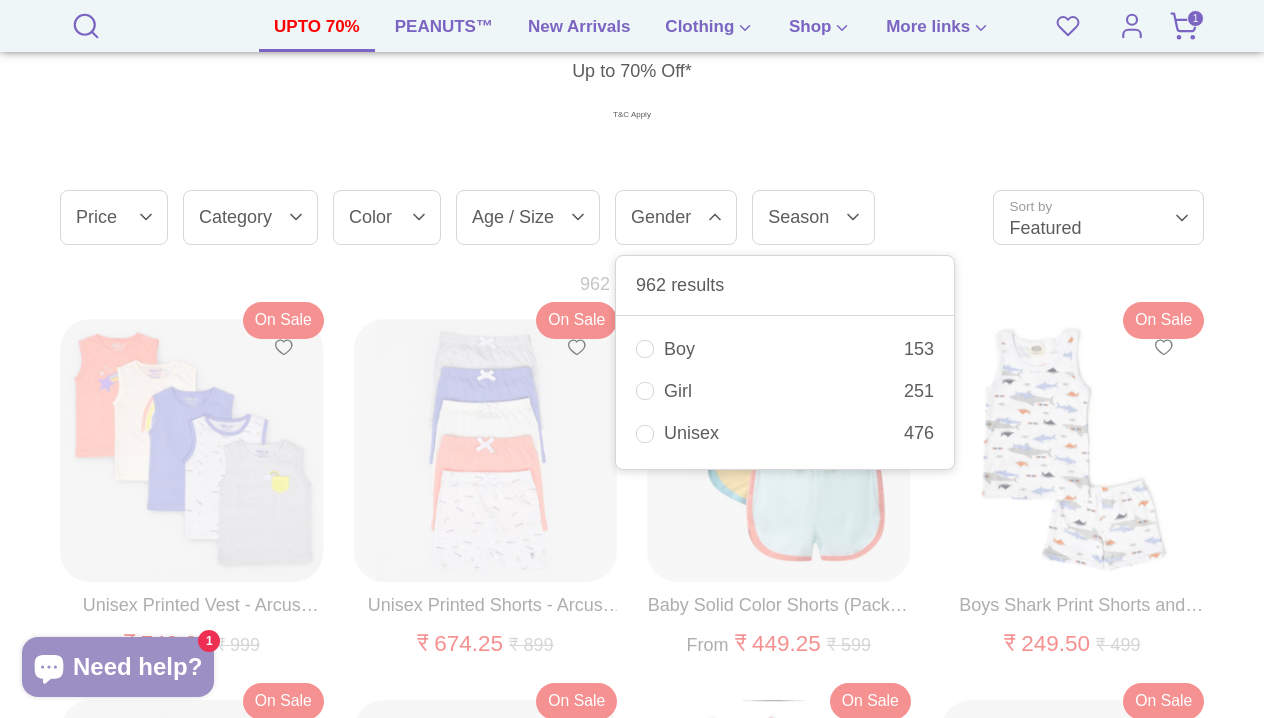 click on "Unisex
476" at bounding box center [785, 433] 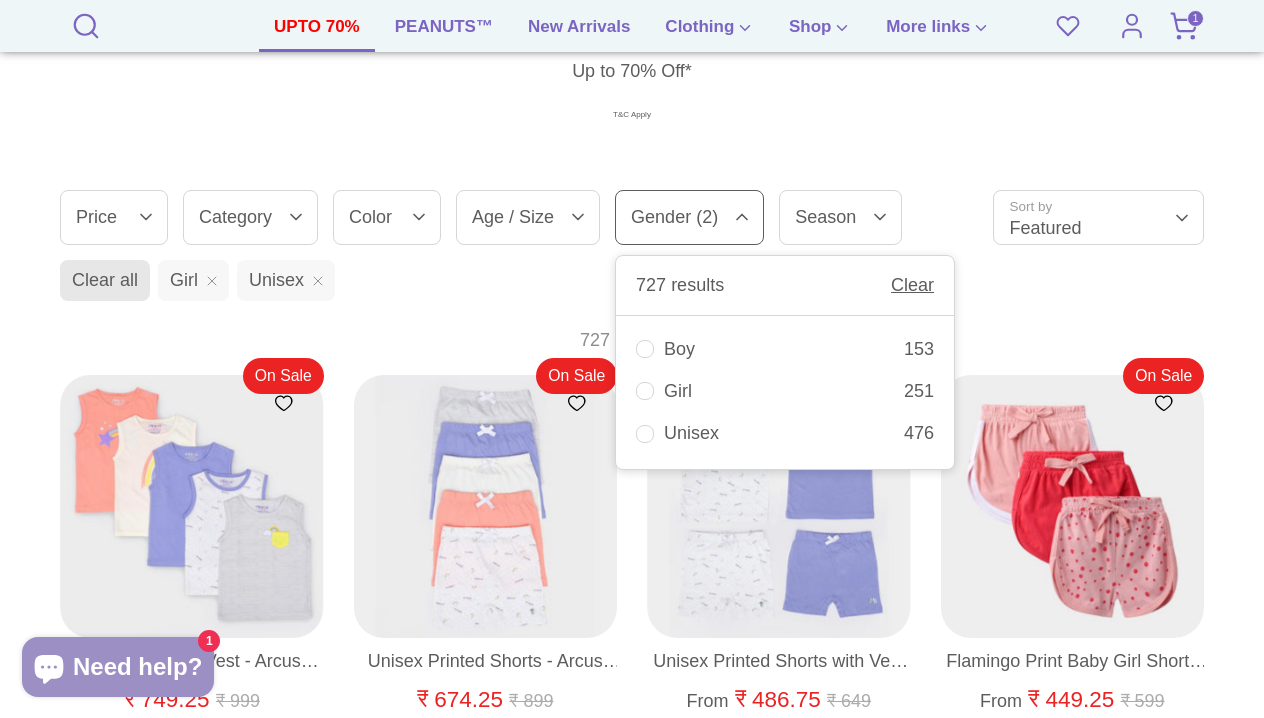 click on "Sale
Up to 70% Off*
T&C Apply" at bounding box center [632, 62] 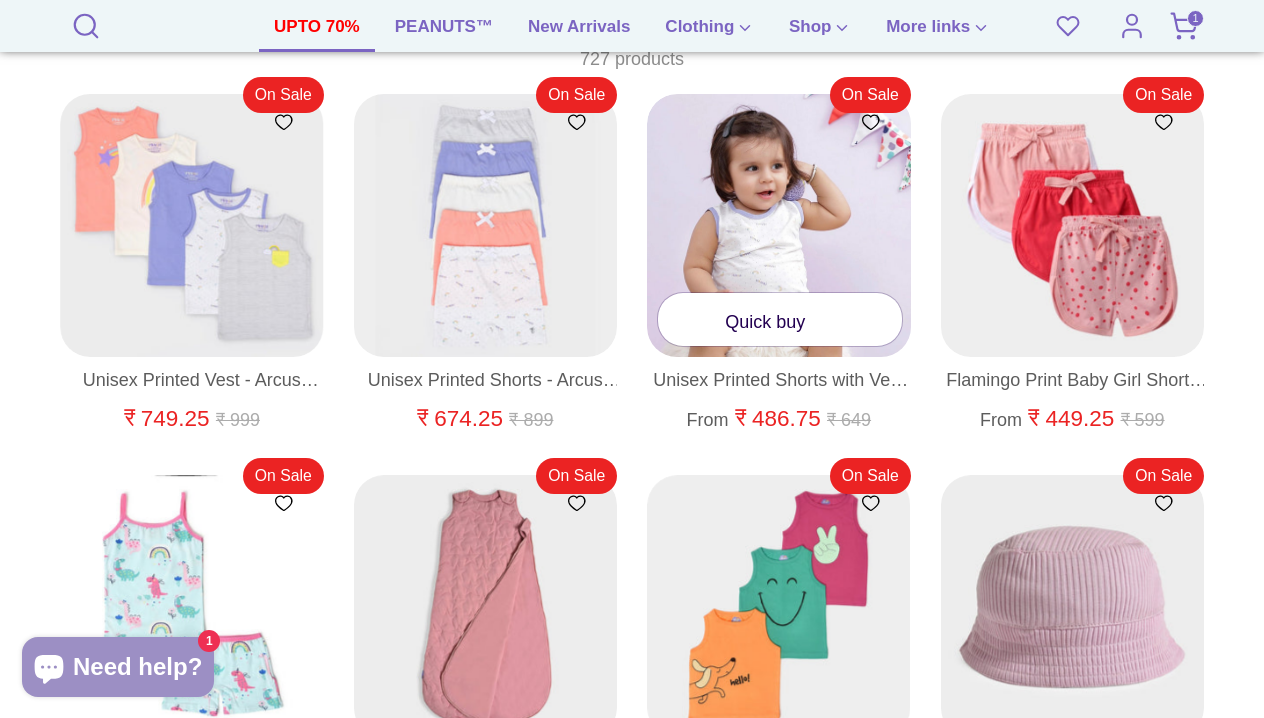 scroll, scrollTop: 636, scrollLeft: 0, axis: vertical 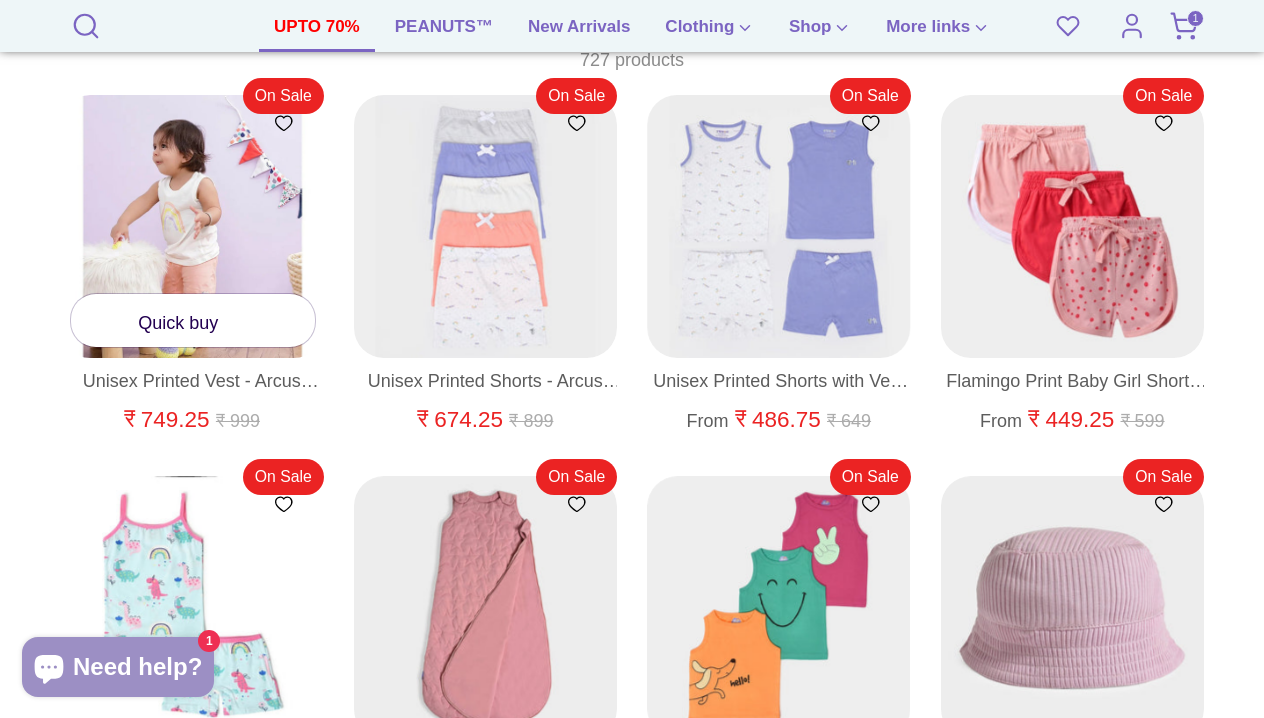 click at bounding box center (192, 227) 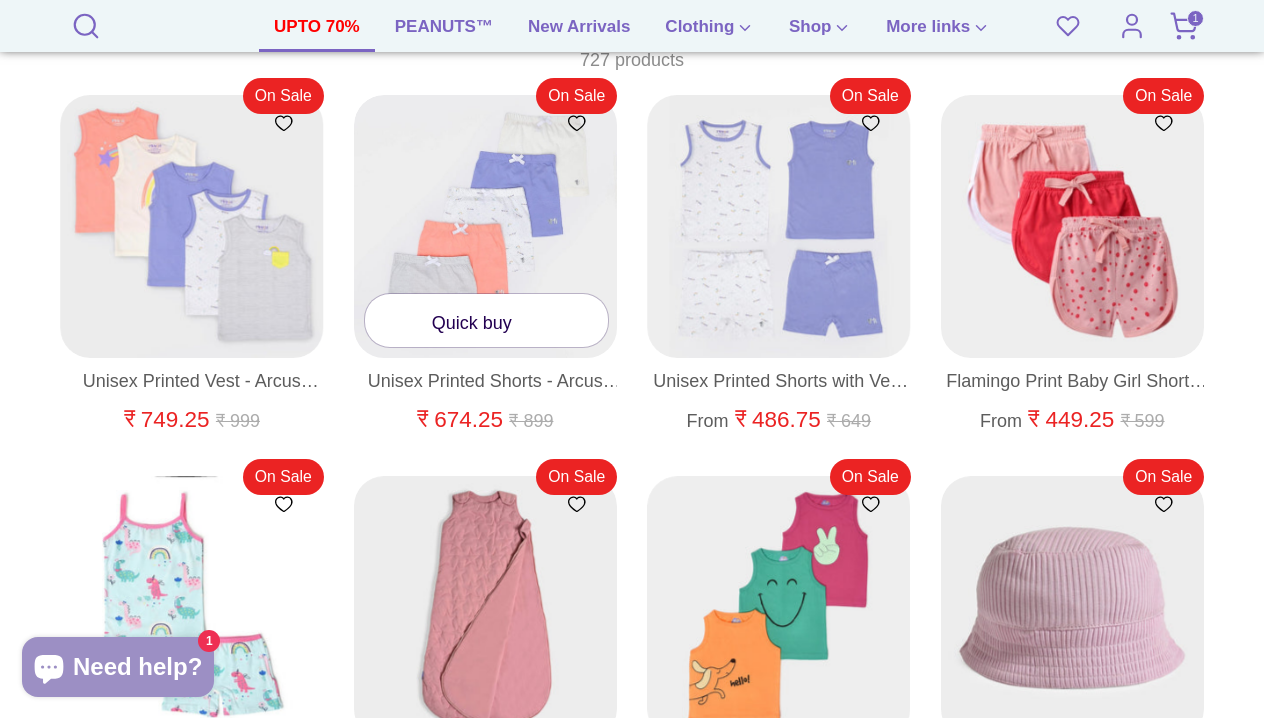click at bounding box center (486, 227) 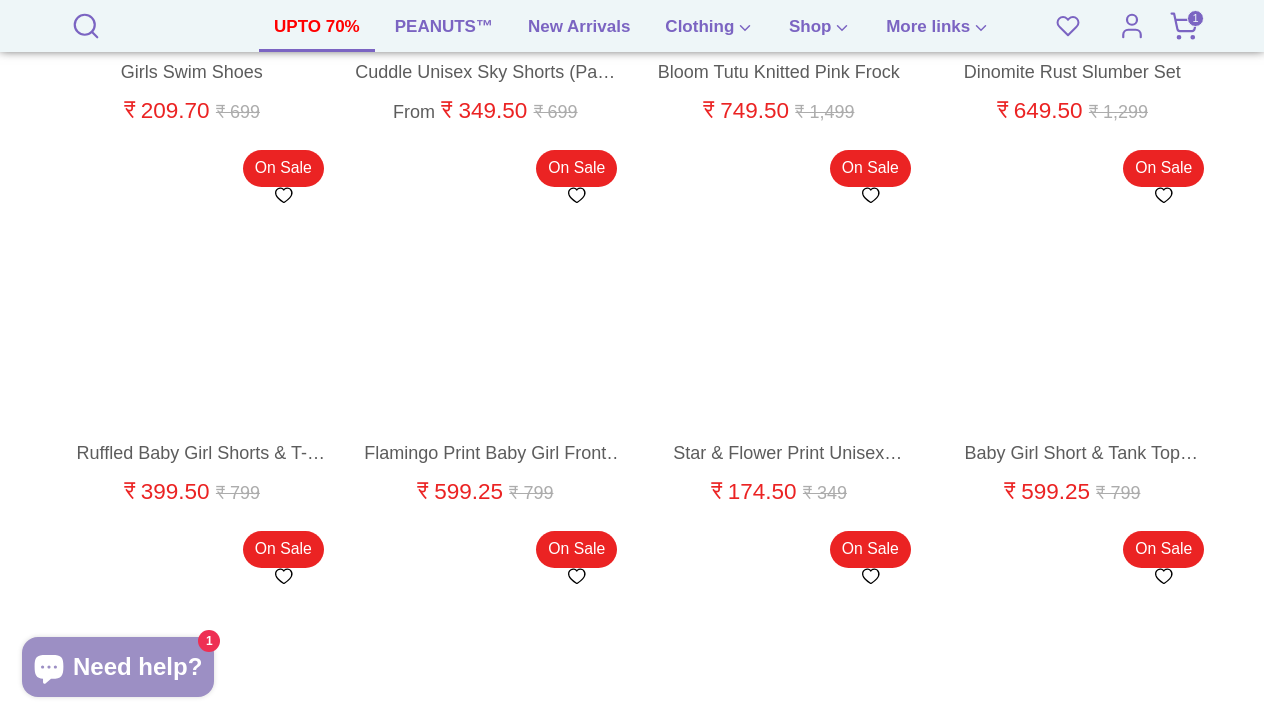 scroll, scrollTop: 5520, scrollLeft: 0, axis: vertical 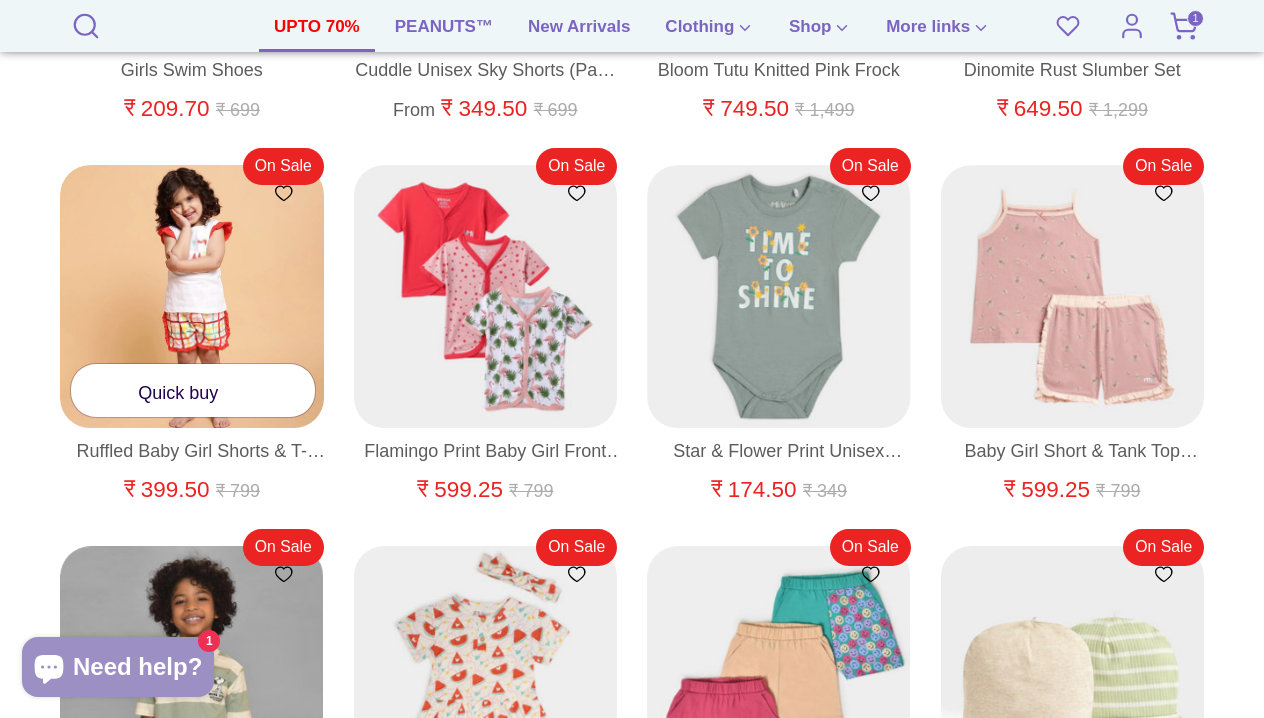 click at bounding box center [232, 393] 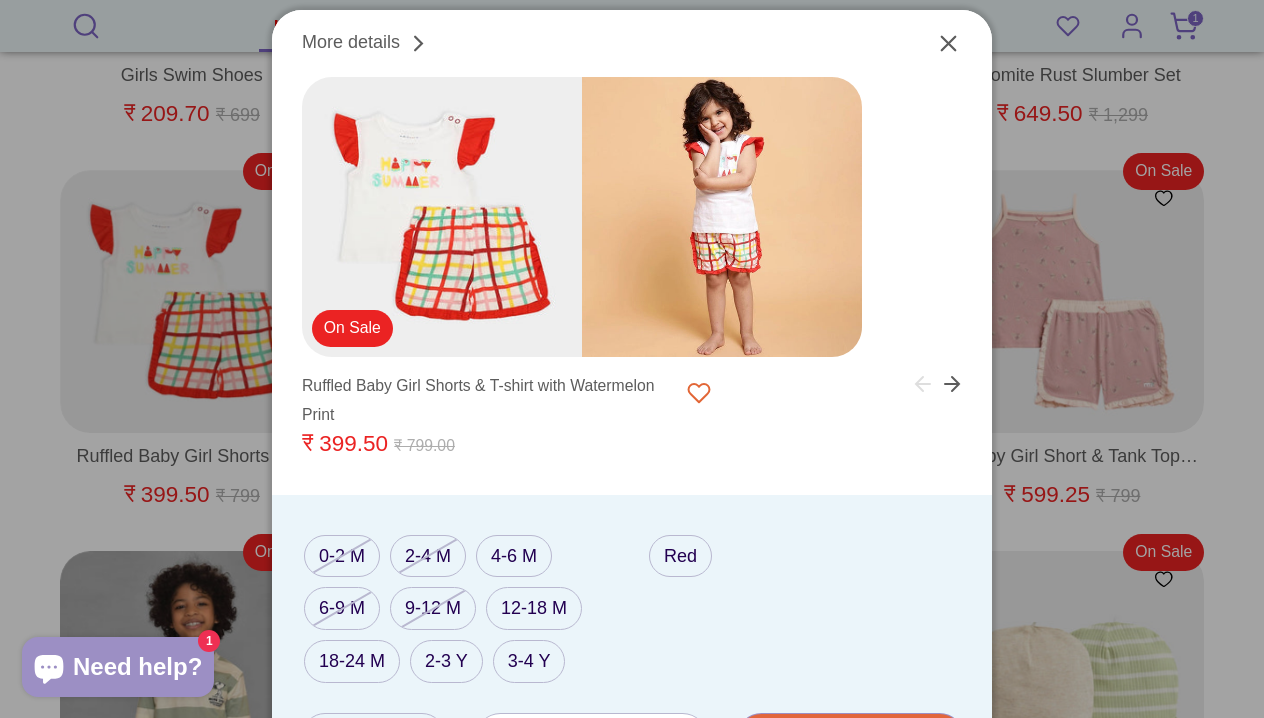 scroll, scrollTop: 5514, scrollLeft: 0, axis: vertical 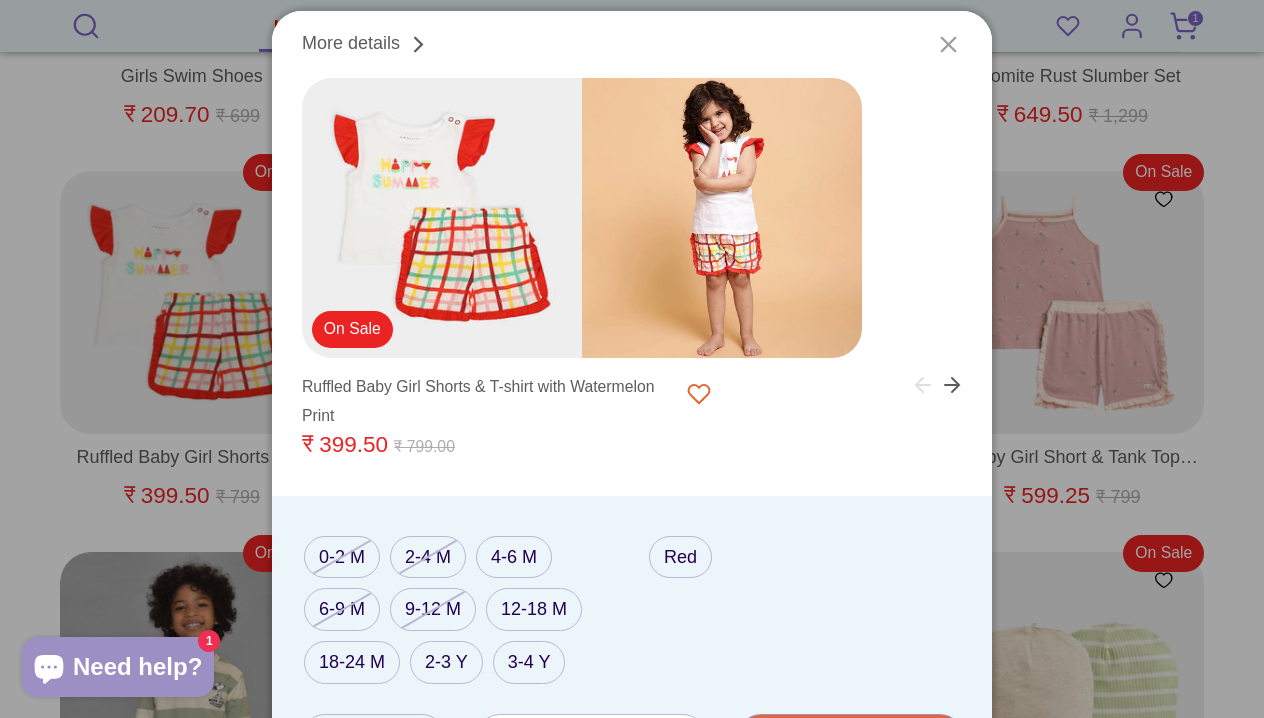 click 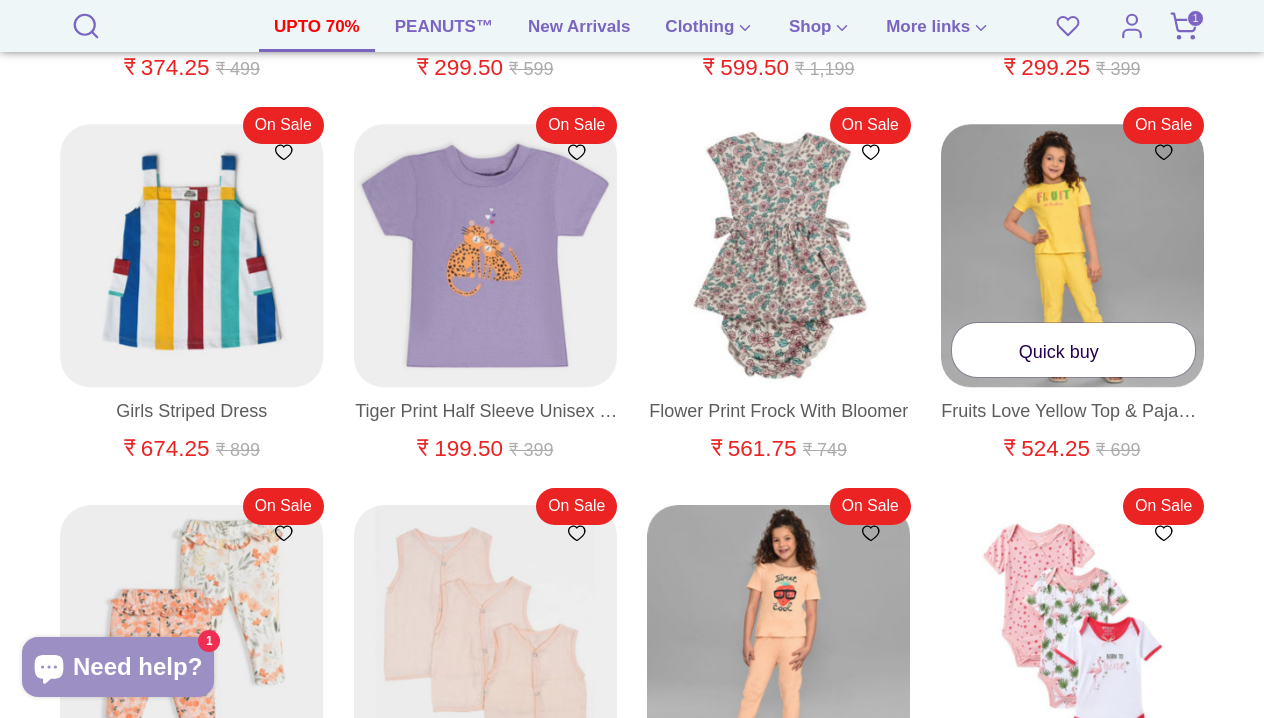 scroll, scrollTop: 6325, scrollLeft: 0, axis: vertical 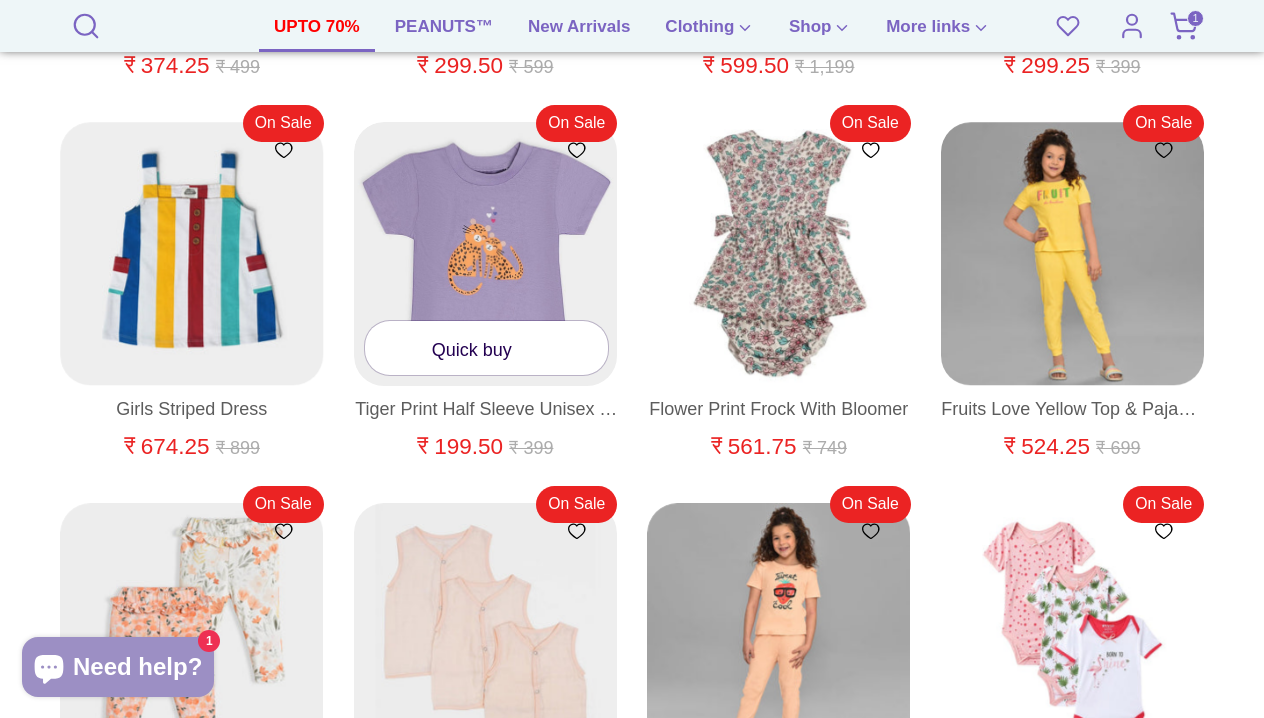 click on "Quick buy" at bounding box center [487, 347] 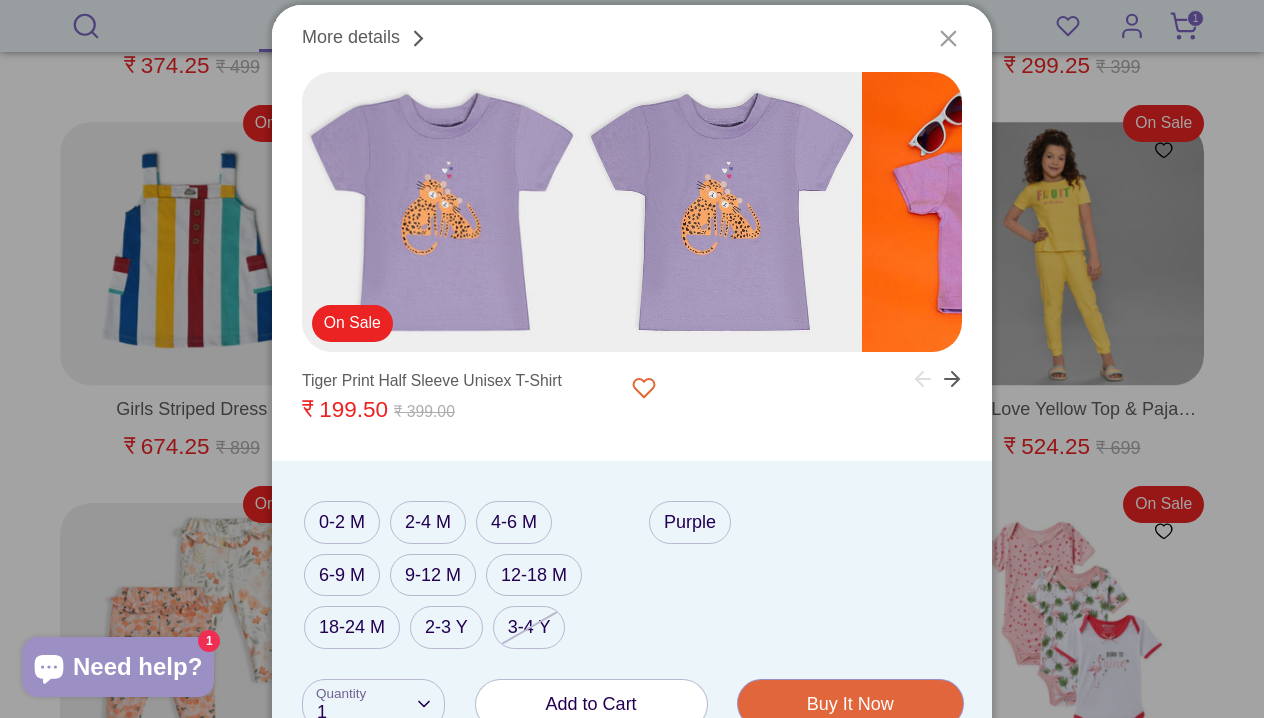 click 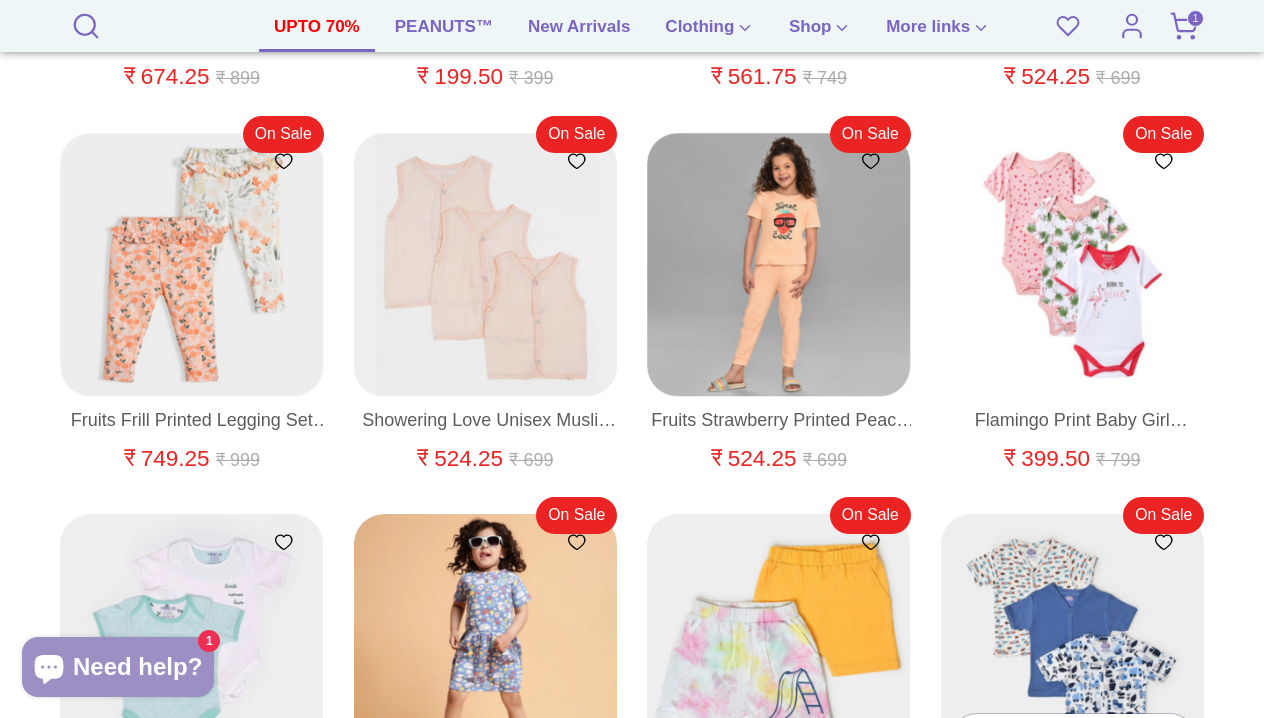 scroll, scrollTop: 6709, scrollLeft: 0, axis: vertical 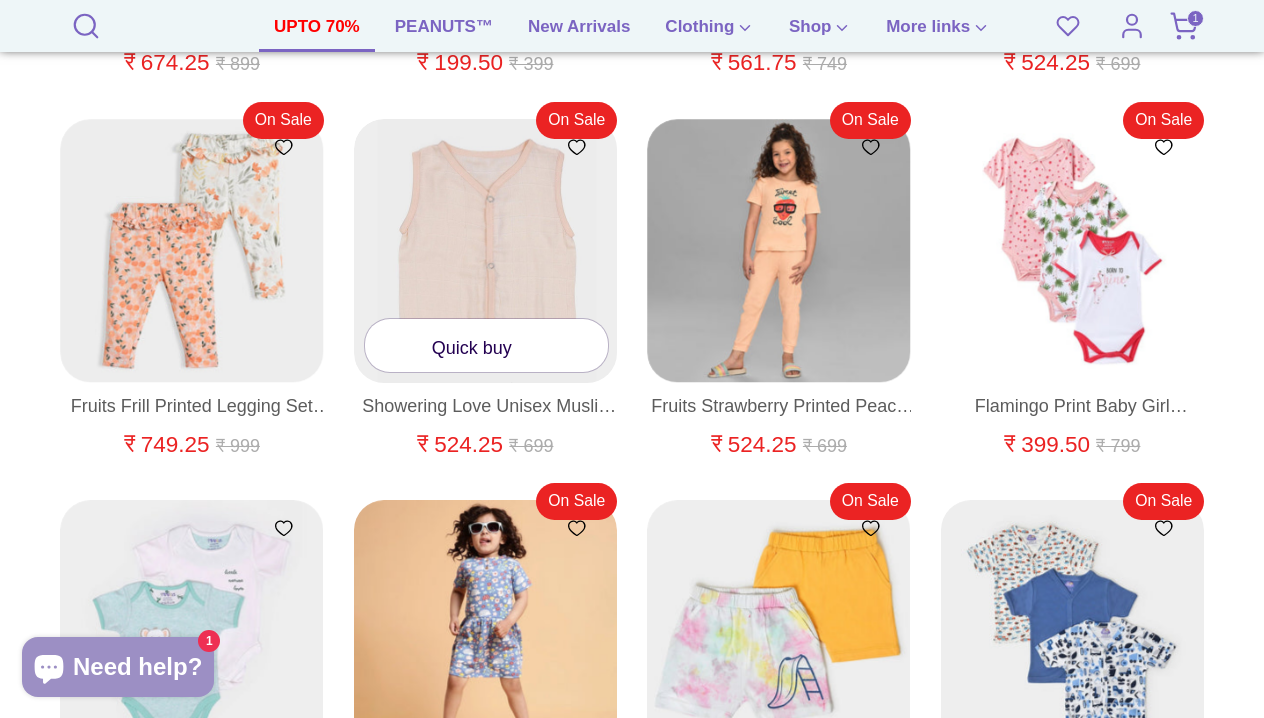click at bounding box center [526, 348] 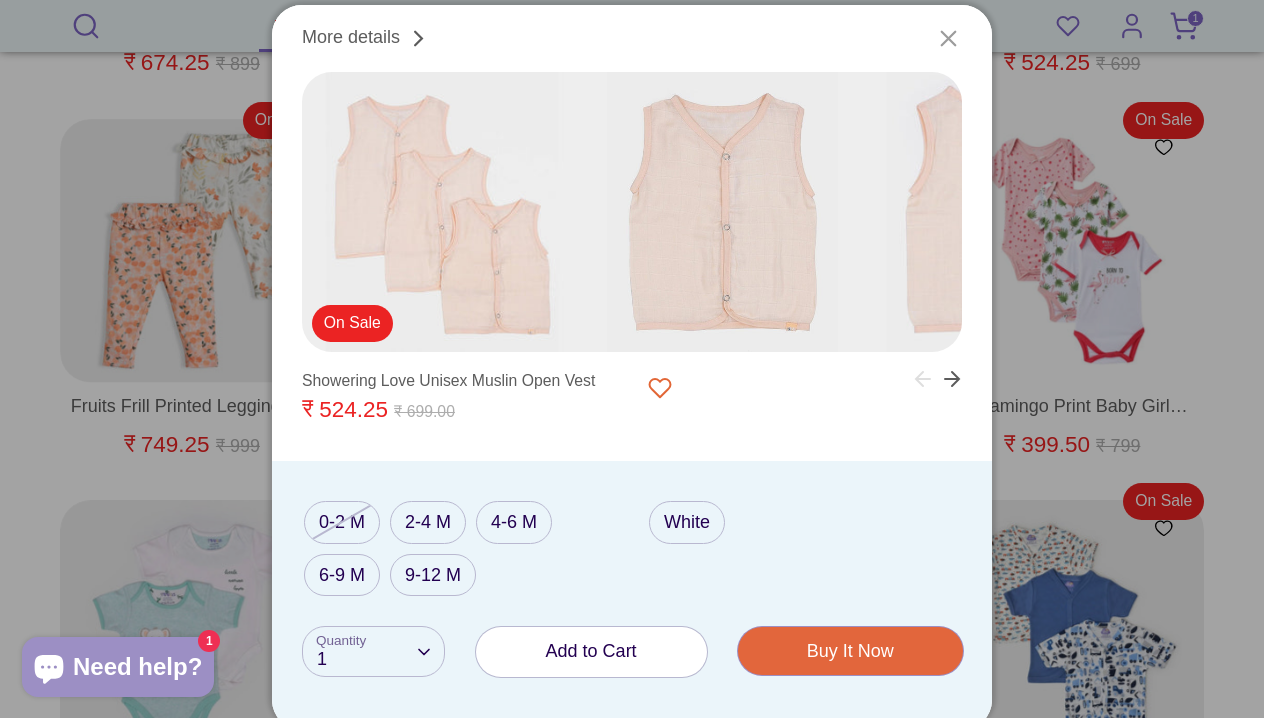 click 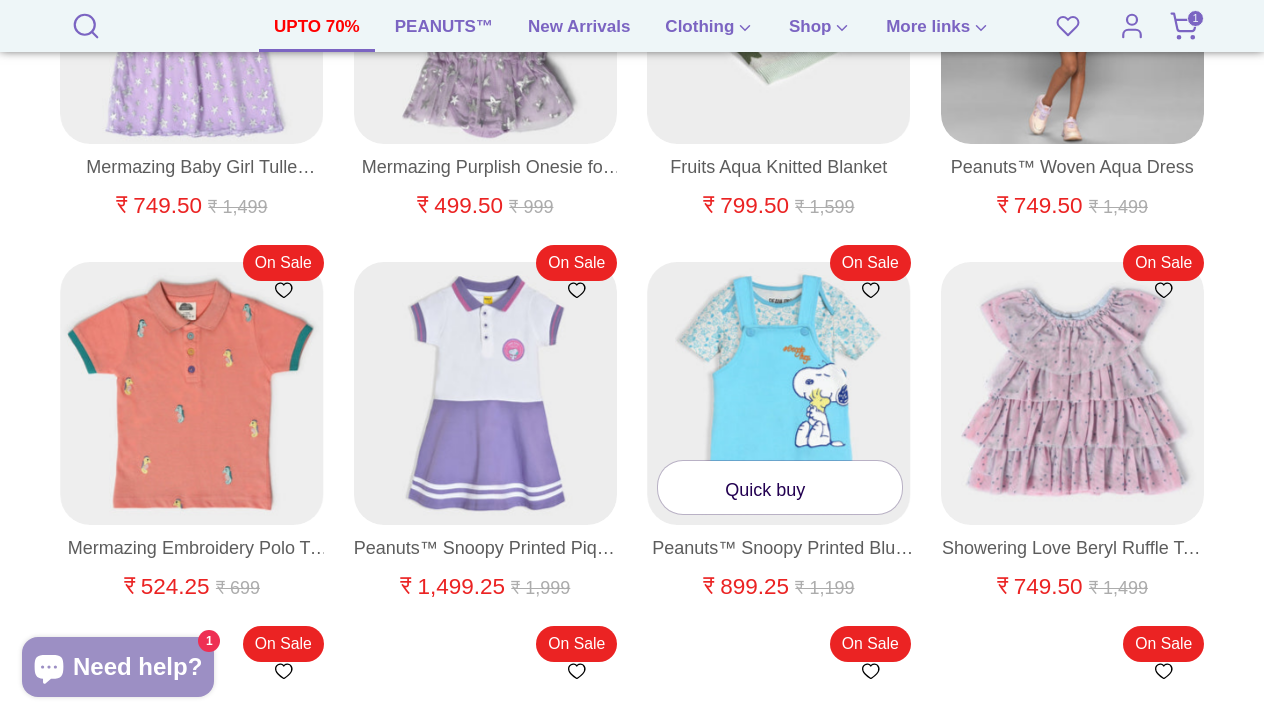 scroll, scrollTop: 8112, scrollLeft: 0, axis: vertical 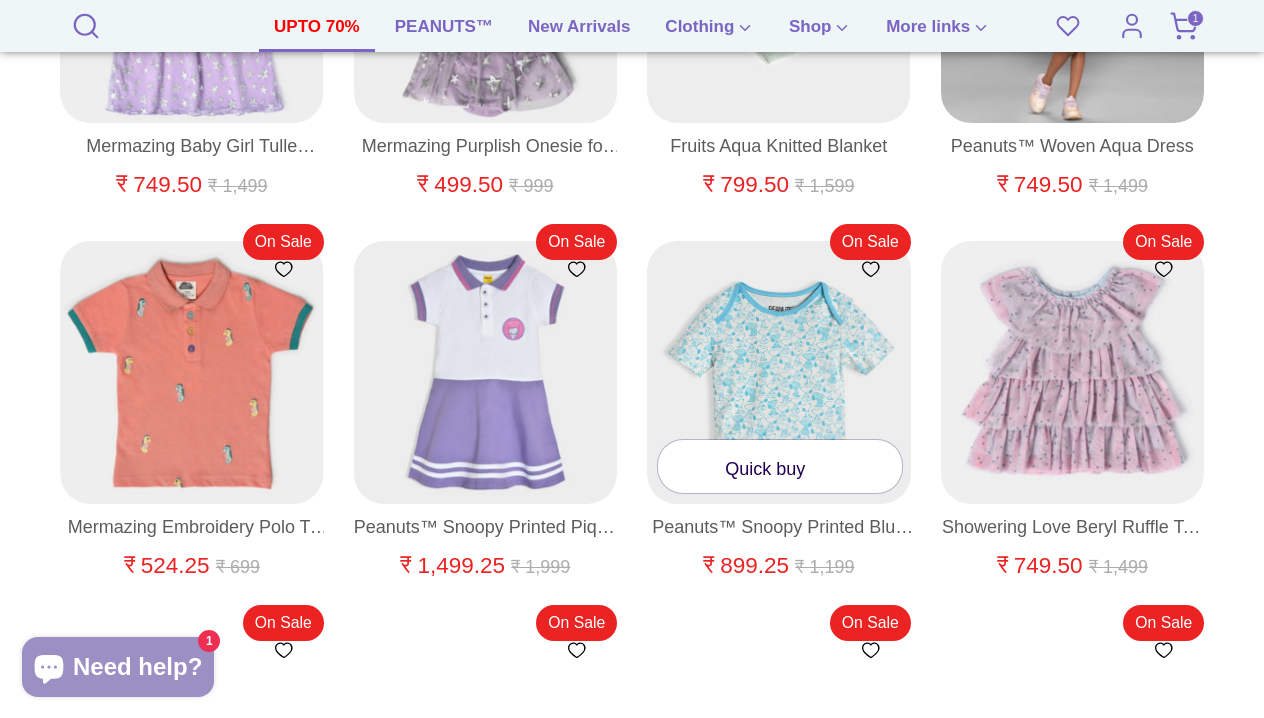 click 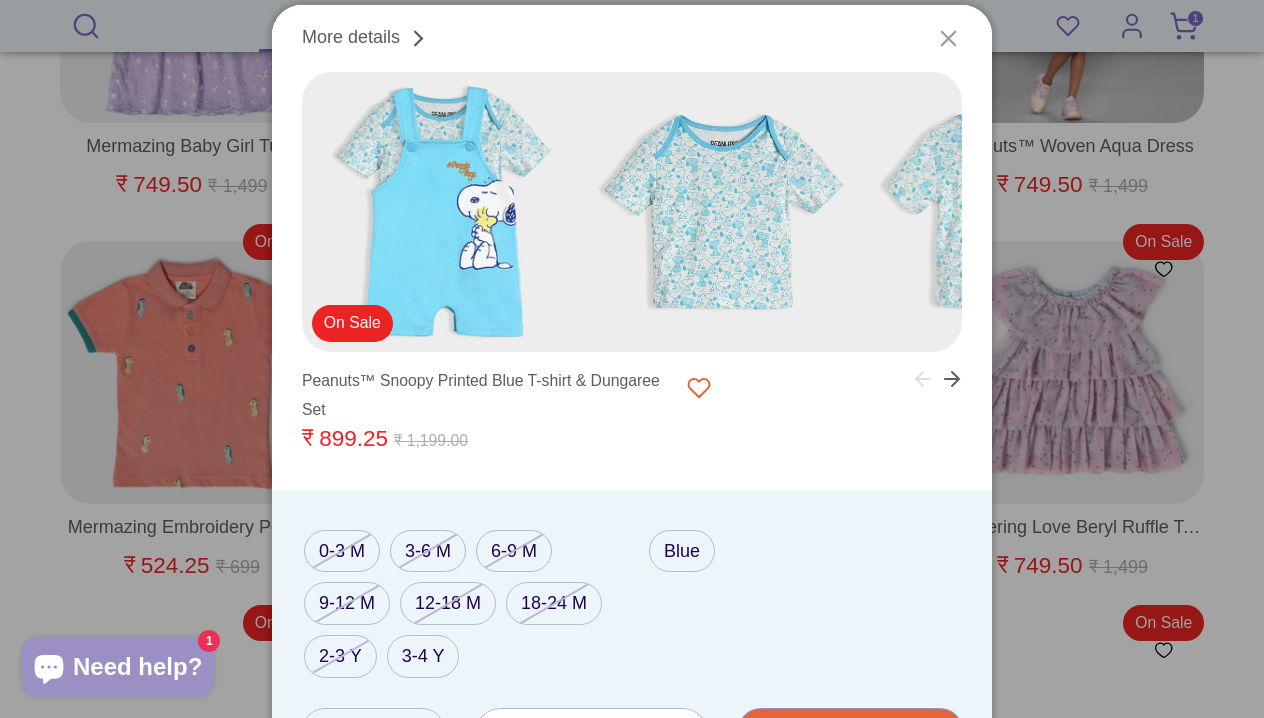 click 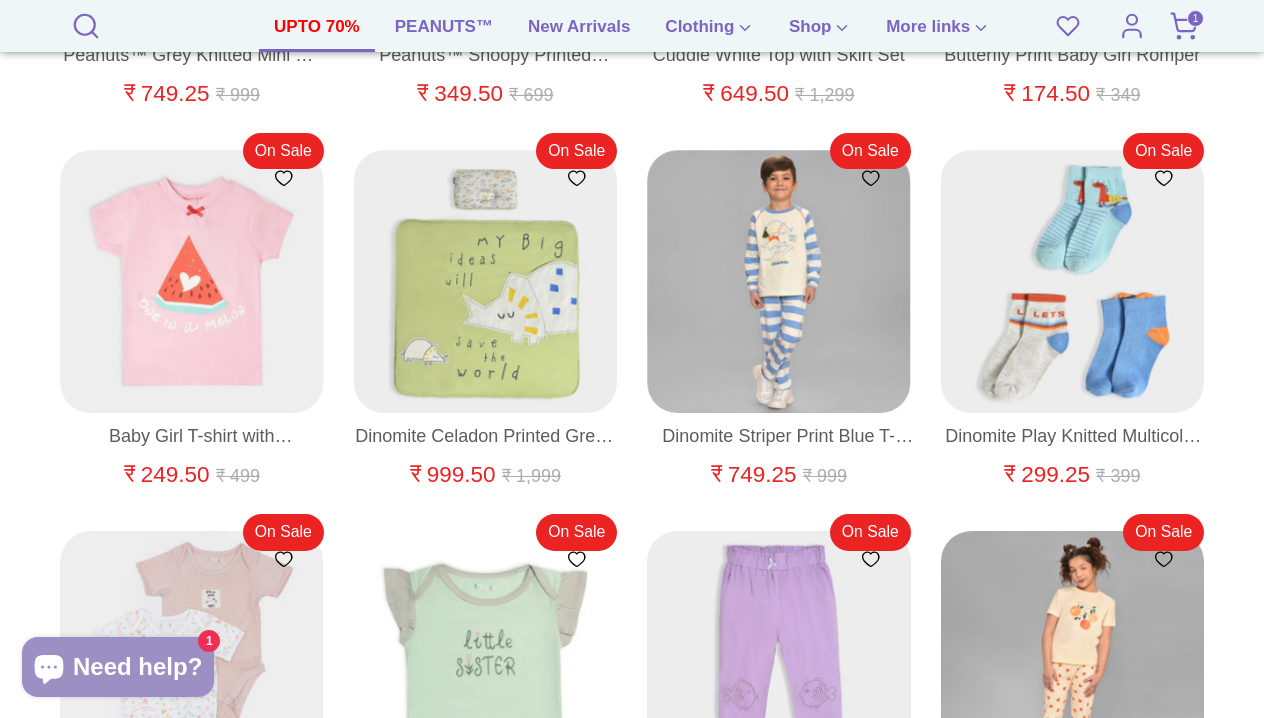 scroll, scrollTop: 8967, scrollLeft: 0, axis: vertical 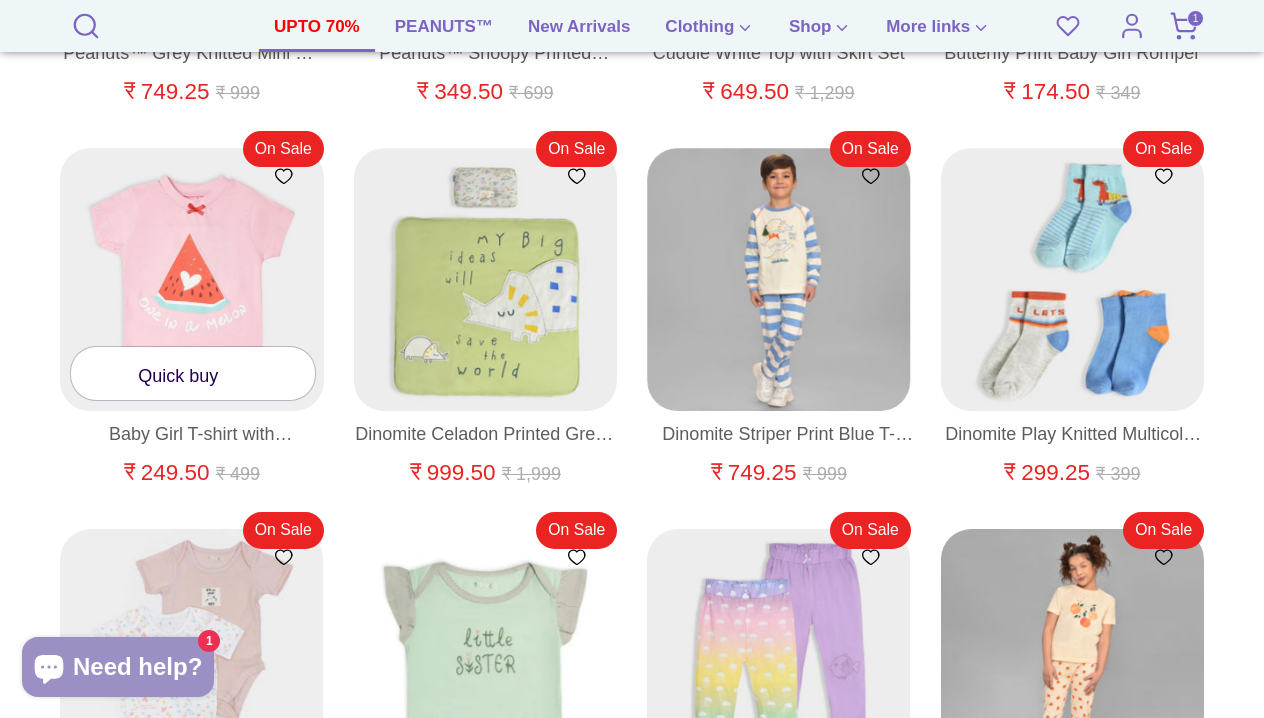click on "Quick buy" at bounding box center [193, 373] 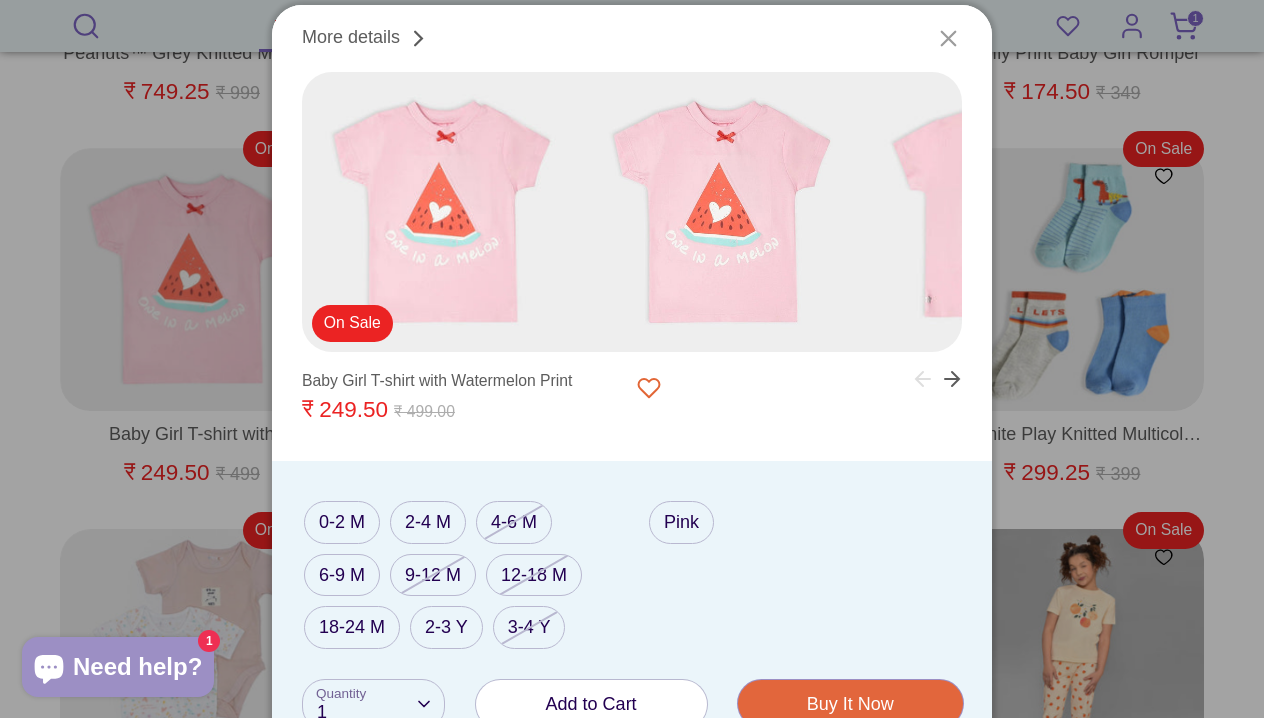 click 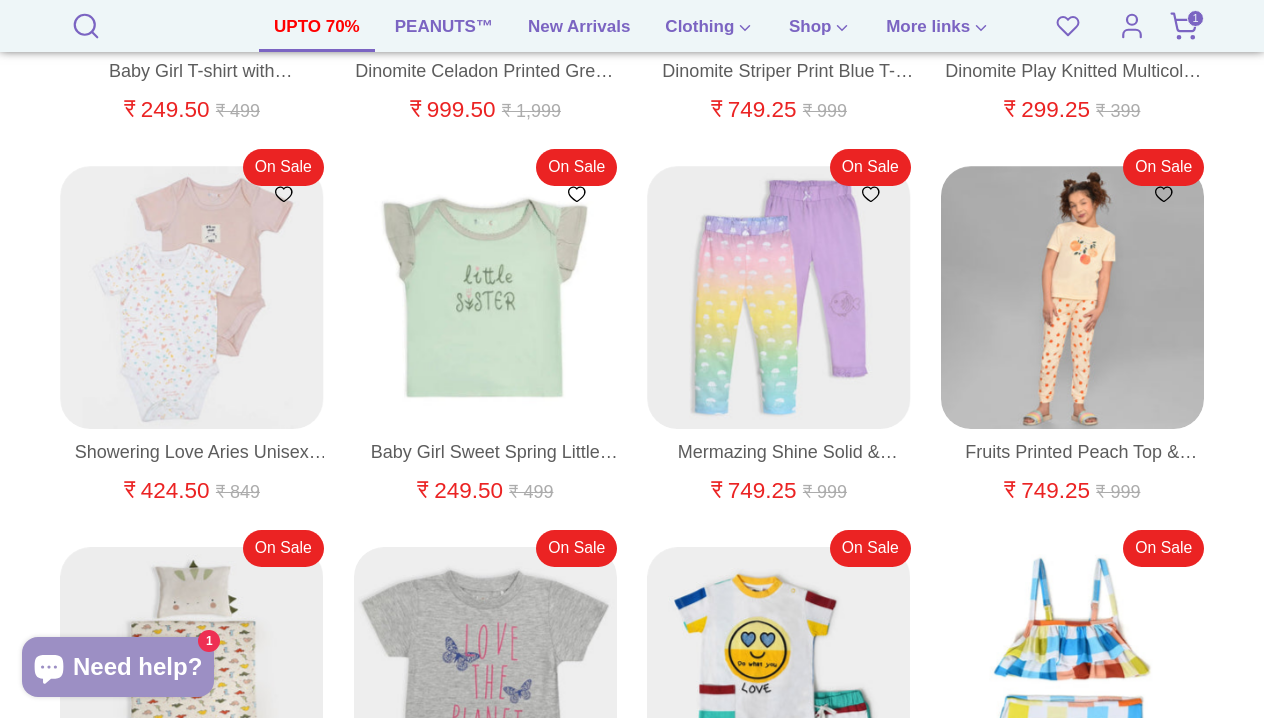 scroll, scrollTop: 9300, scrollLeft: 0, axis: vertical 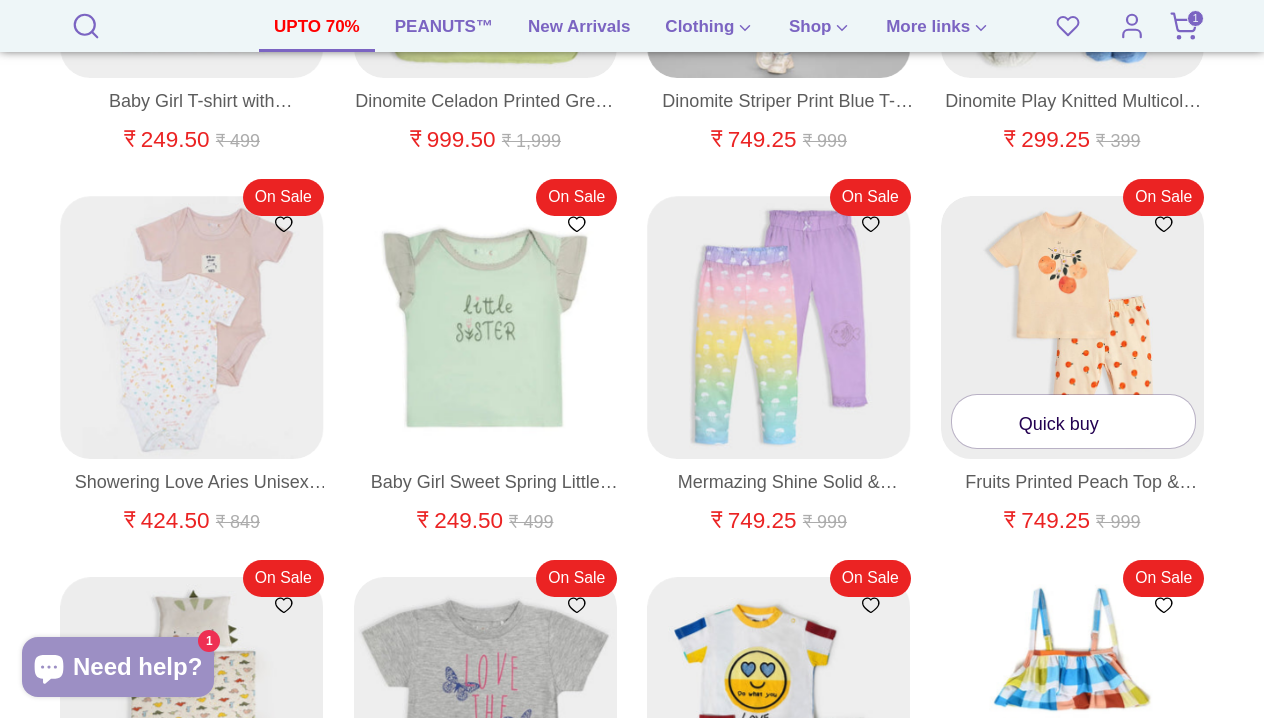 click on "Quick buy" at bounding box center [1074, 421] 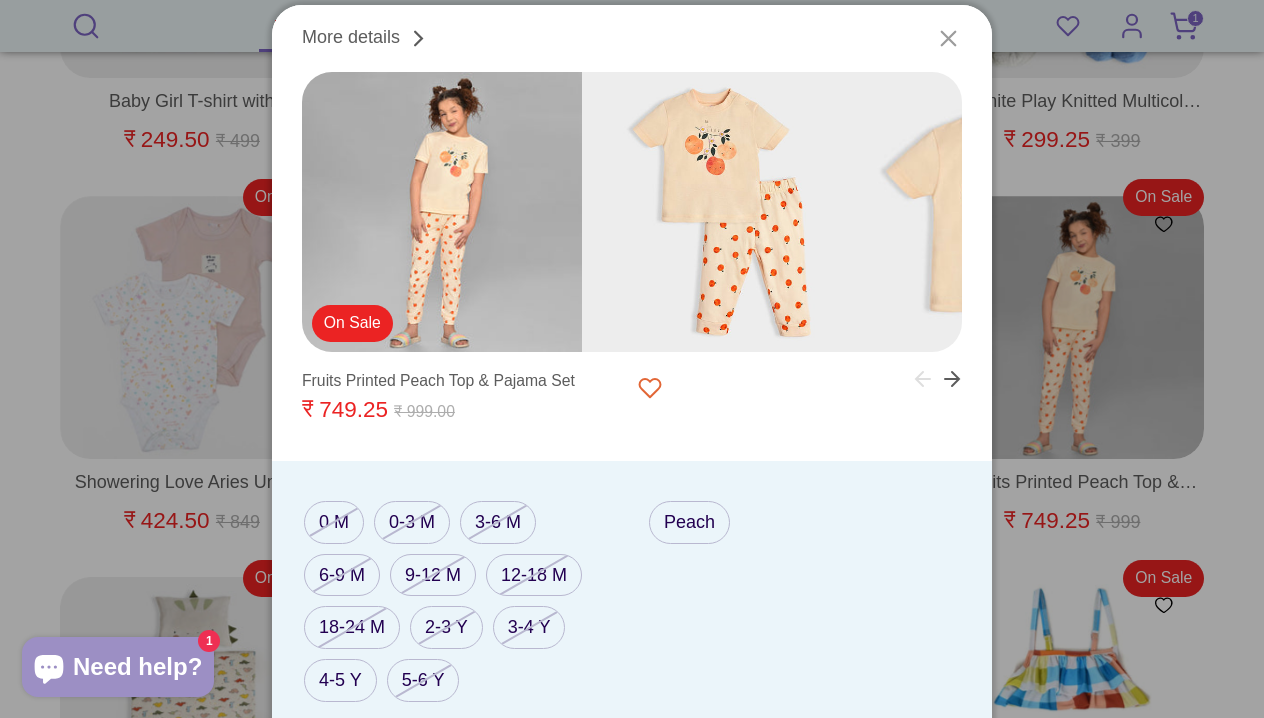 click 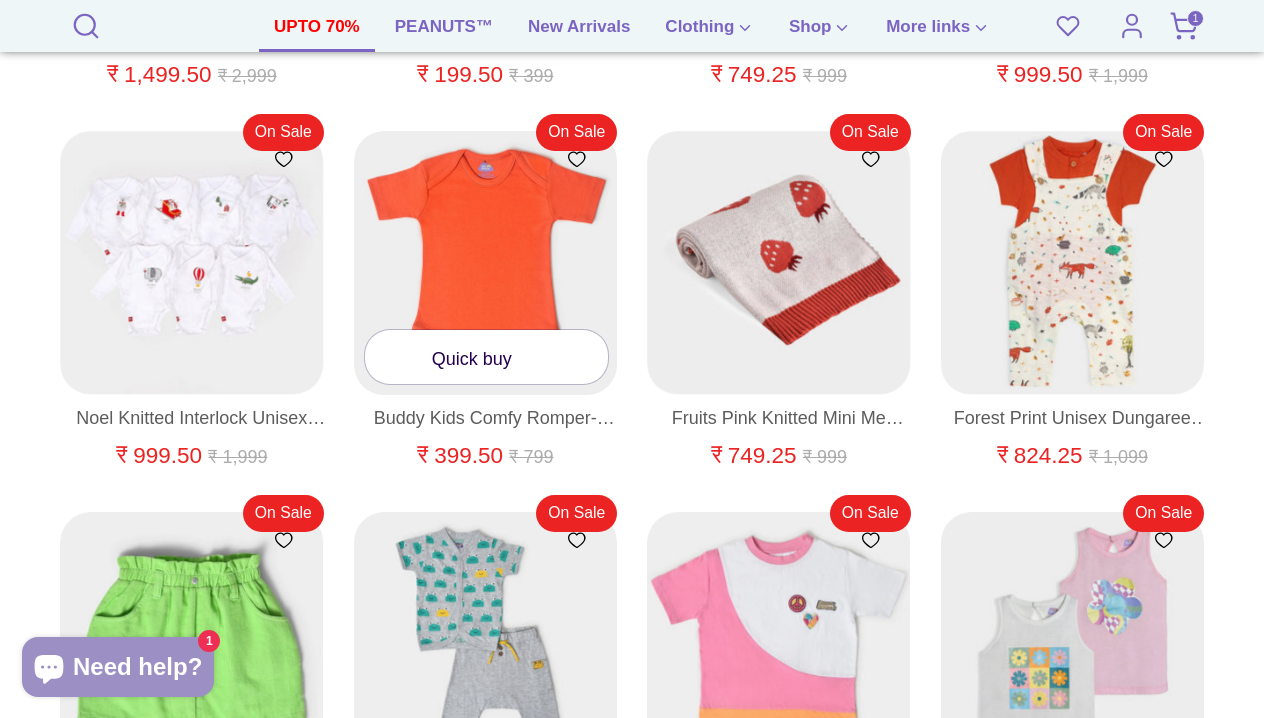 scroll, scrollTop: 10129, scrollLeft: 0, axis: vertical 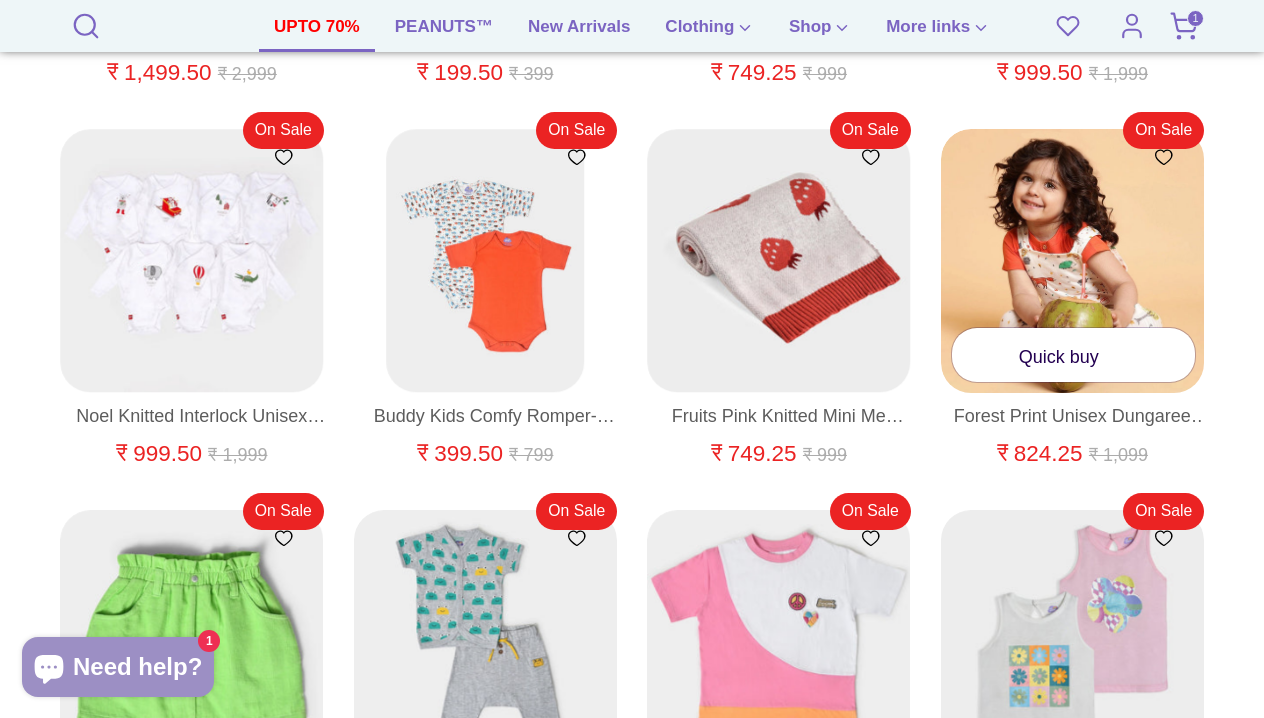 click on "Quick buy" at bounding box center [1074, 354] 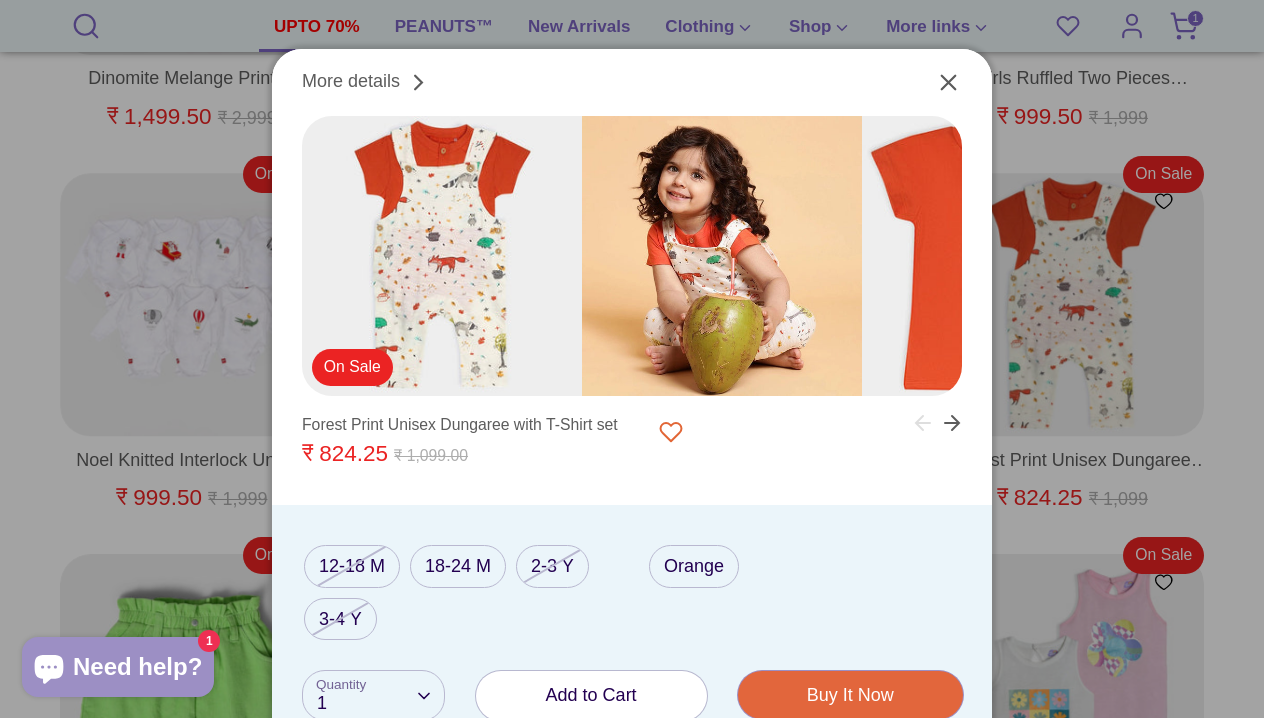 scroll, scrollTop: 10087, scrollLeft: 0, axis: vertical 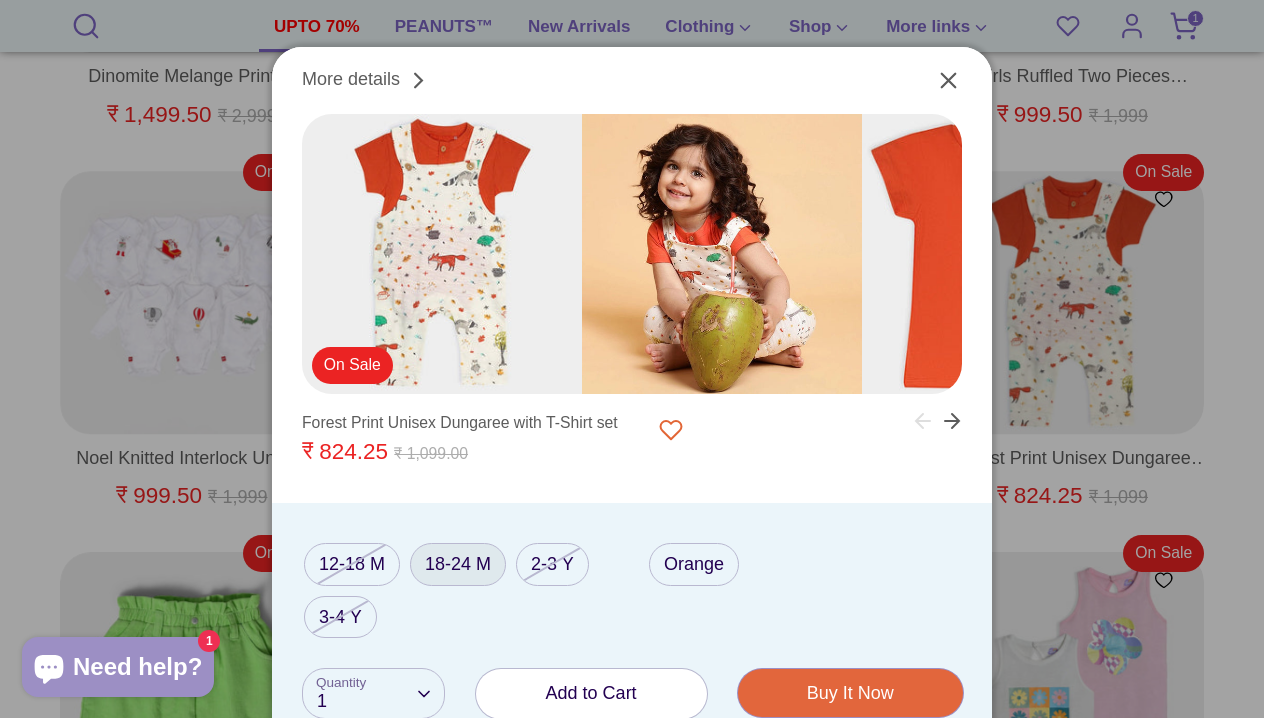 click on "18-24 M" at bounding box center (458, 564) 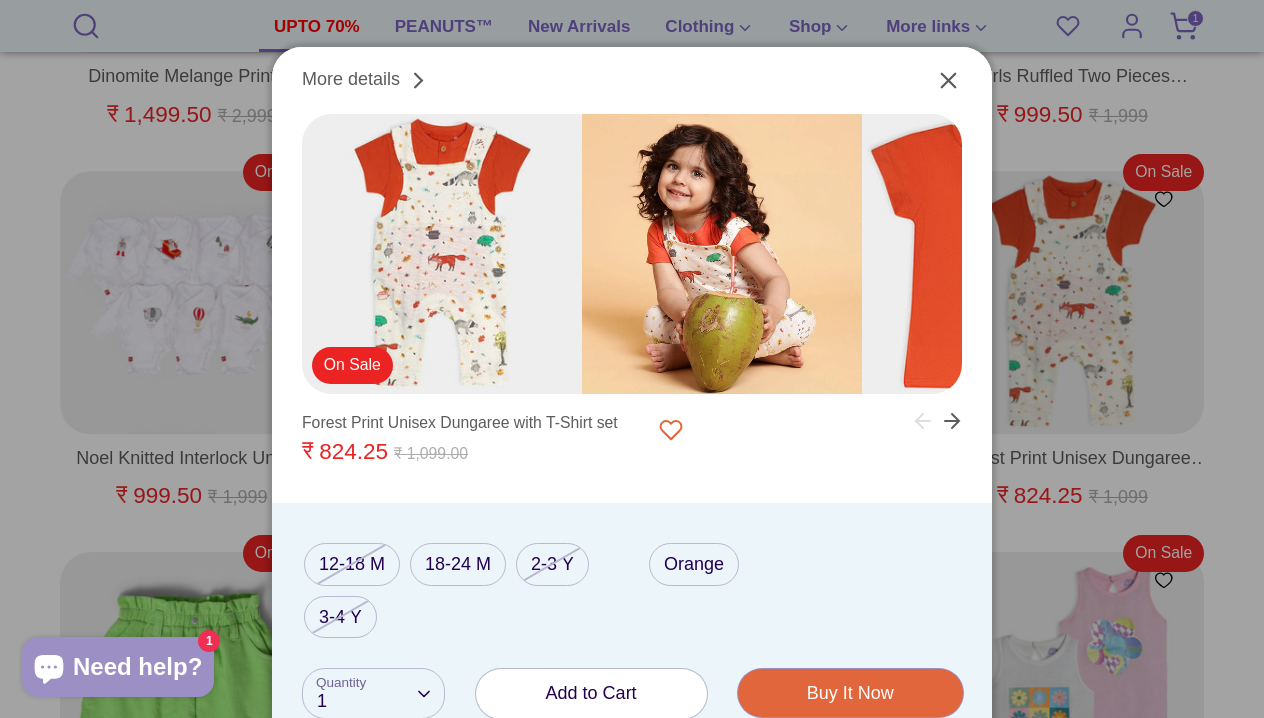 click on "Add to Cart" at bounding box center (591, 693) 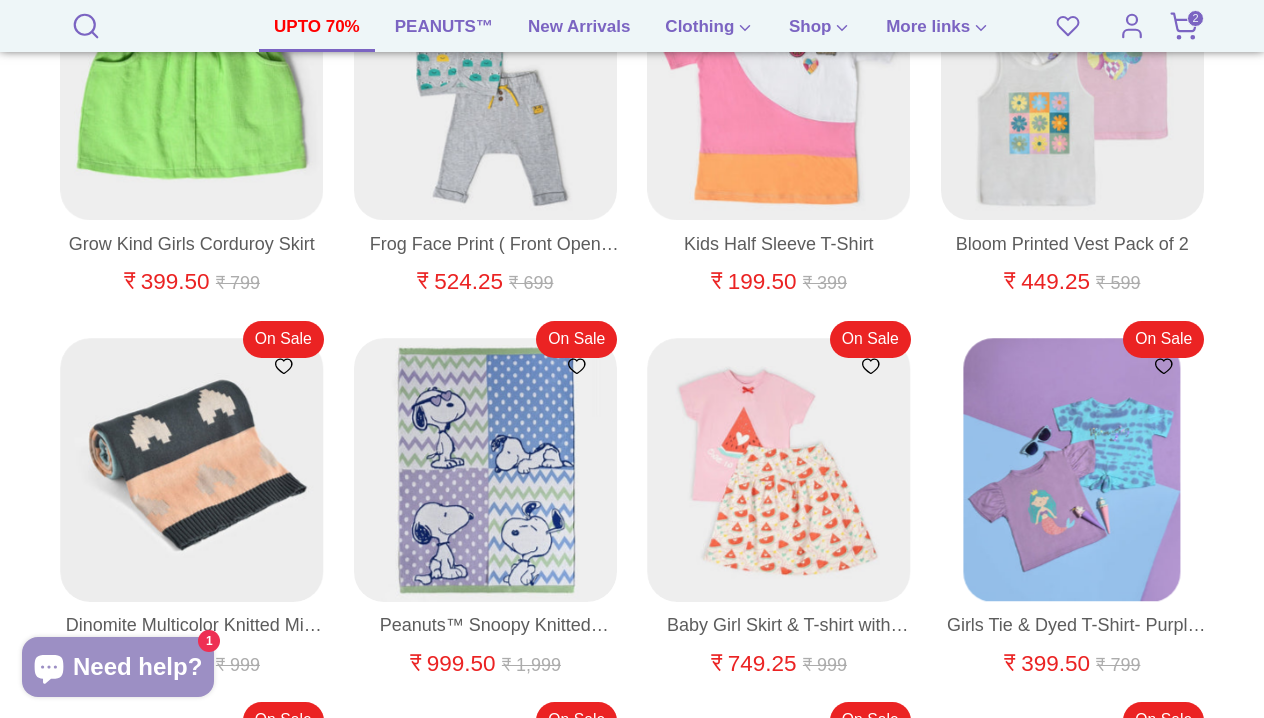 scroll, scrollTop: 10677, scrollLeft: 0, axis: vertical 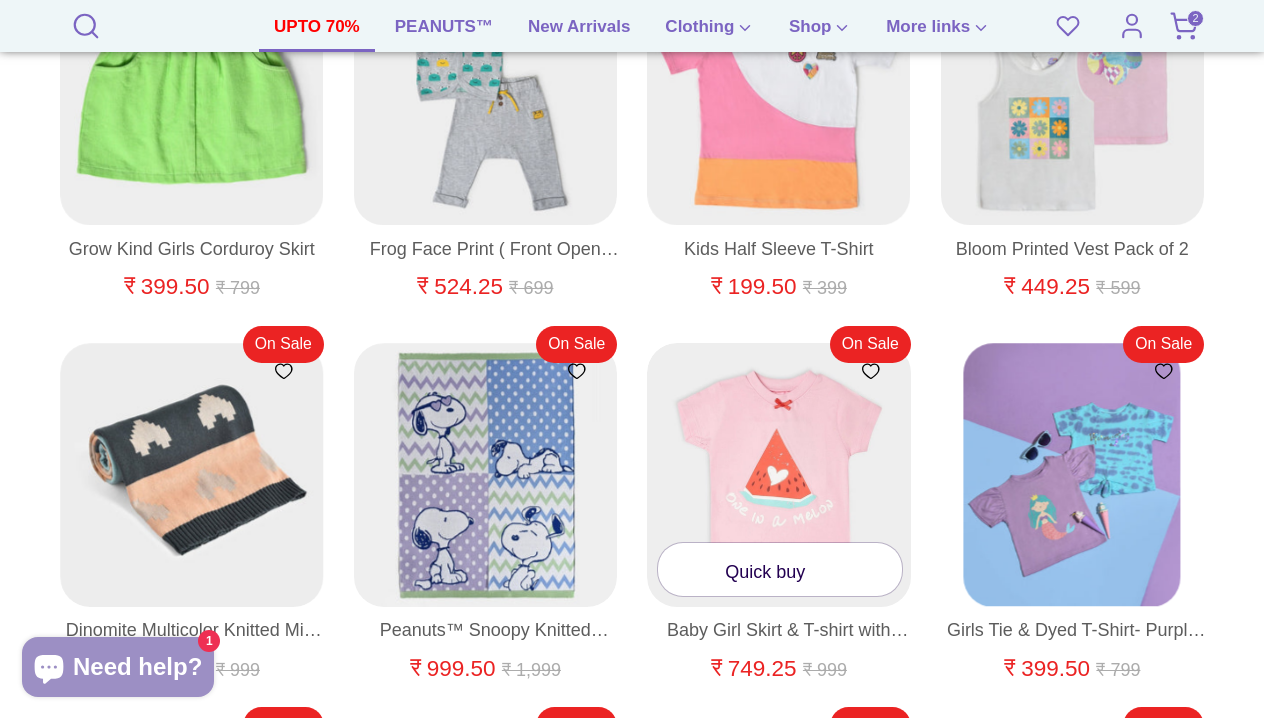click on "Quick buy" at bounding box center (780, 569) 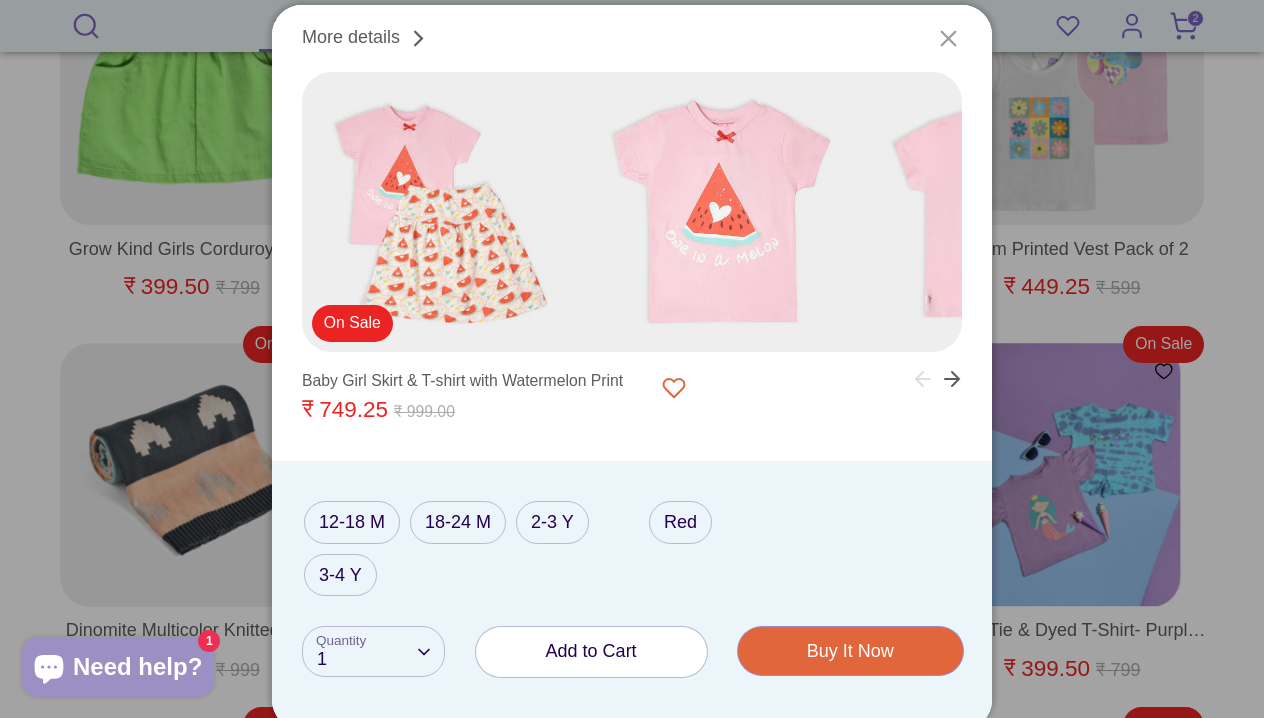 click 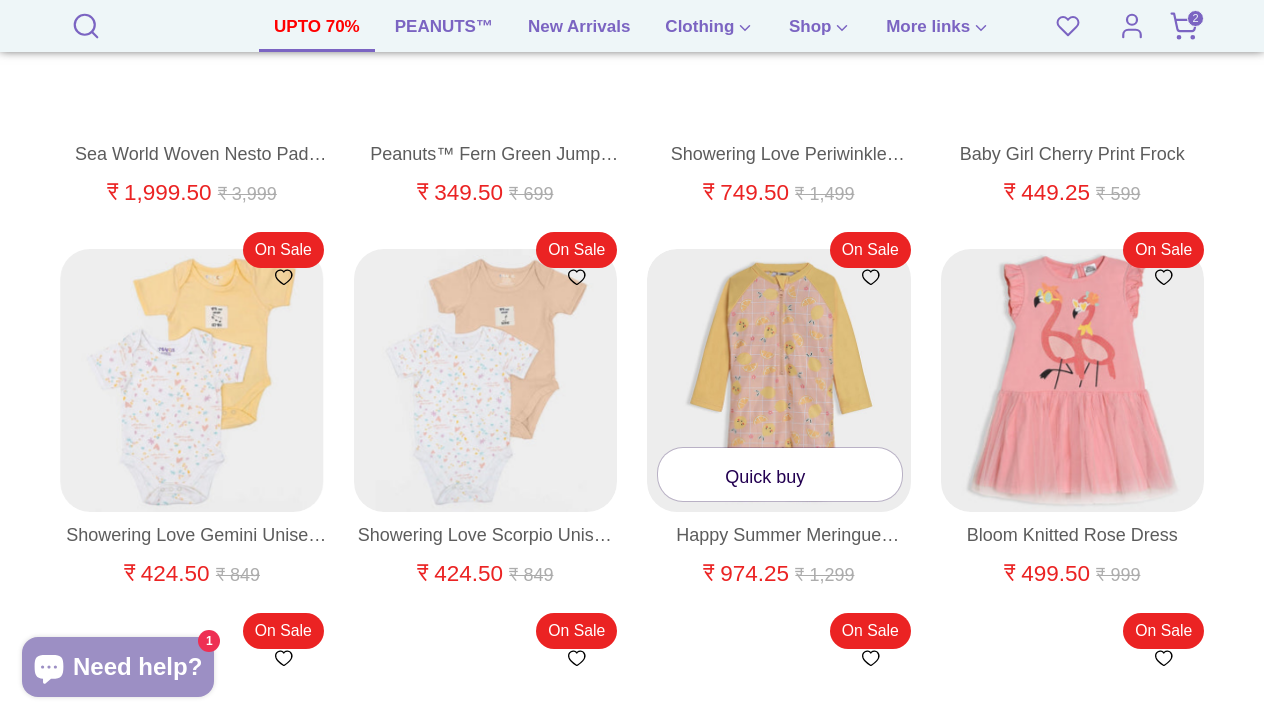 scroll, scrollTop: 12693, scrollLeft: 0, axis: vertical 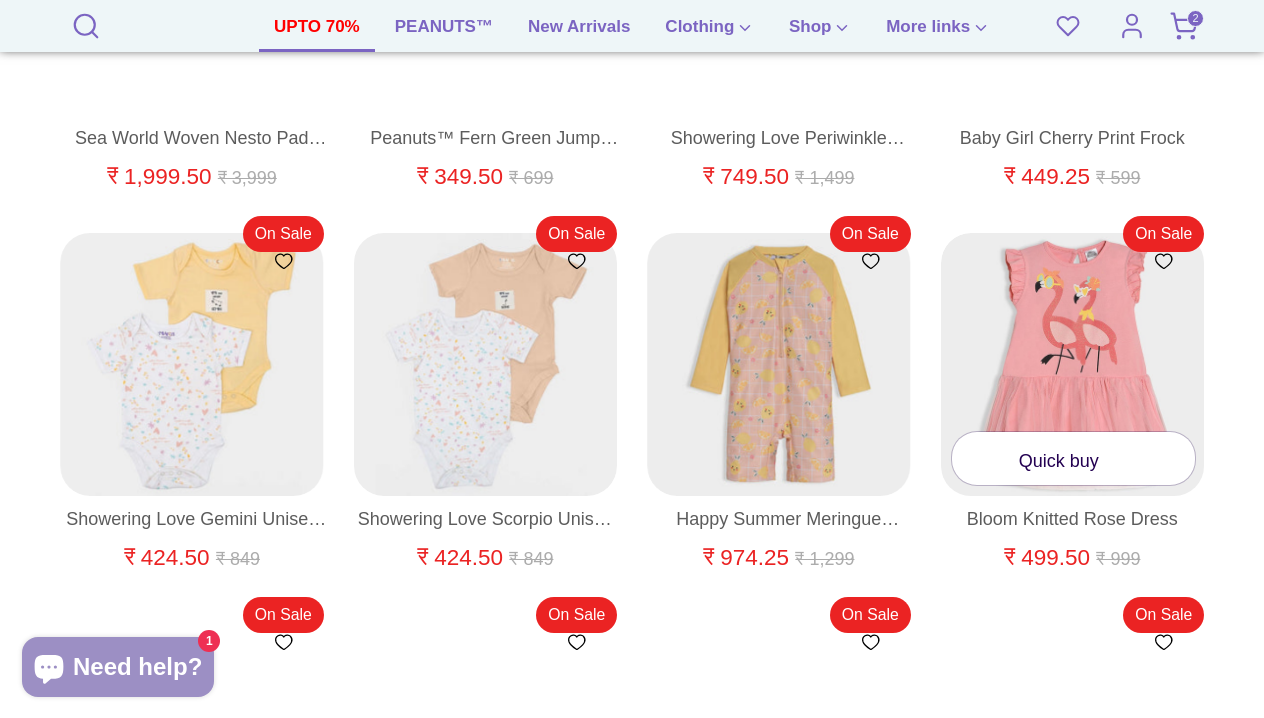 click on "Quick buy" at bounding box center (1074, 458) 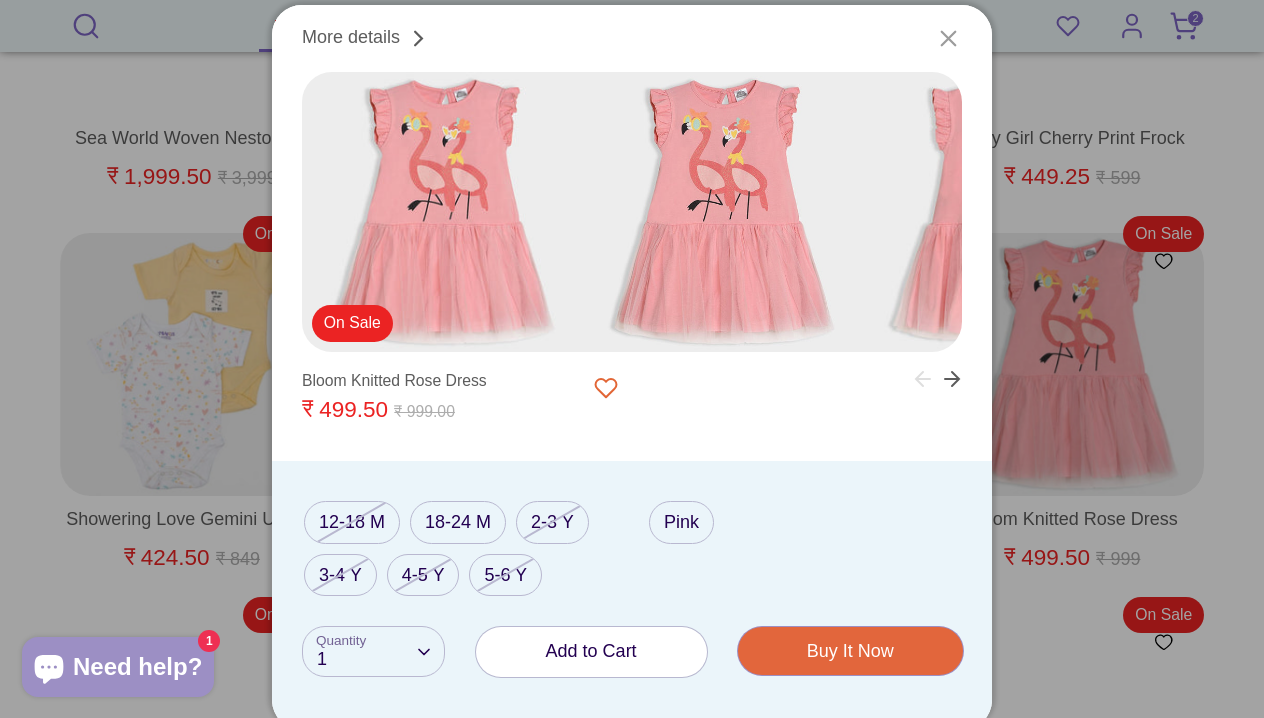 click 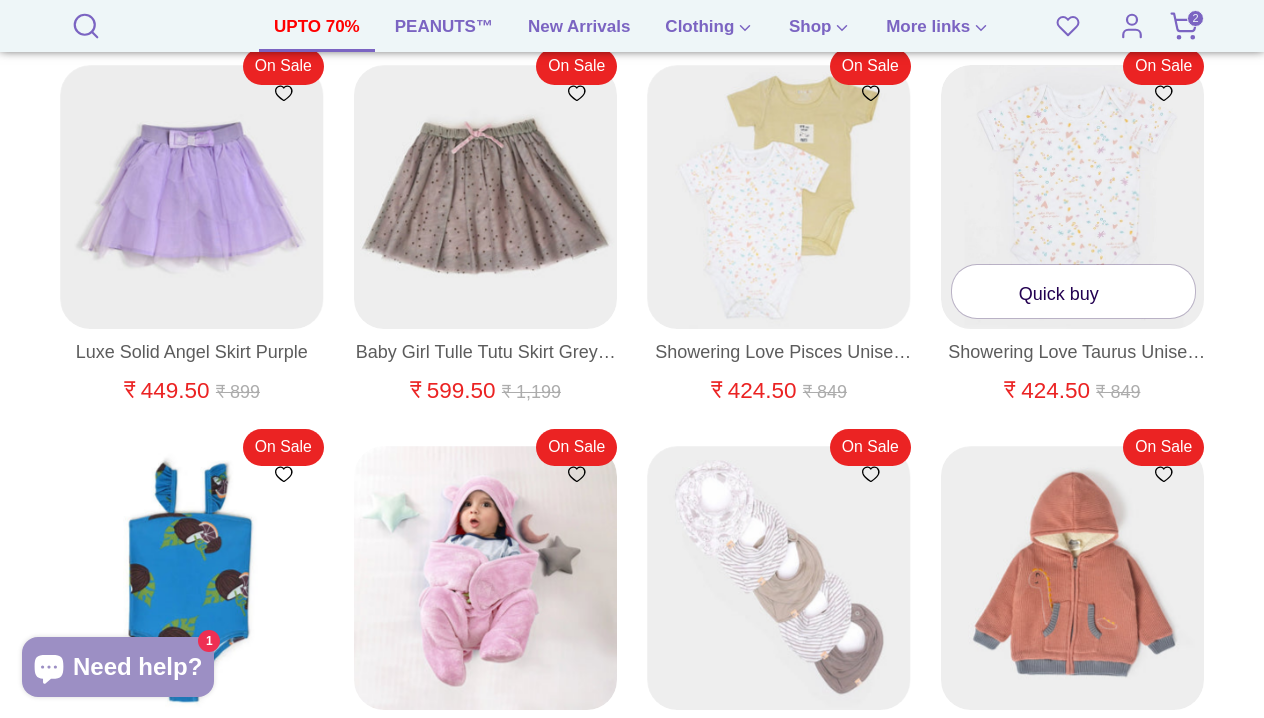 scroll, scrollTop: 15155, scrollLeft: 0, axis: vertical 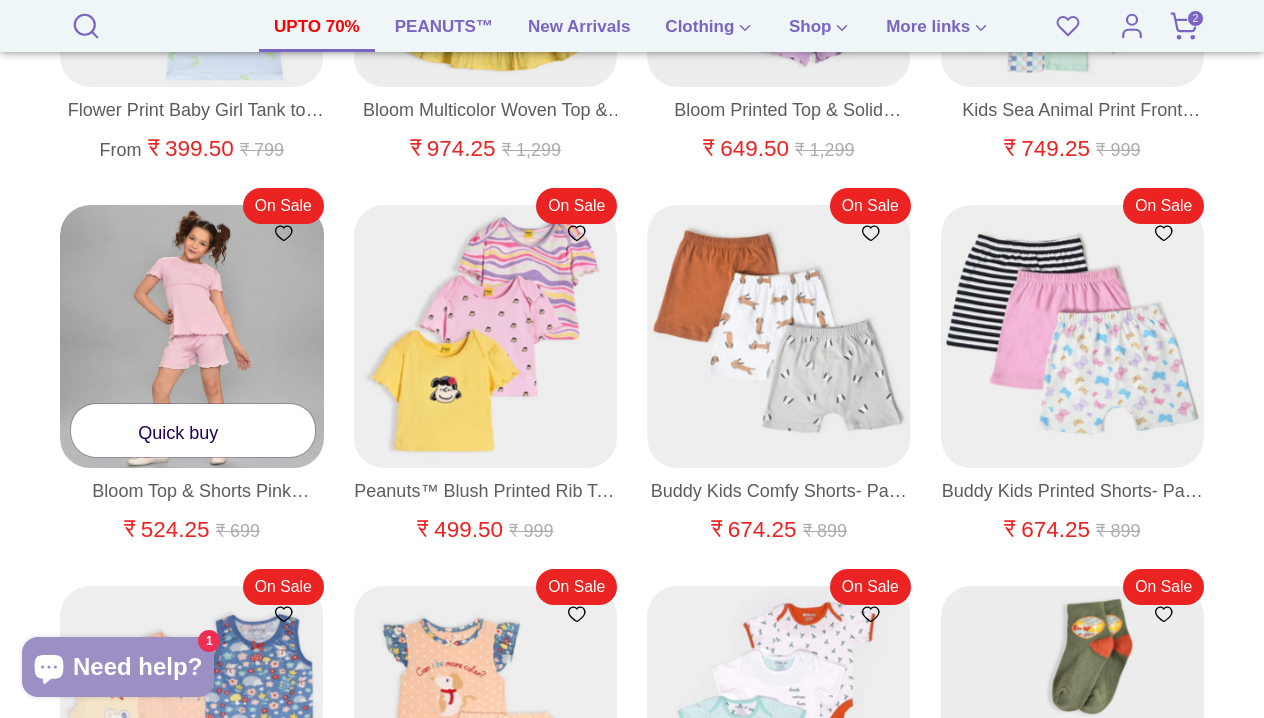 click at bounding box center [192, 337] 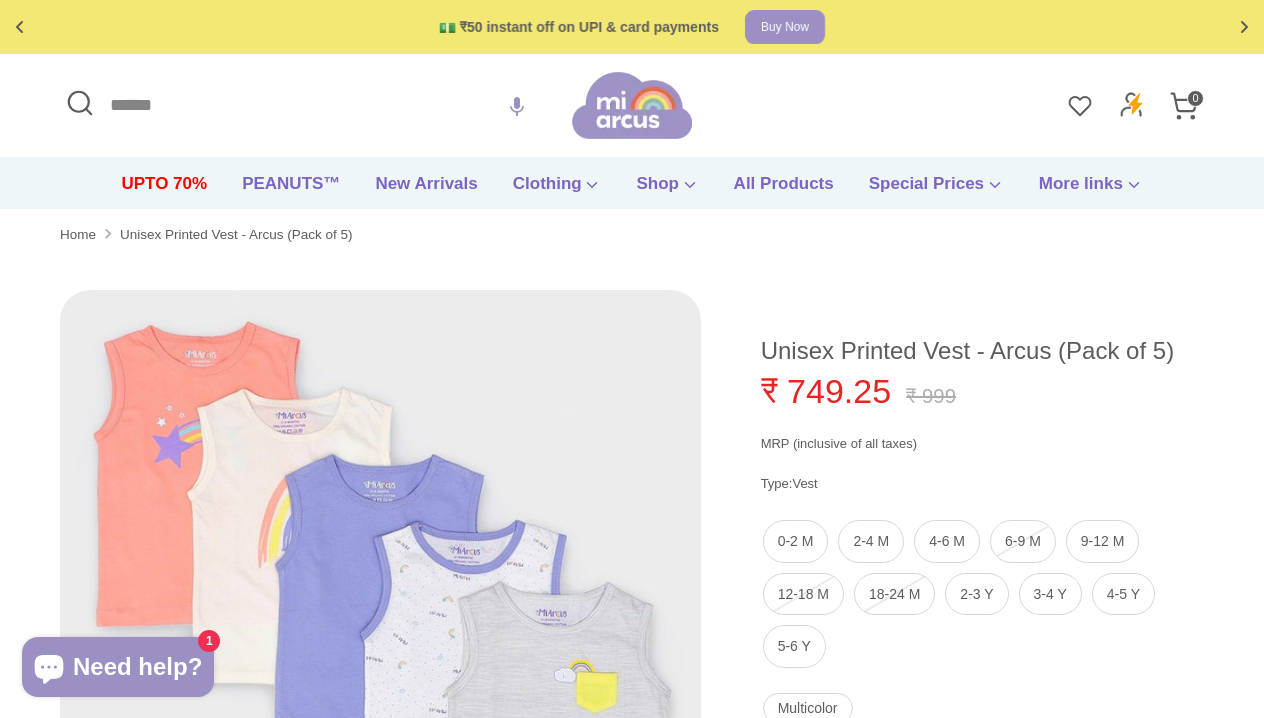 scroll, scrollTop: 0, scrollLeft: 0, axis: both 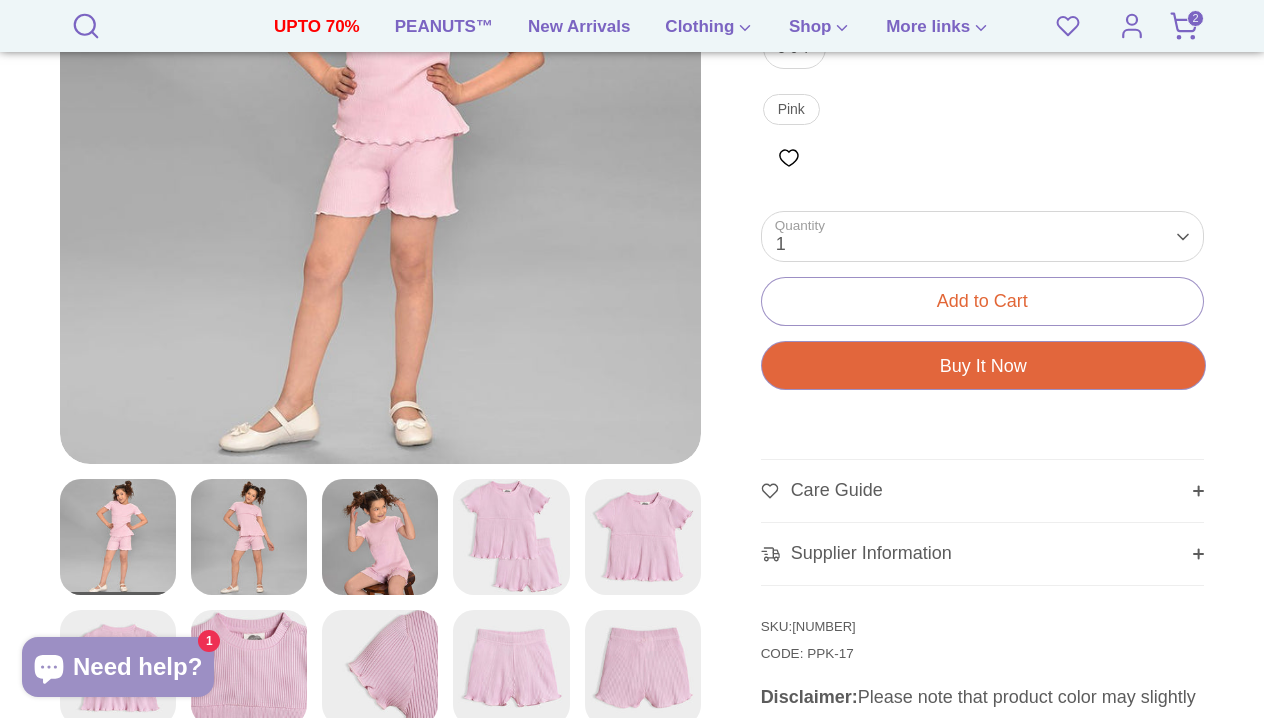click at bounding box center [511, 537] 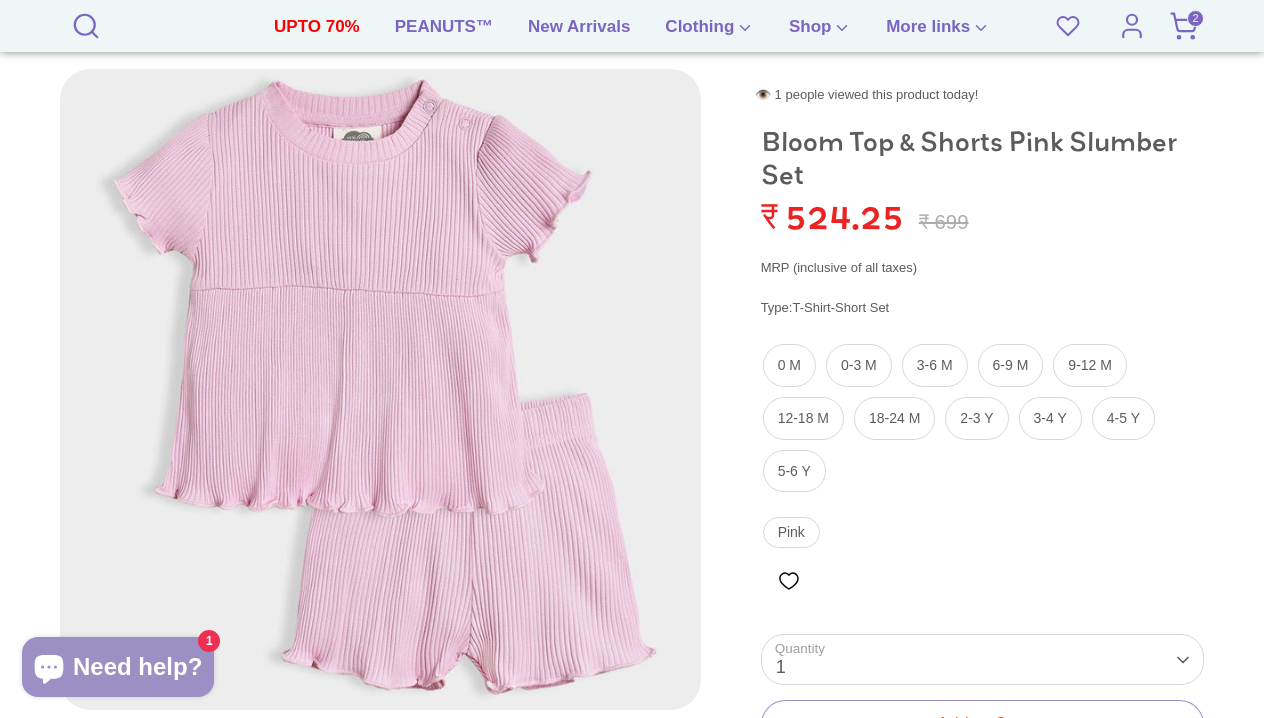 scroll, scrollTop: 223, scrollLeft: 0, axis: vertical 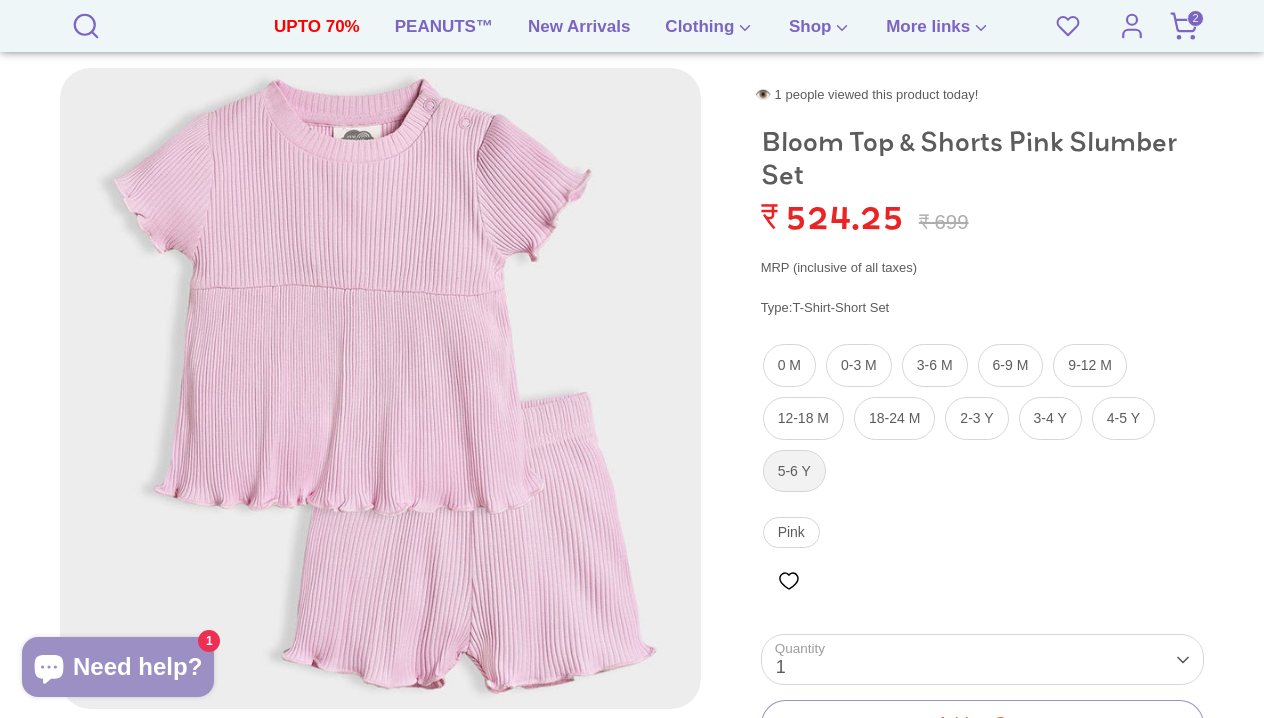click on "5-6 Y" at bounding box center (794, 471) 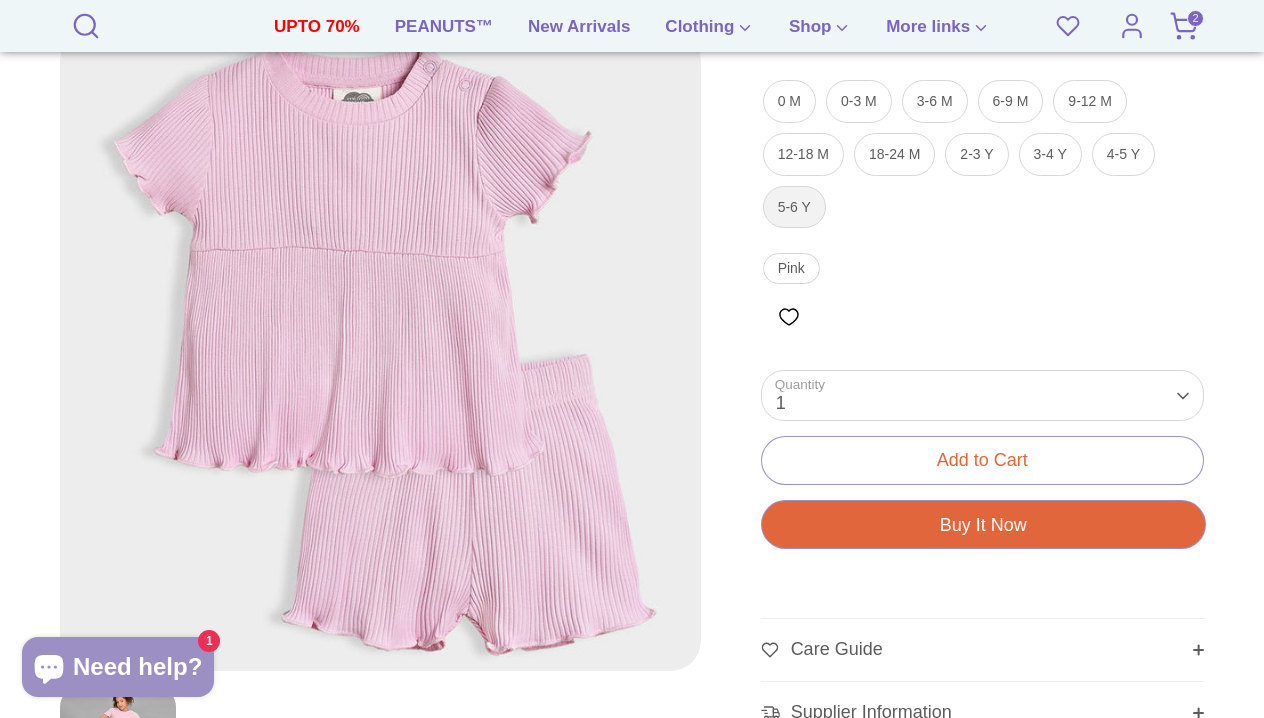 scroll, scrollTop: 512, scrollLeft: 0, axis: vertical 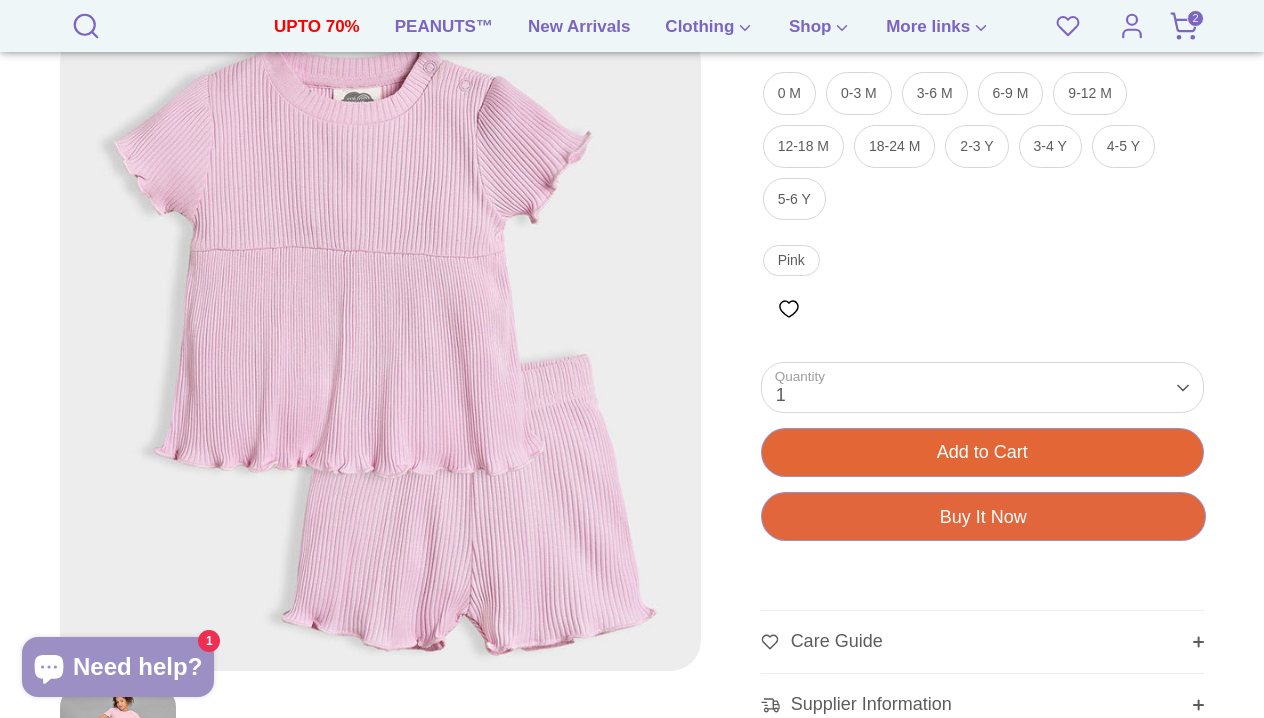 click on "Add to Cart" at bounding box center [982, 452] 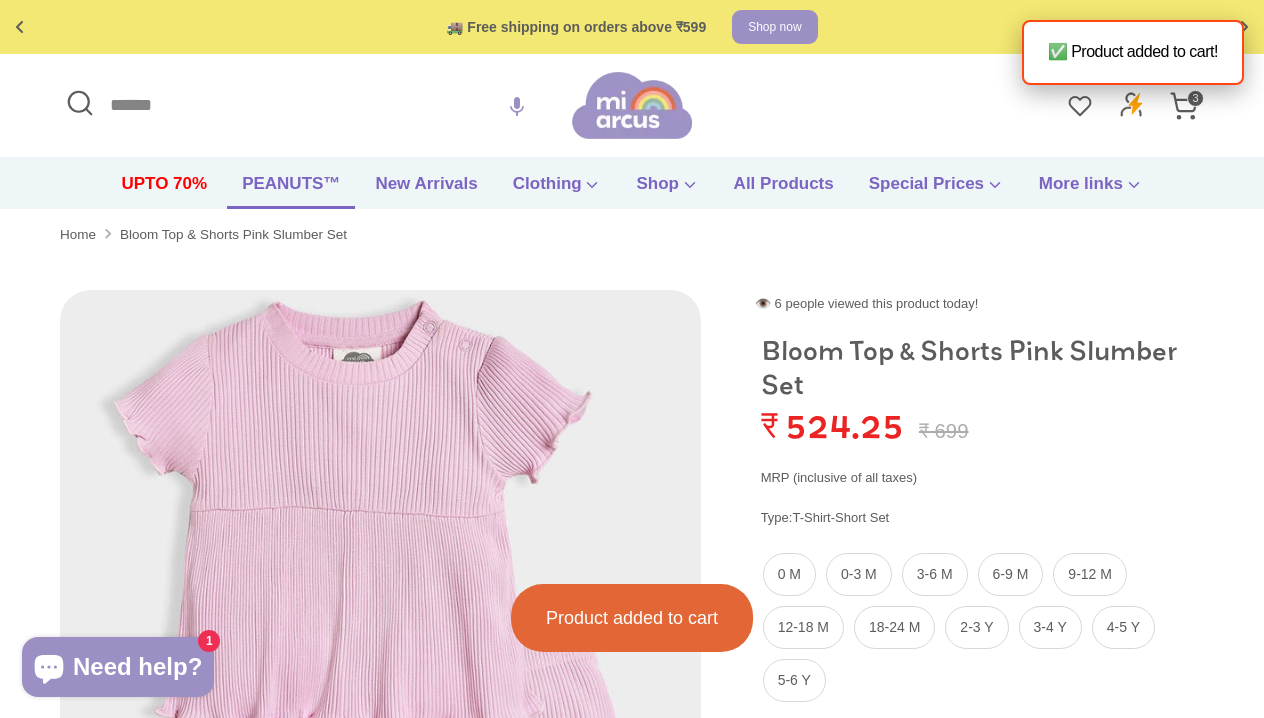 scroll, scrollTop: 0, scrollLeft: 0, axis: both 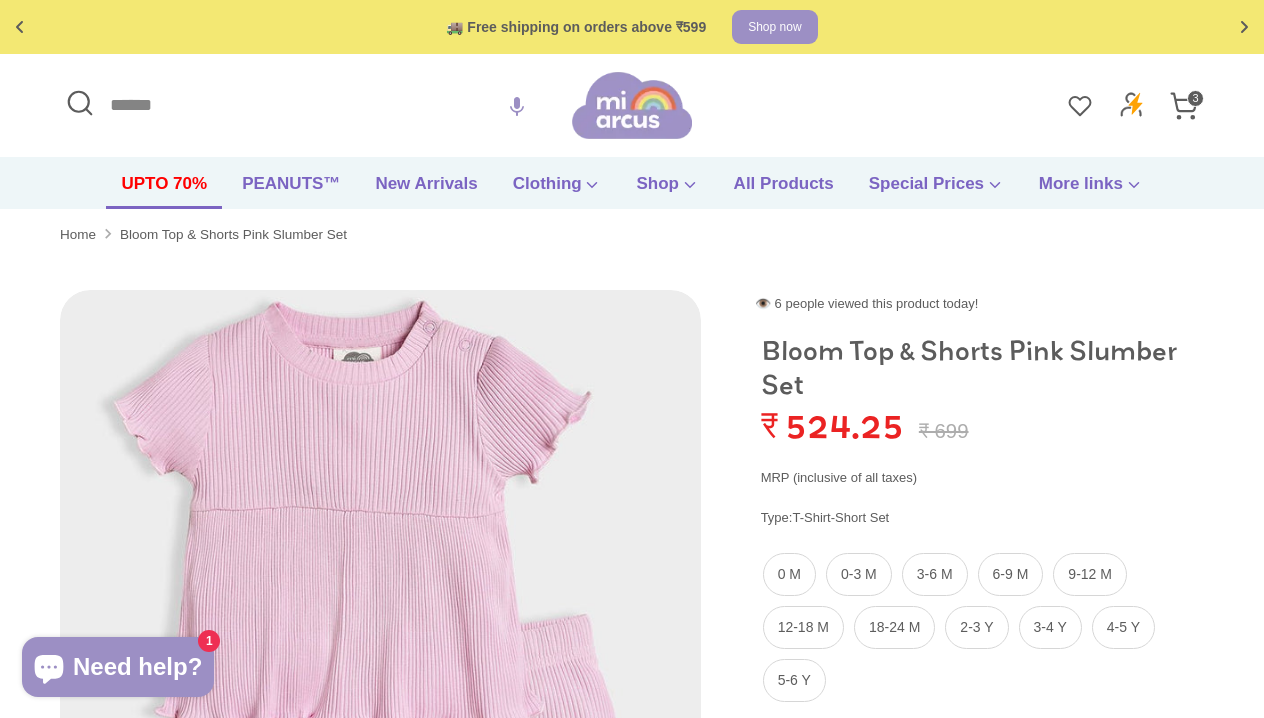 click on "UPTO 70%" at bounding box center (164, 190) 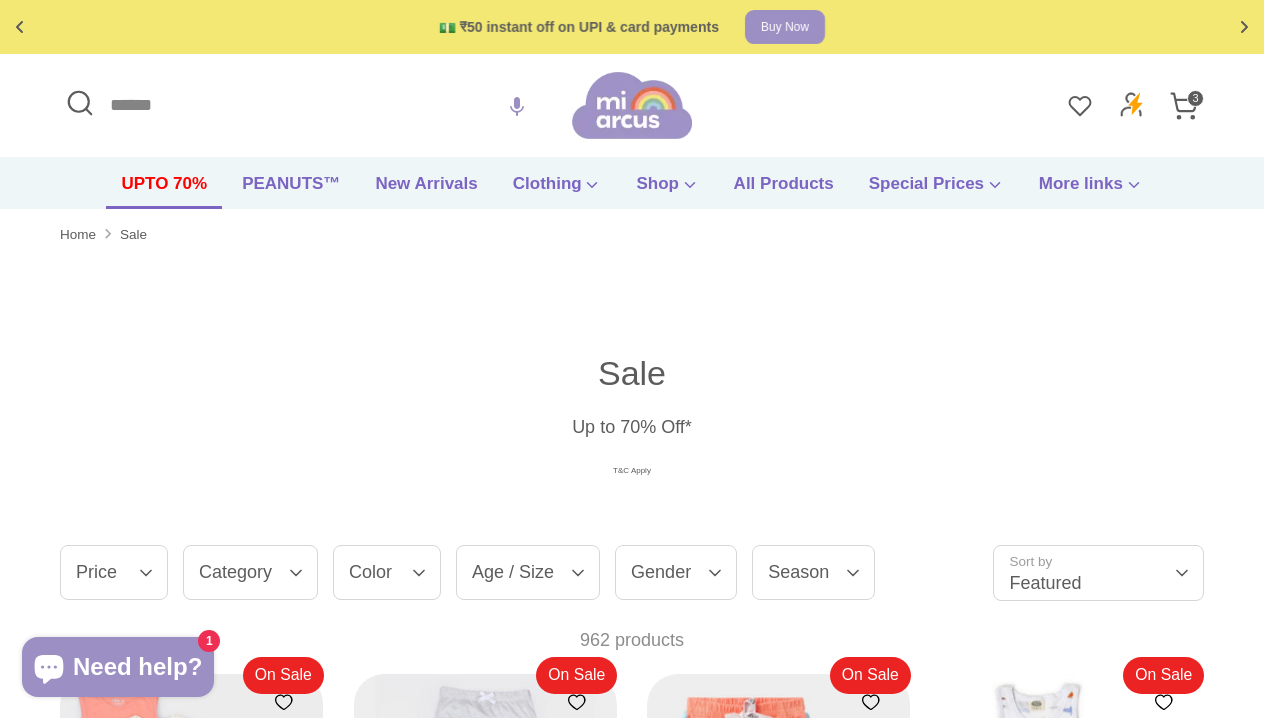 scroll, scrollTop: 0, scrollLeft: 0, axis: both 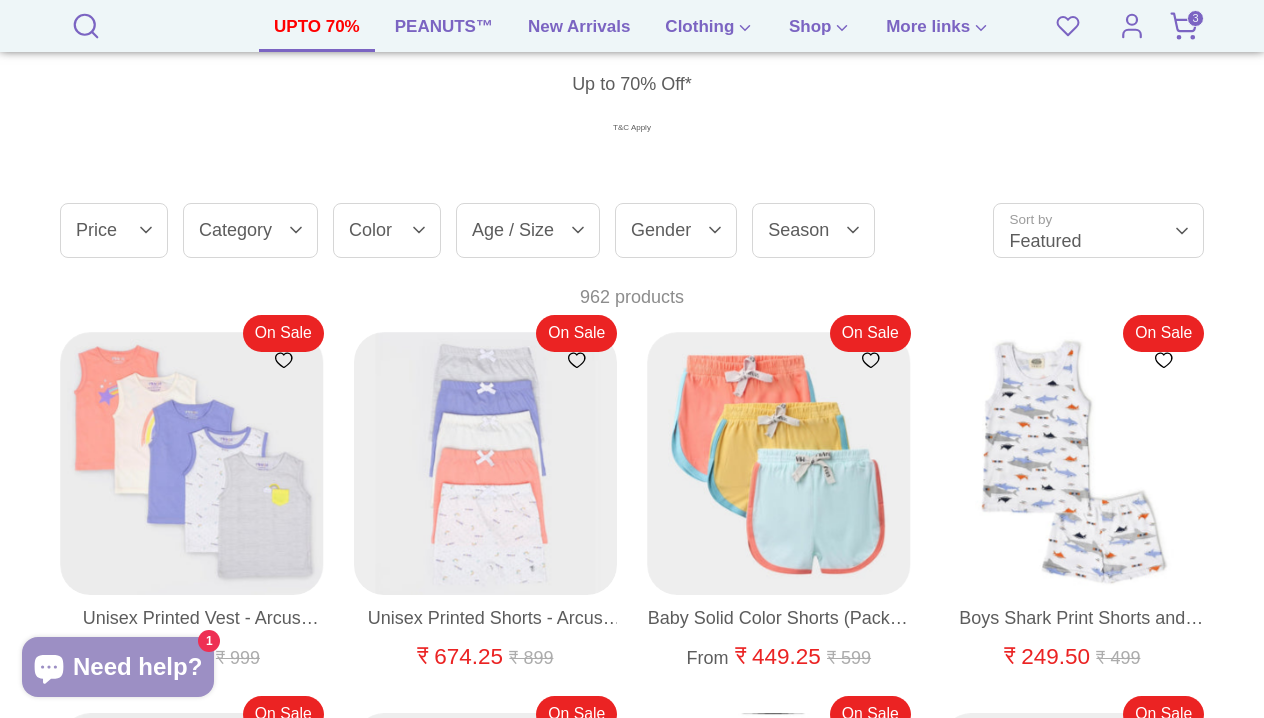 click on "Gender" at bounding box center (676, 230) 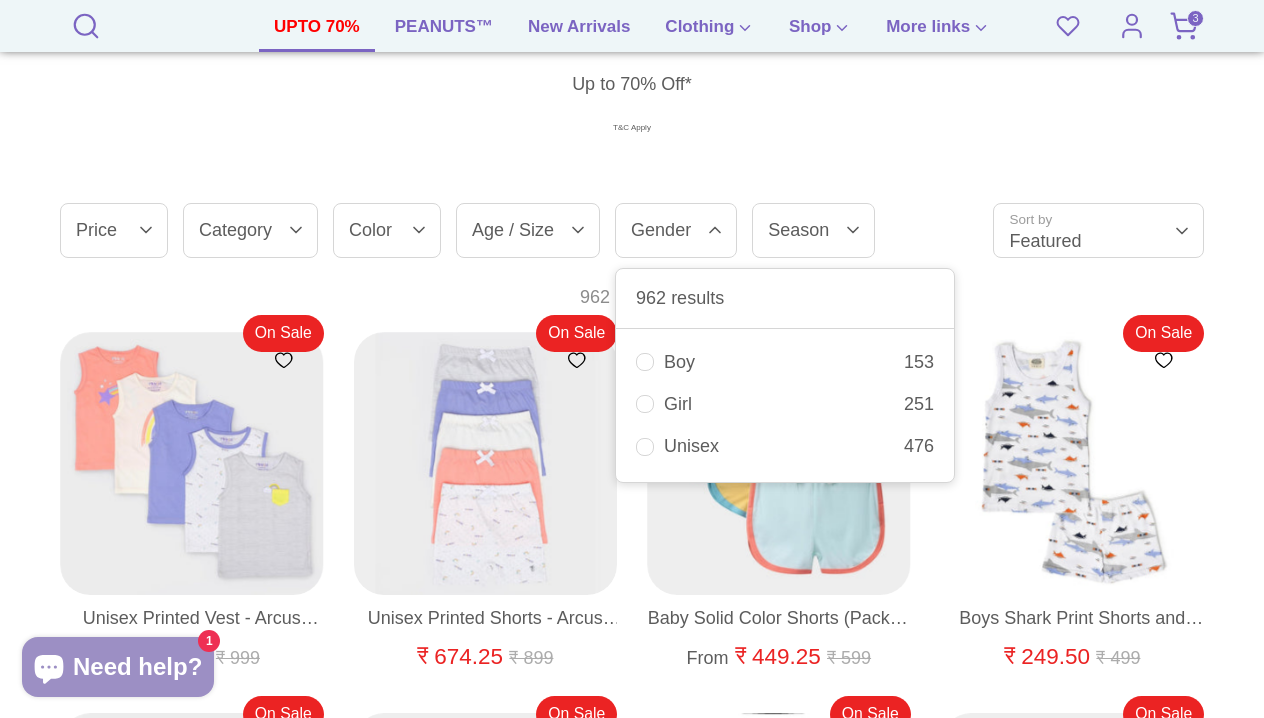 click on "Girl
251" at bounding box center (785, 404) 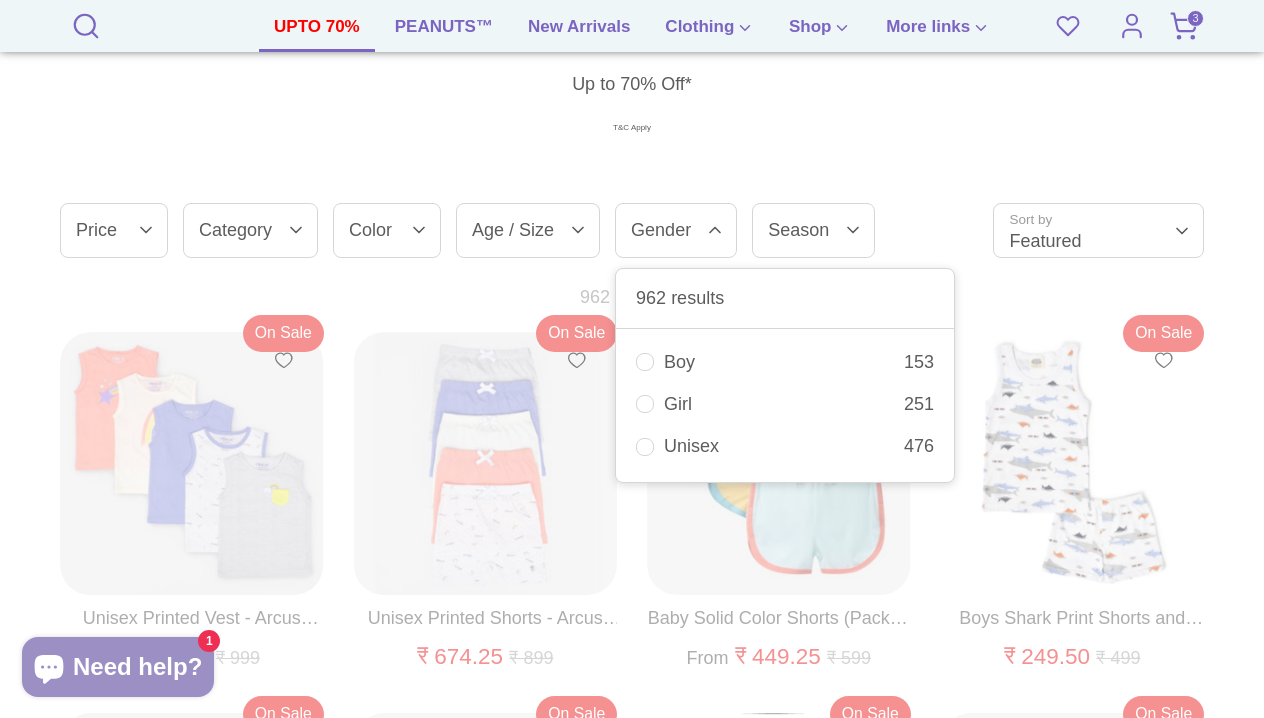 click on "Unisex
476" at bounding box center (785, 446) 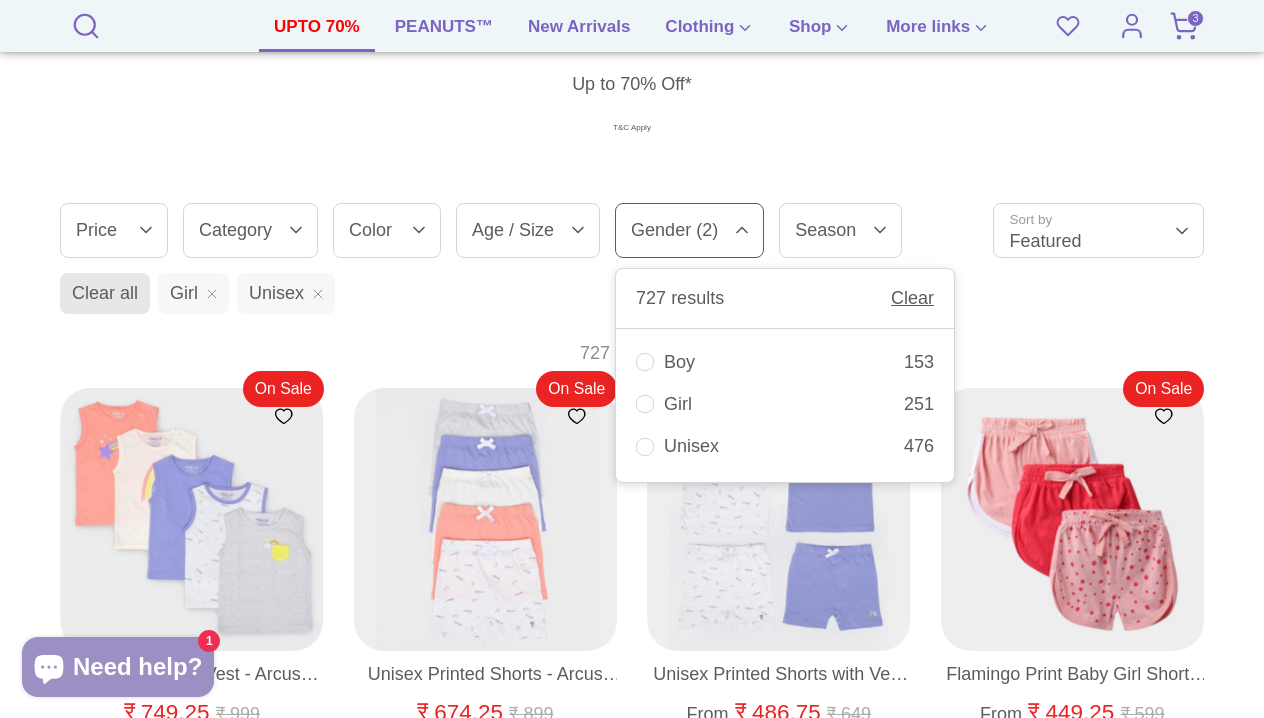 click on "Age / Size" at bounding box center [528, 230] 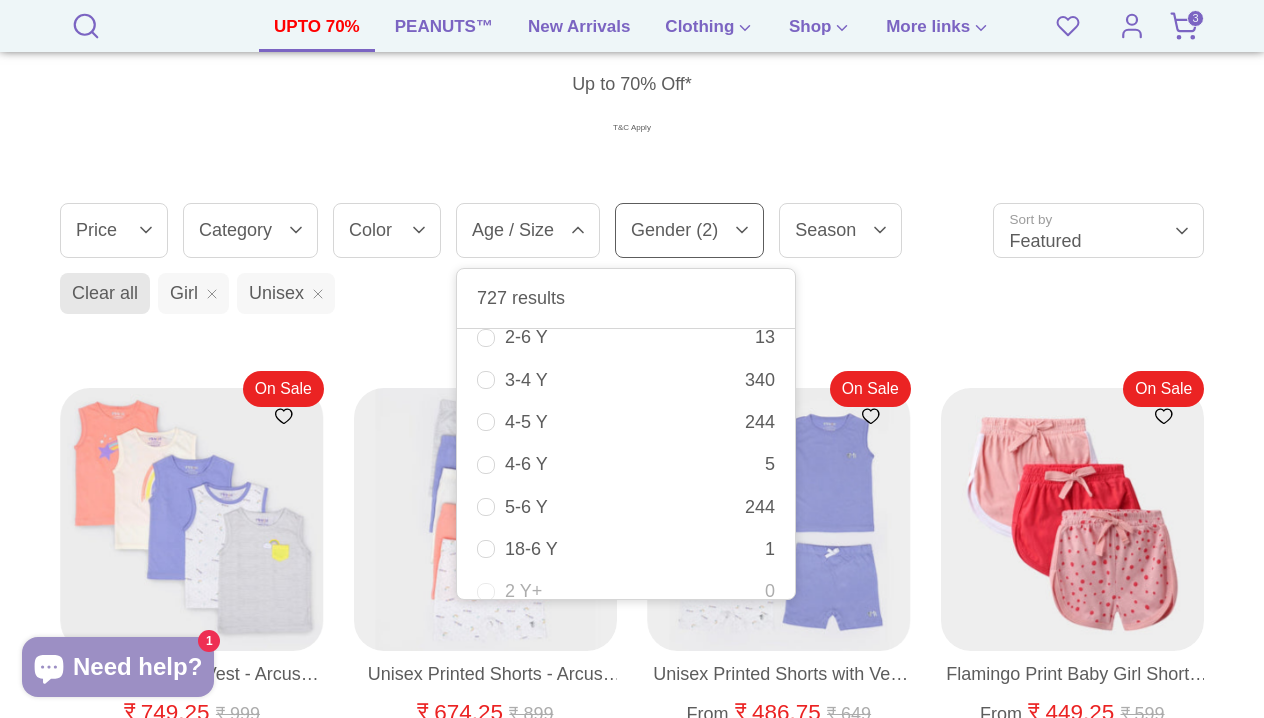 scroll, scrollTop: 3712, scrollLeft: 0, axis: vertical 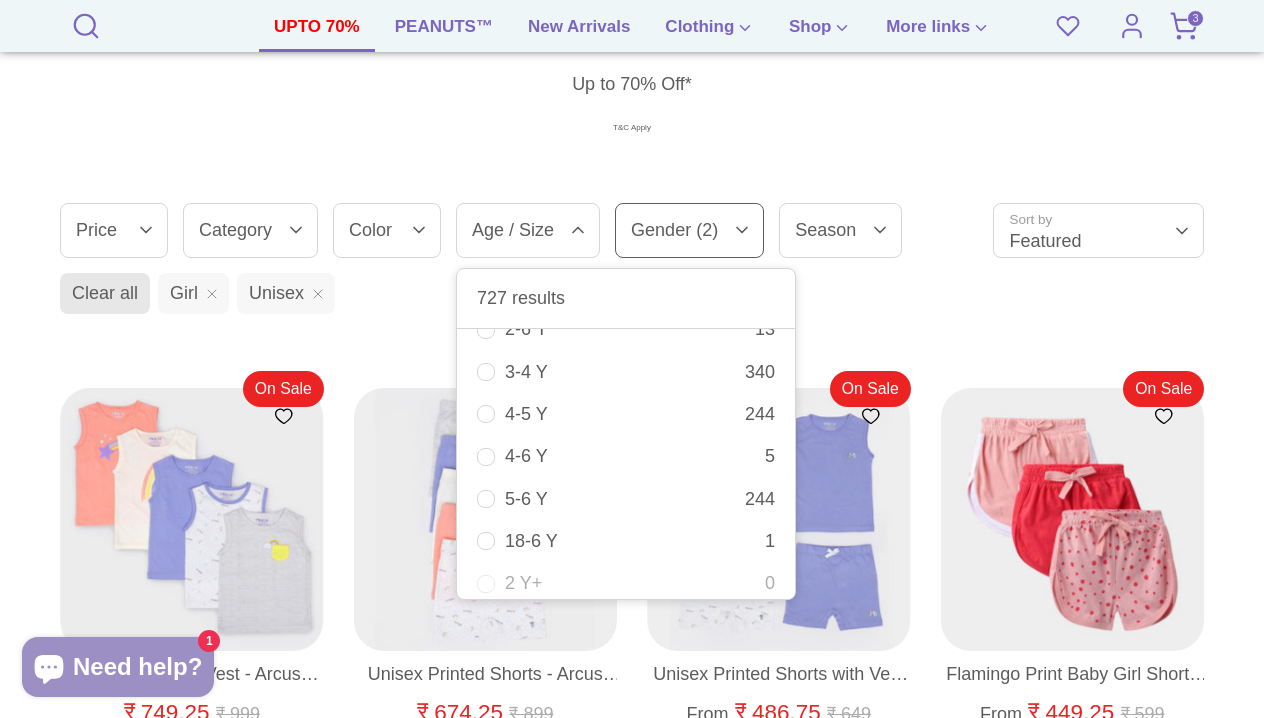 click on "5-6 Y
244" at bounding box center [626, 499] 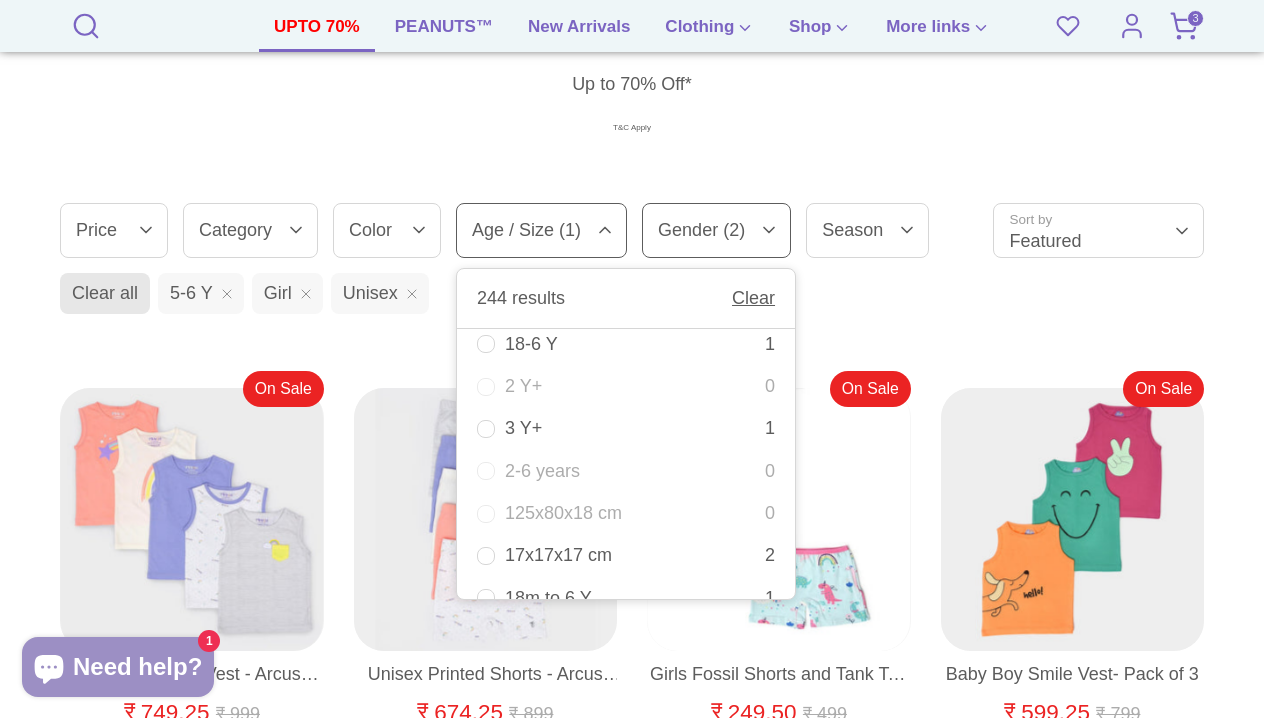 scroll, scrollTop: 3907, scrollLeft: 0, axis: vertical 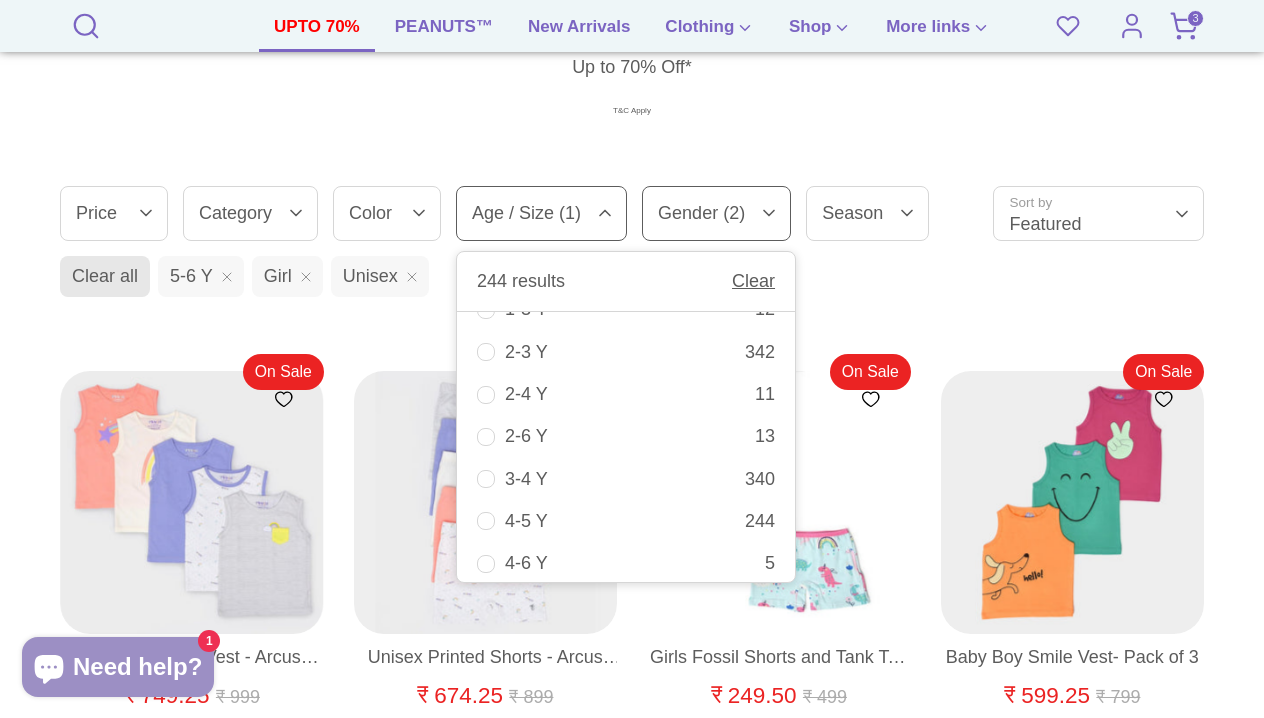 click on "T&C Apply" at bounding box center [632, 111] 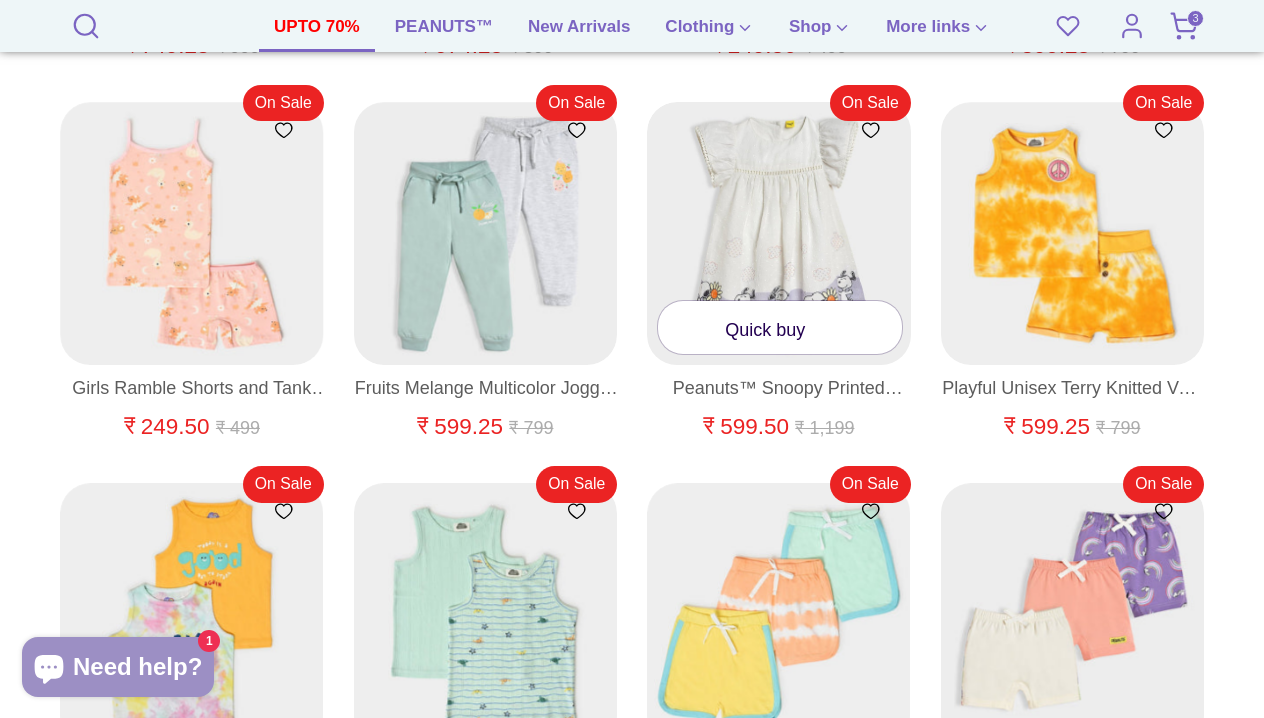 scroll, scrollTop: 1032, scrollLeft: 0, axis: vertical 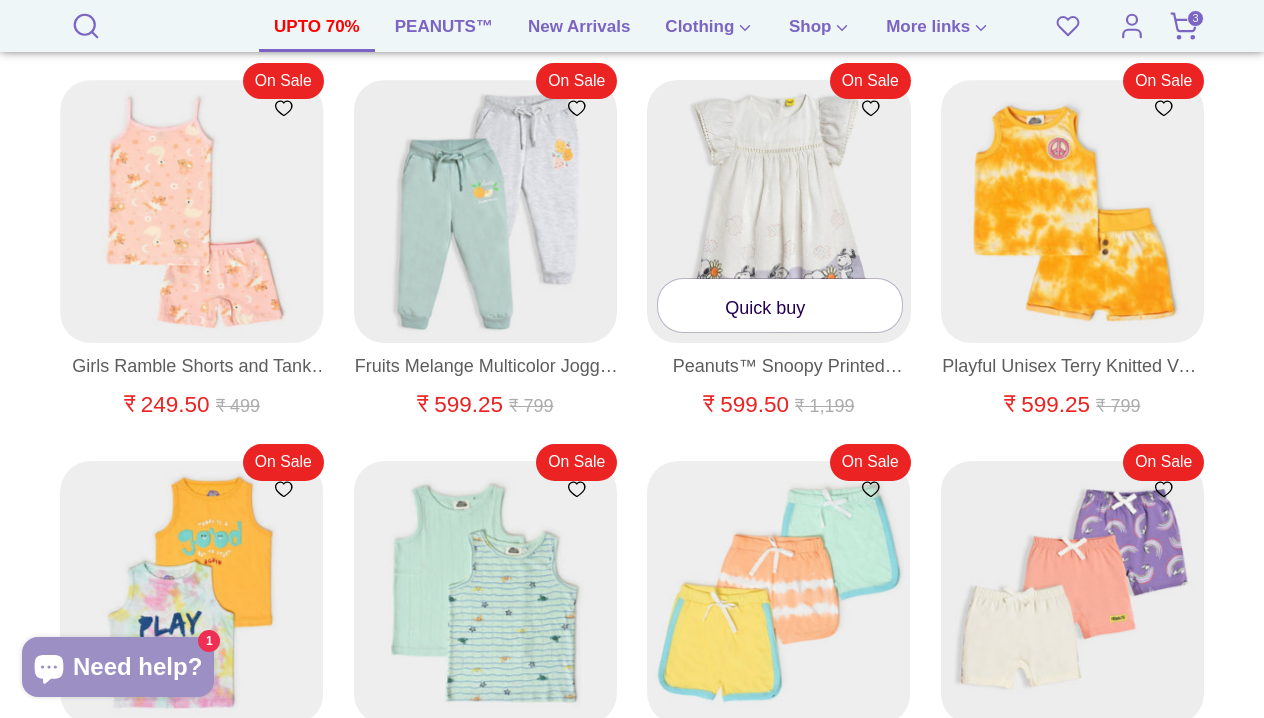 click at bounding box center (819, 308) 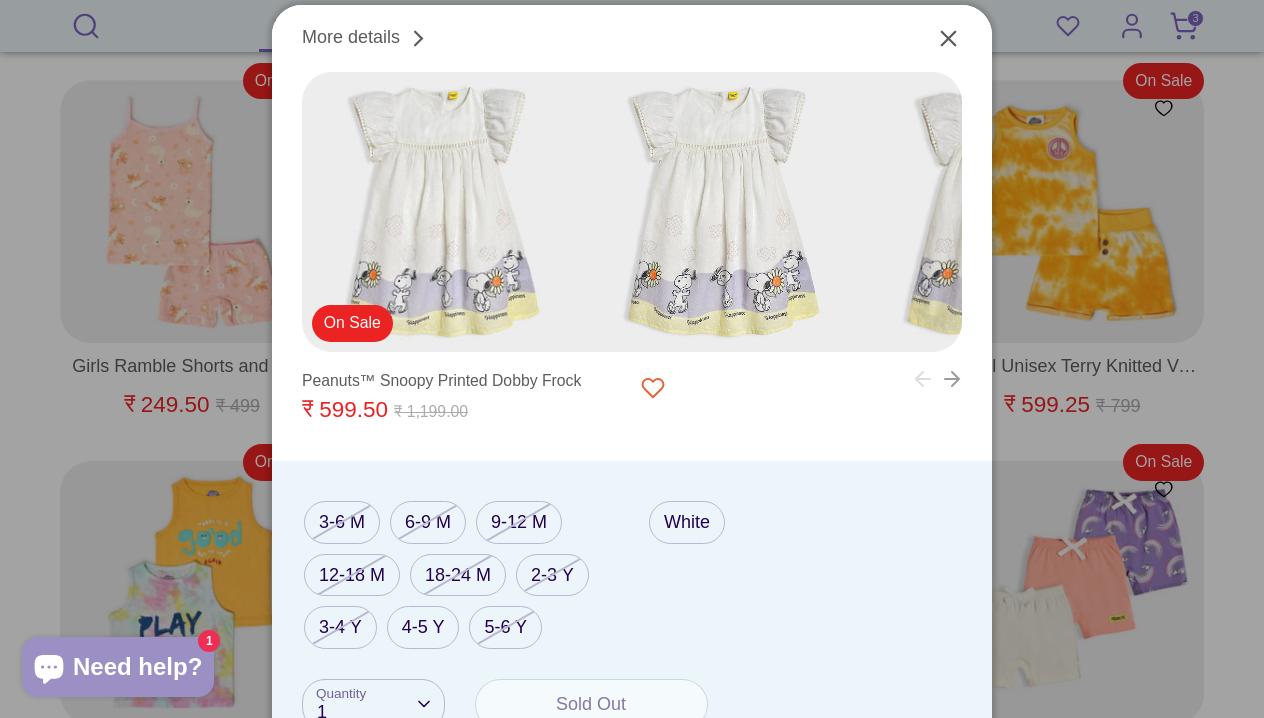 click 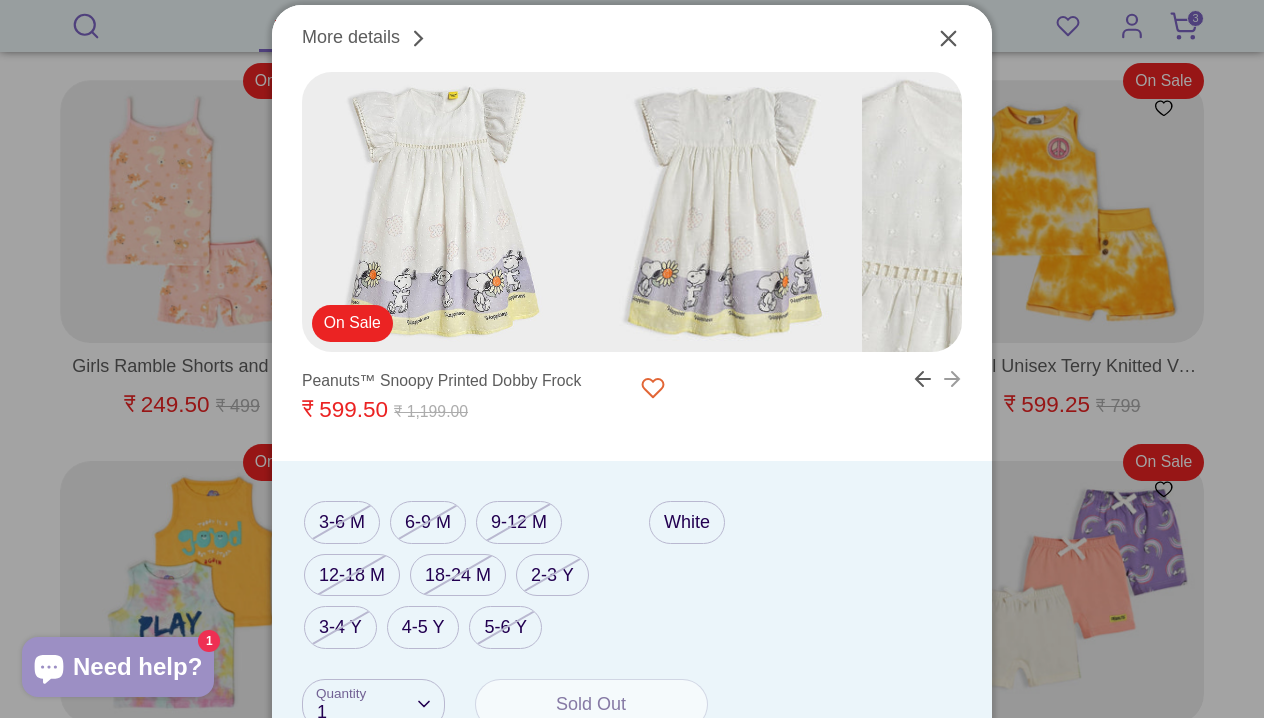 click 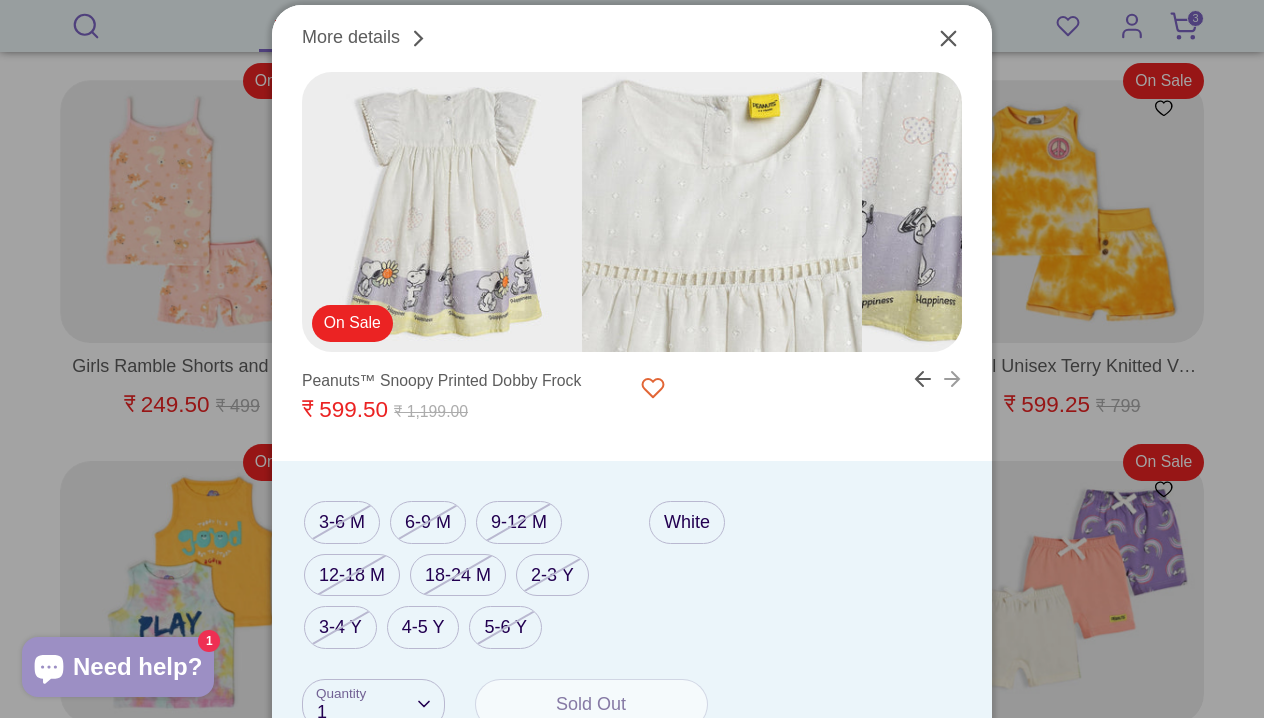 click 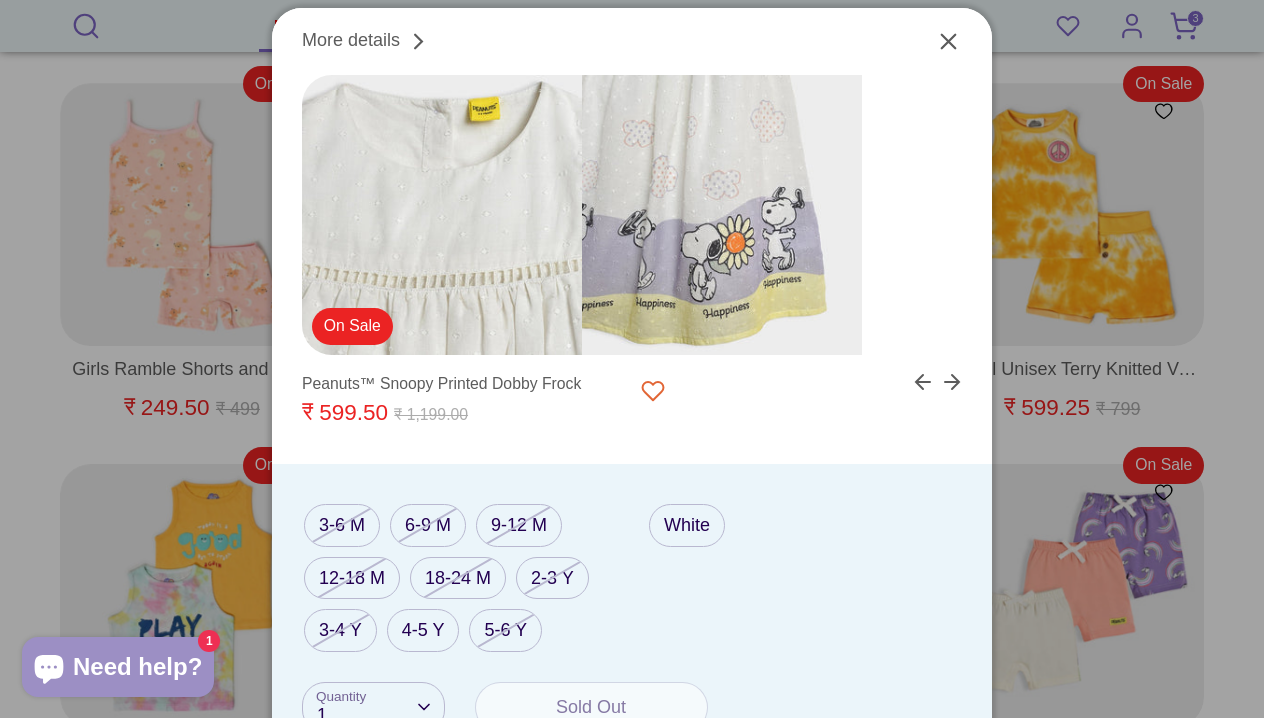 scroll, scrollTop: 1023, scrollLeft: 0, axis: vertical 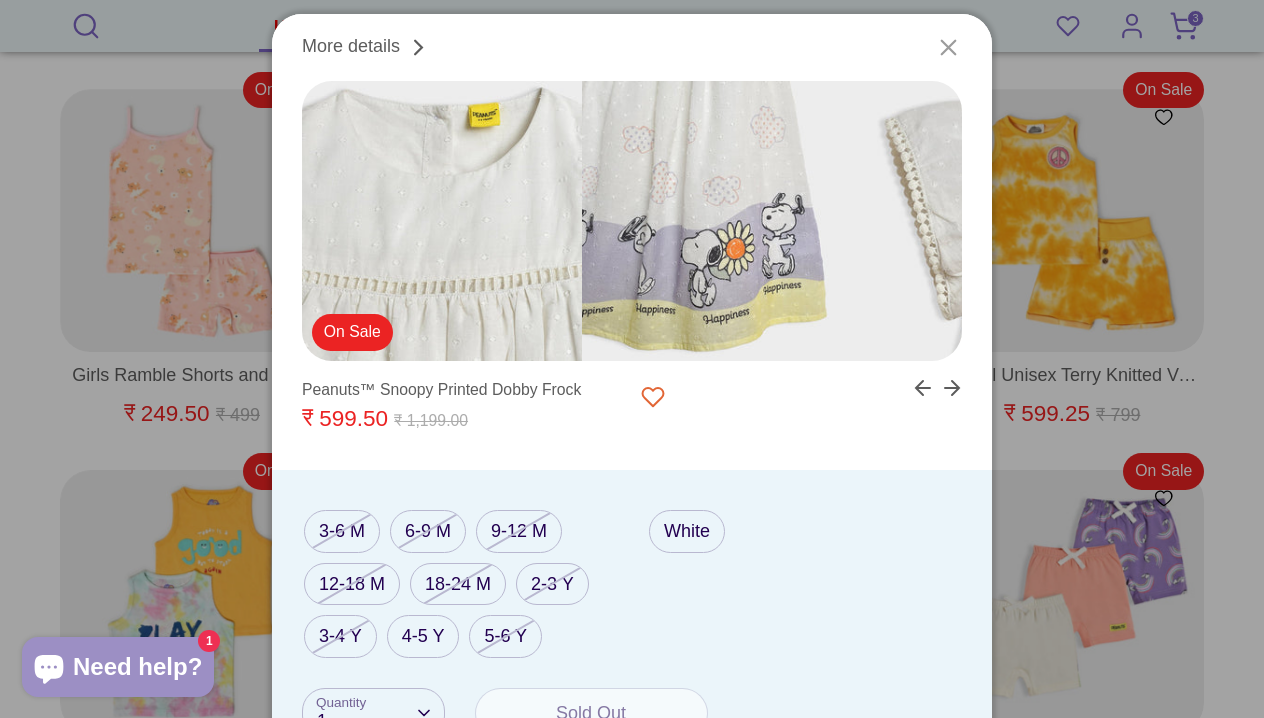 click 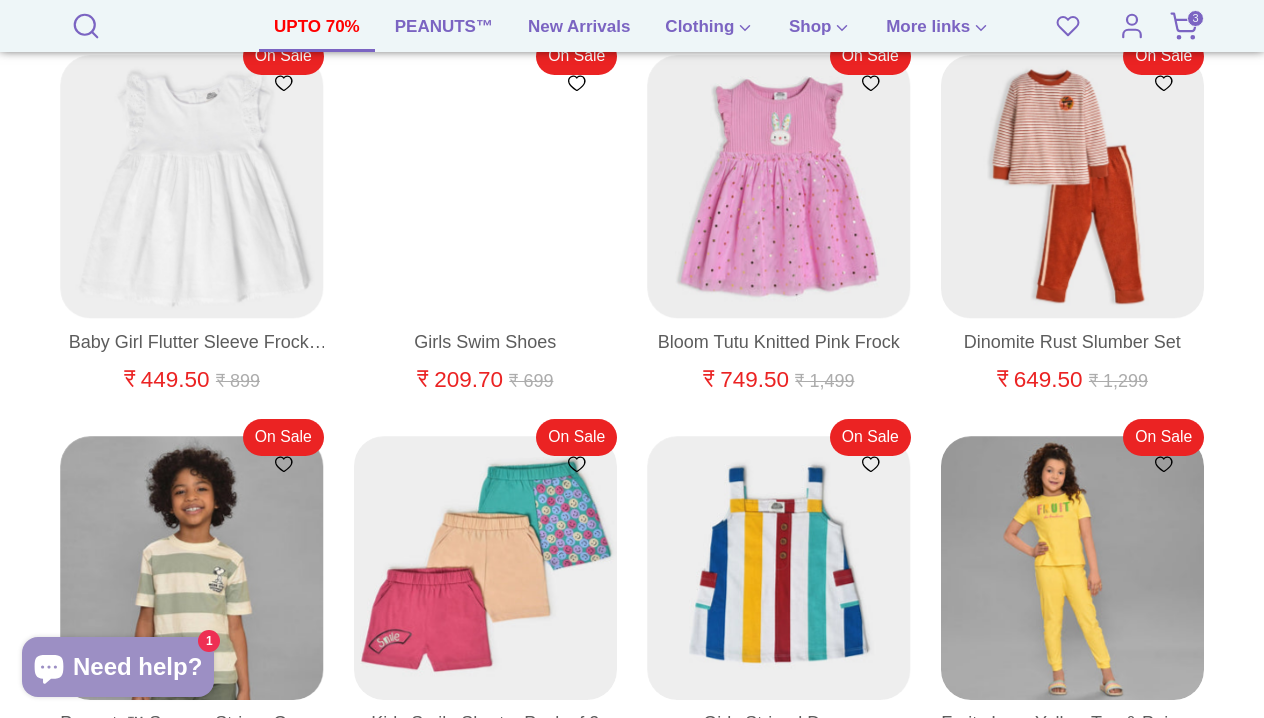 scroll, scrollTop: 2593, scrollLeft: 0, axis: vertical 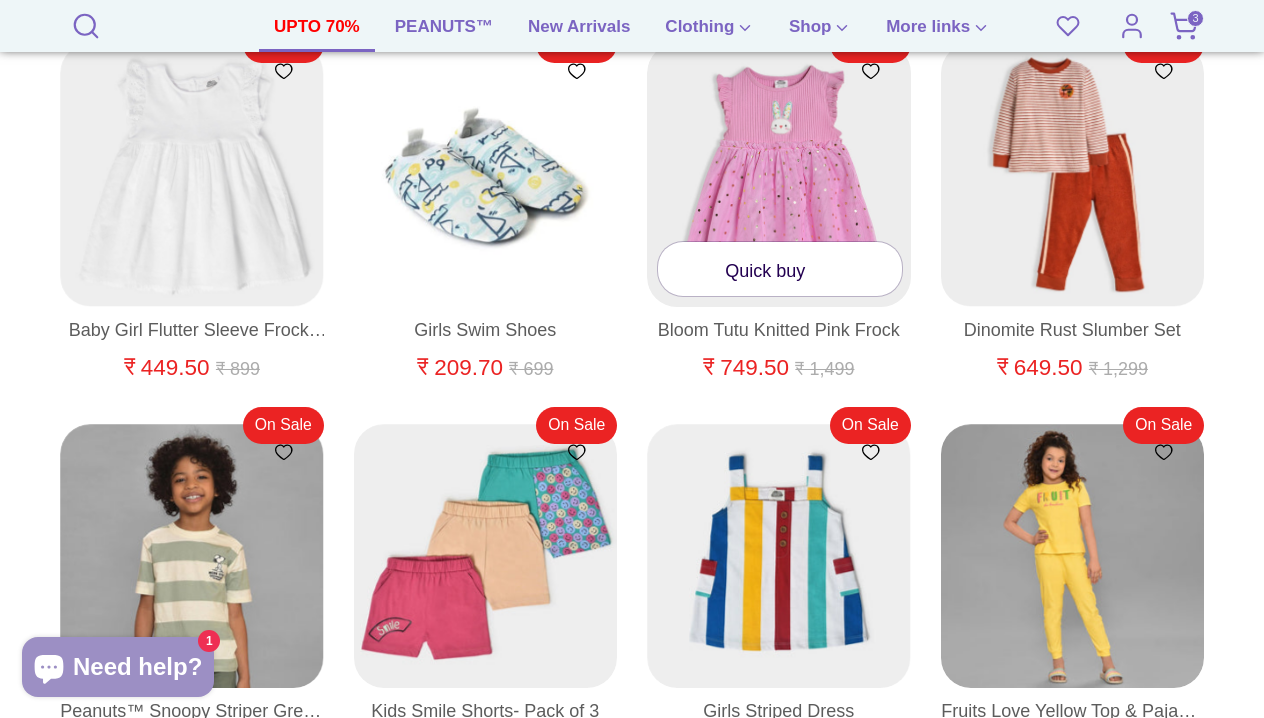 click on "Quick buy" at bounding box center [780, 268] 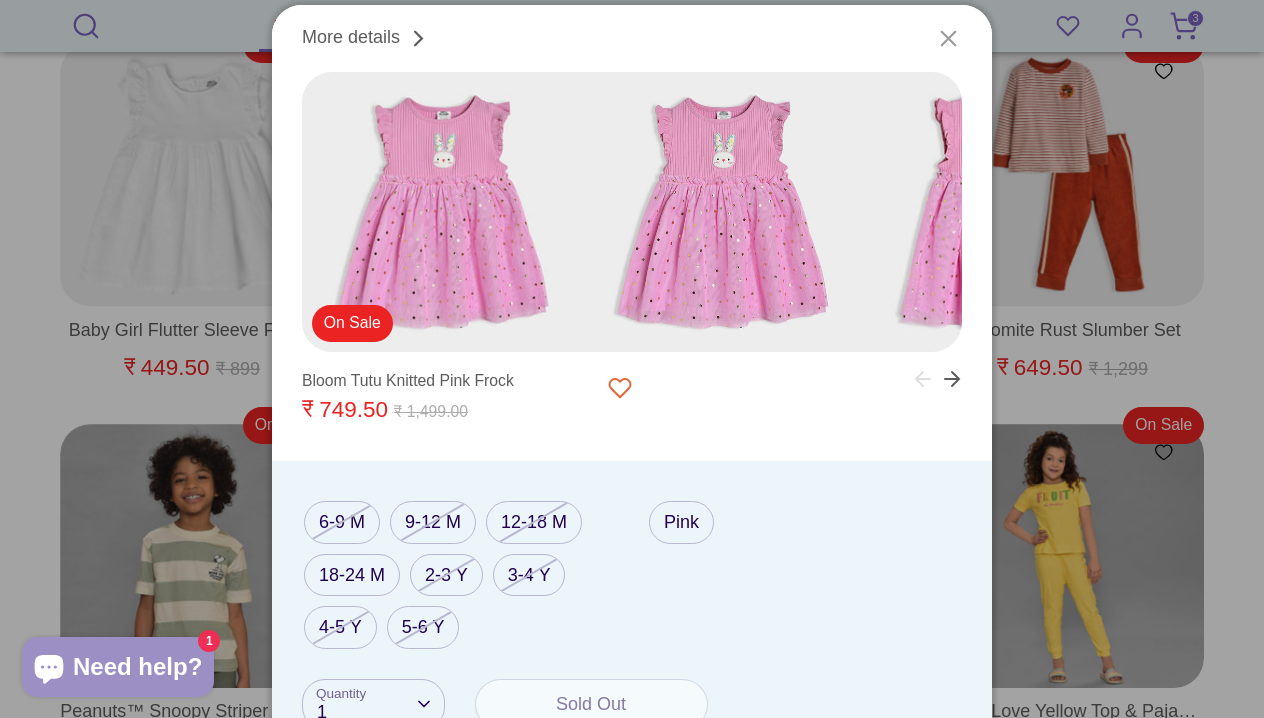 click 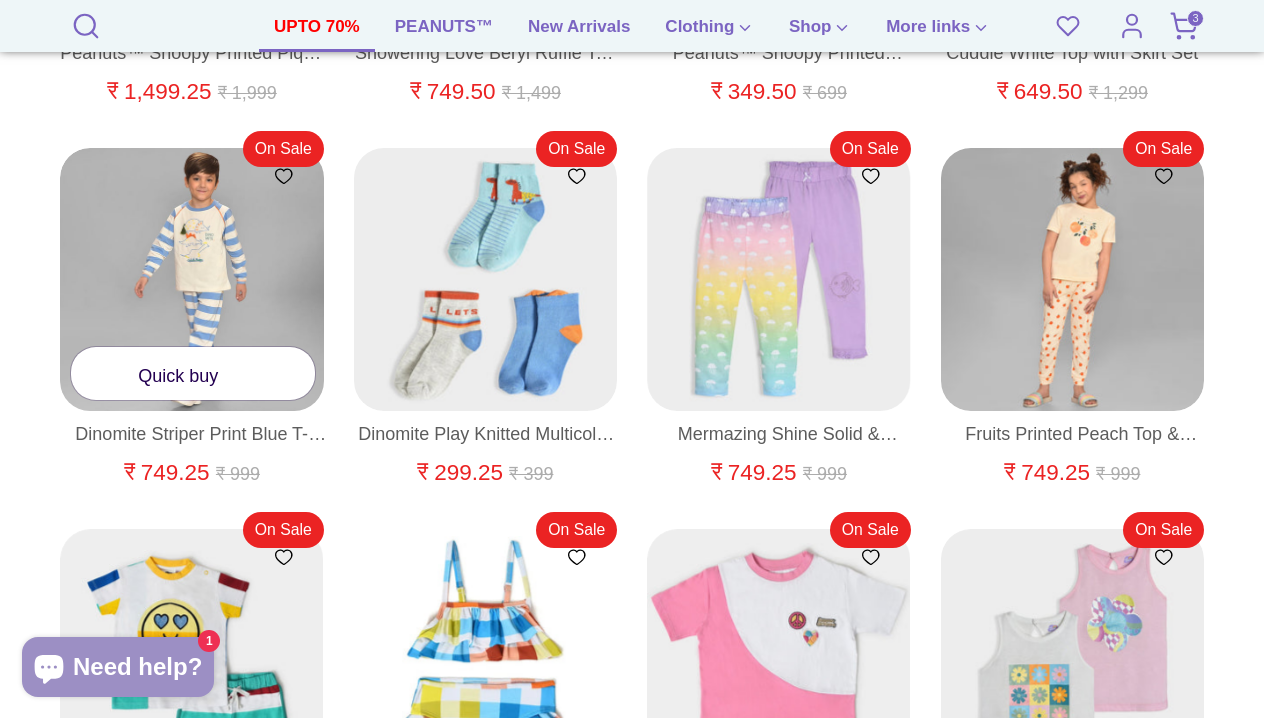 scroll, scrollTop: 4398, scrollLeft: 0, axis: vertical 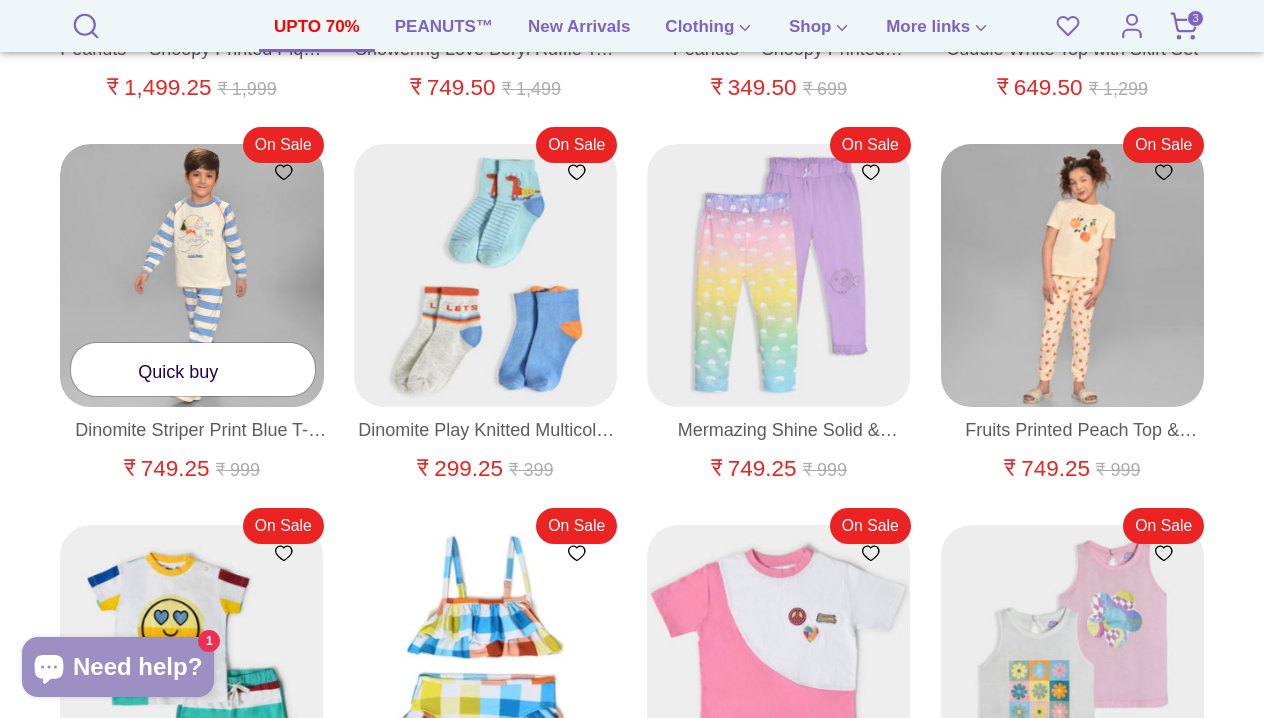click on "Quick buy" at bounding box center [193, 369] 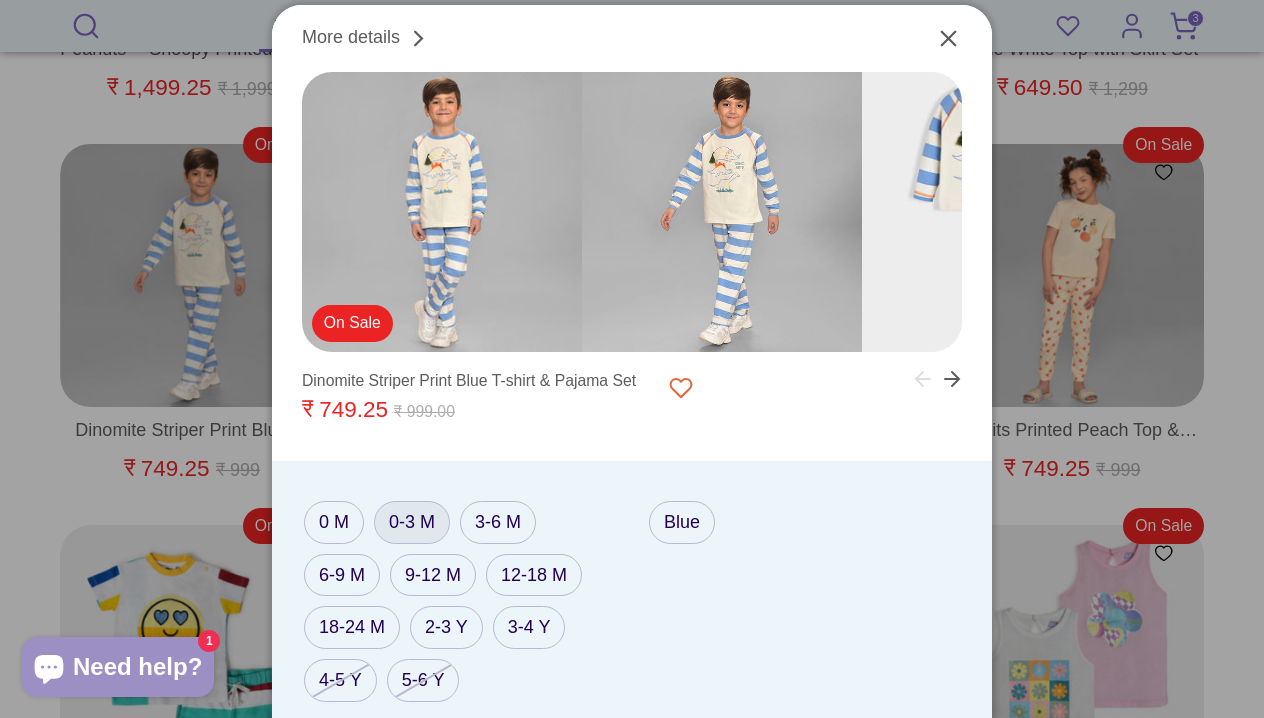 click on "0-3 M" at bounding box center [412, 522] 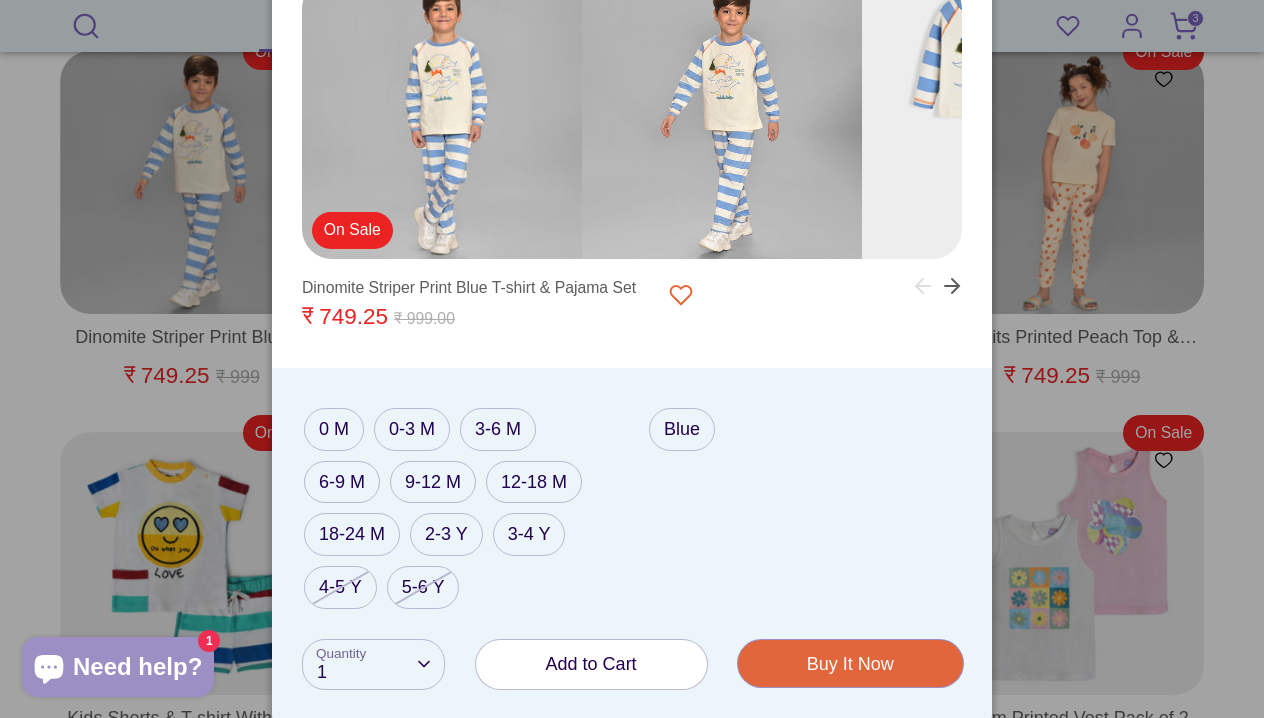 scroll, scrollTop: 4670, scrollLeft: 0, axis: vertical 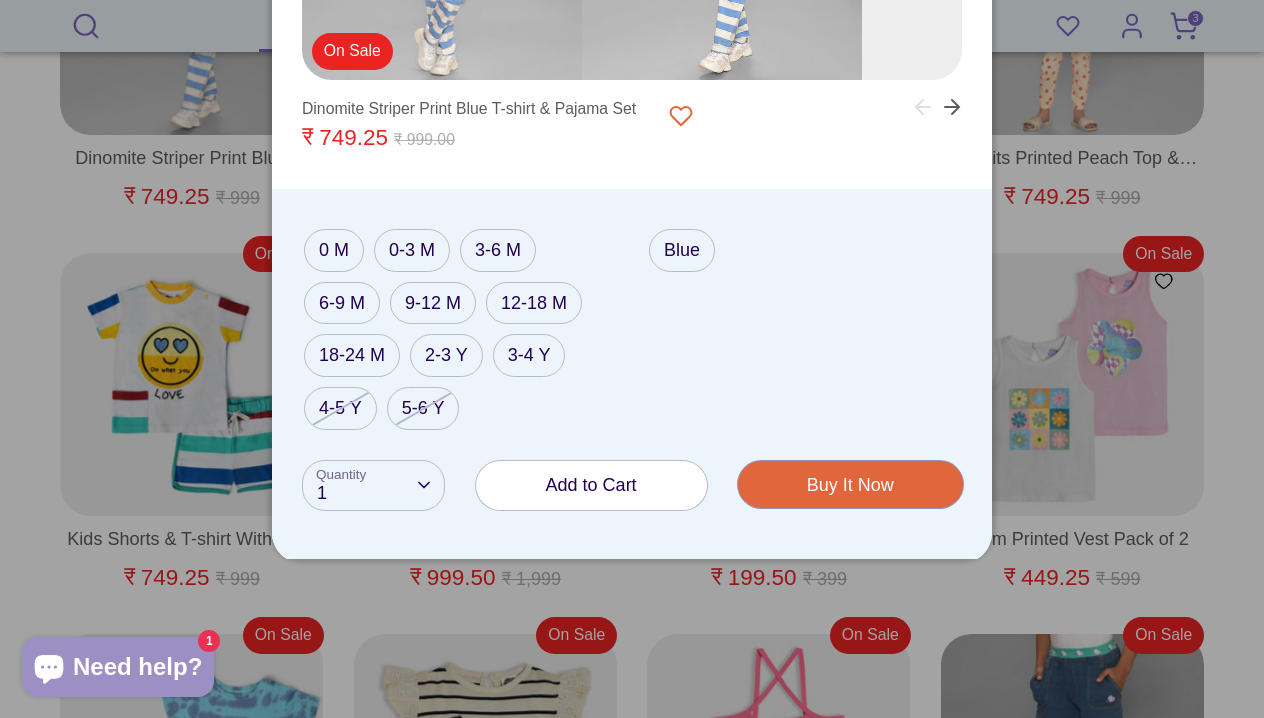 click on "Add to Cart" at bounding box center [591, 485] 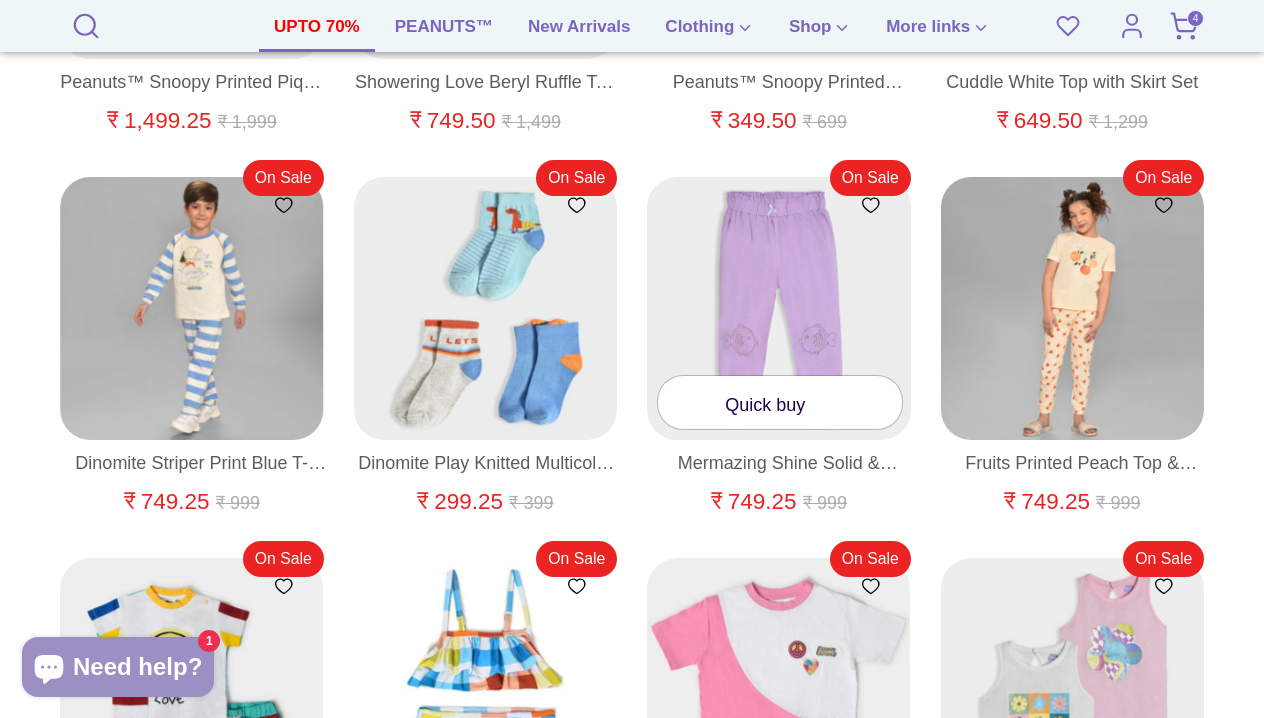 scroll, scrollTop: 4350, scrollLeft: 0, axis: vertical 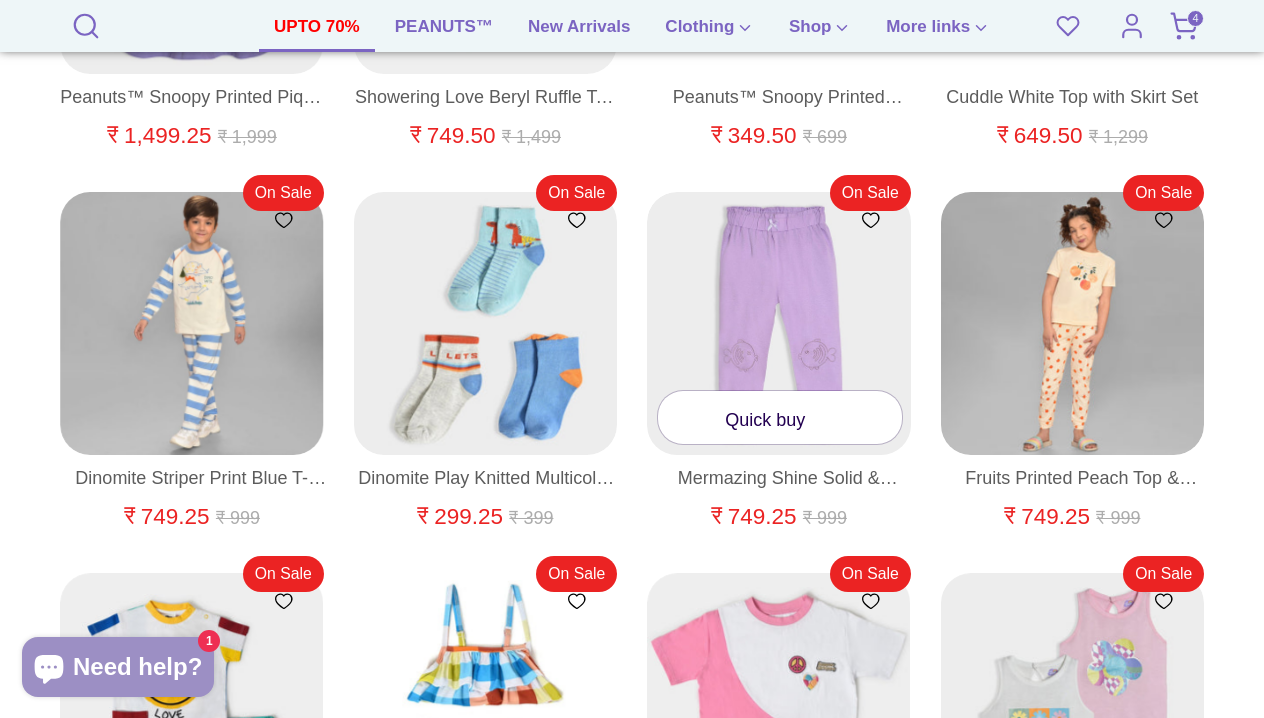 click on "Quick buy" at bounding box center [780, 417] 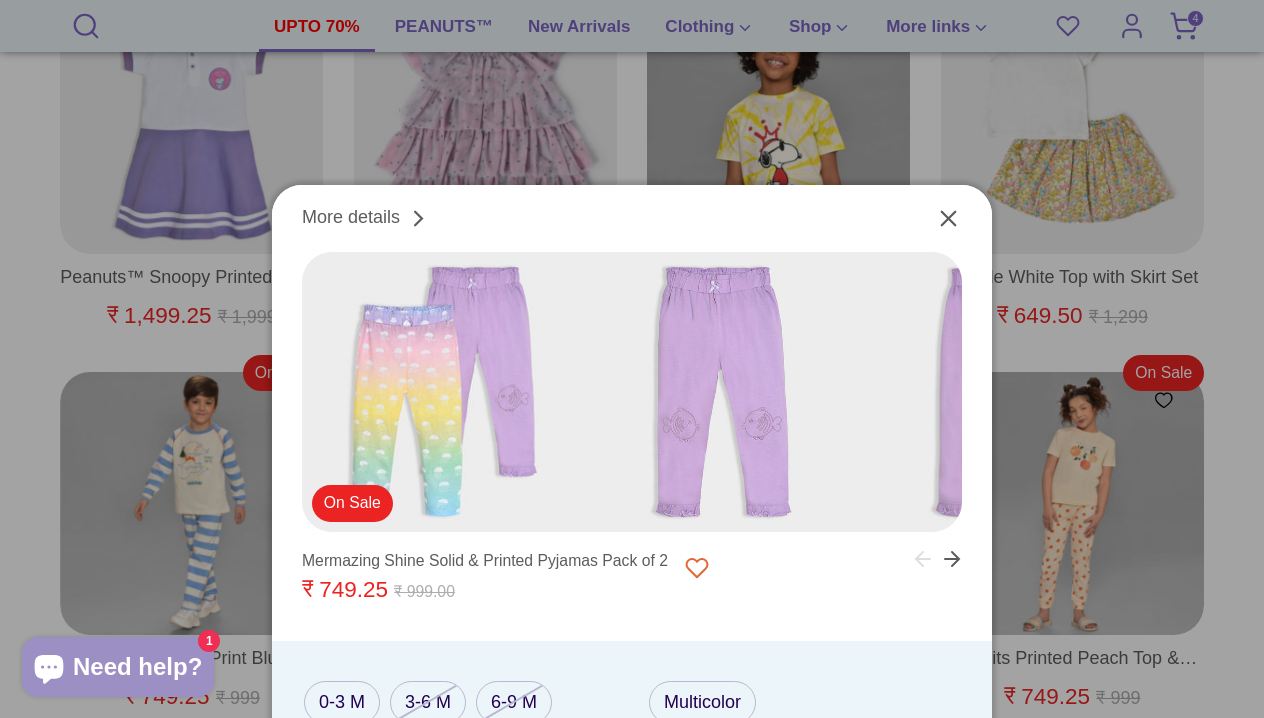 scroll, scrollTop: 4169, scrollLeft: 0, axis: vertical 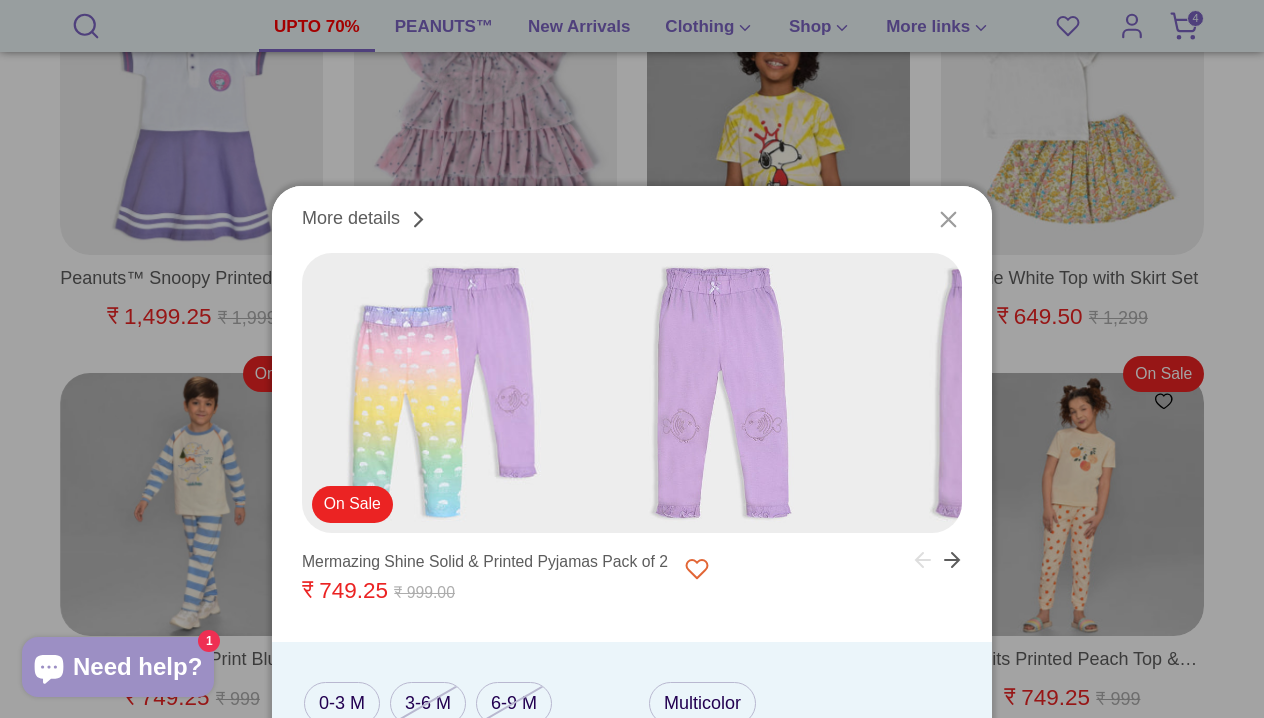click 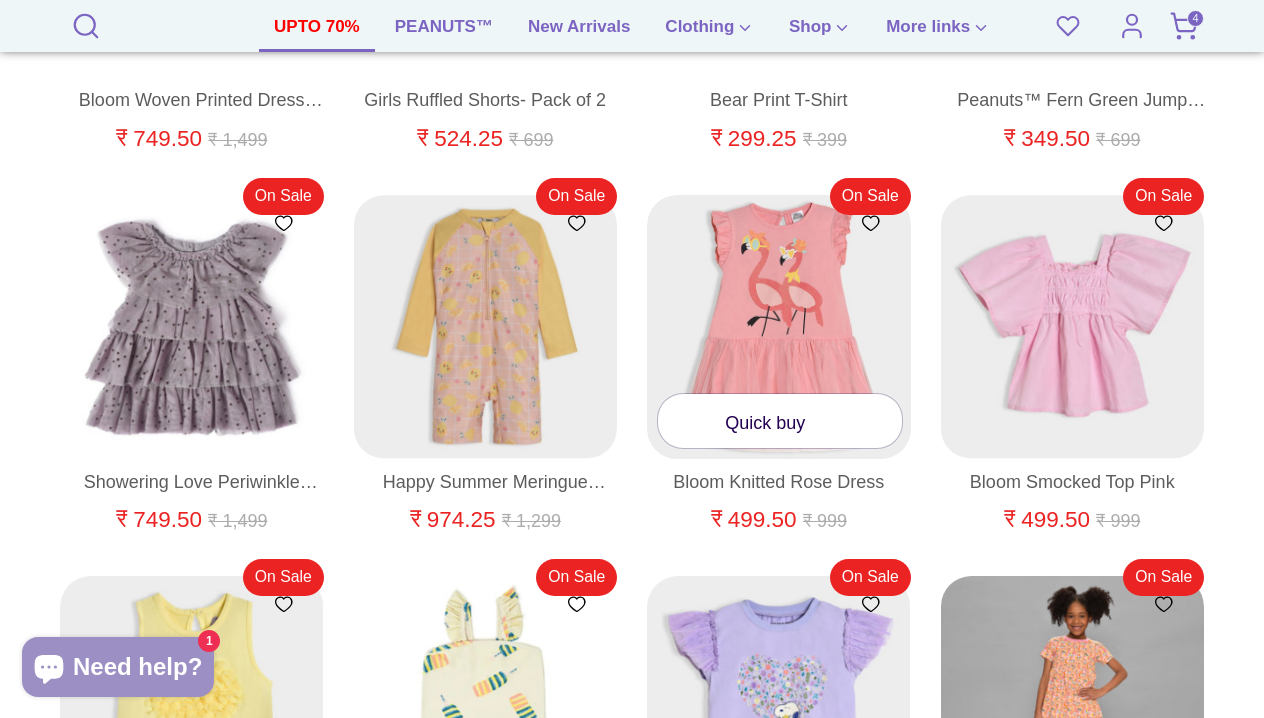 scroll, scrollTop: 5886, scrollLeft: 0, axis: vertical 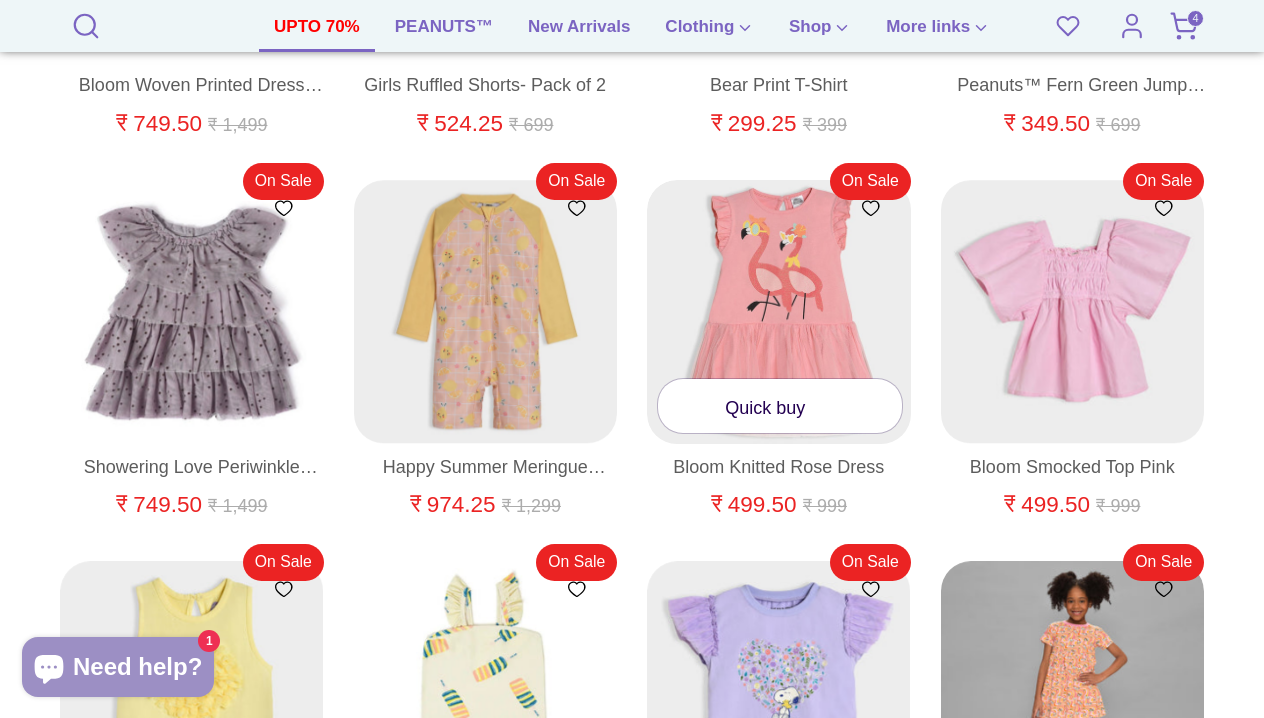 click on "Quick buy" at bounding box center (780, 405) 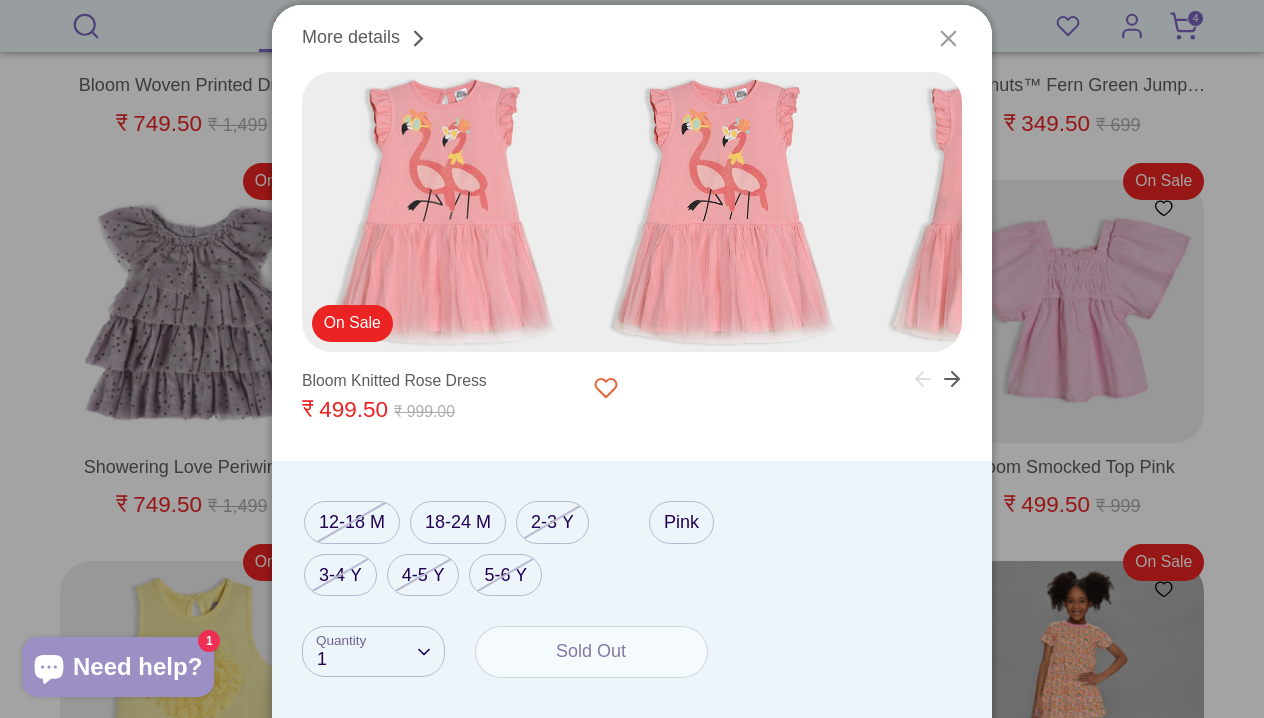 click 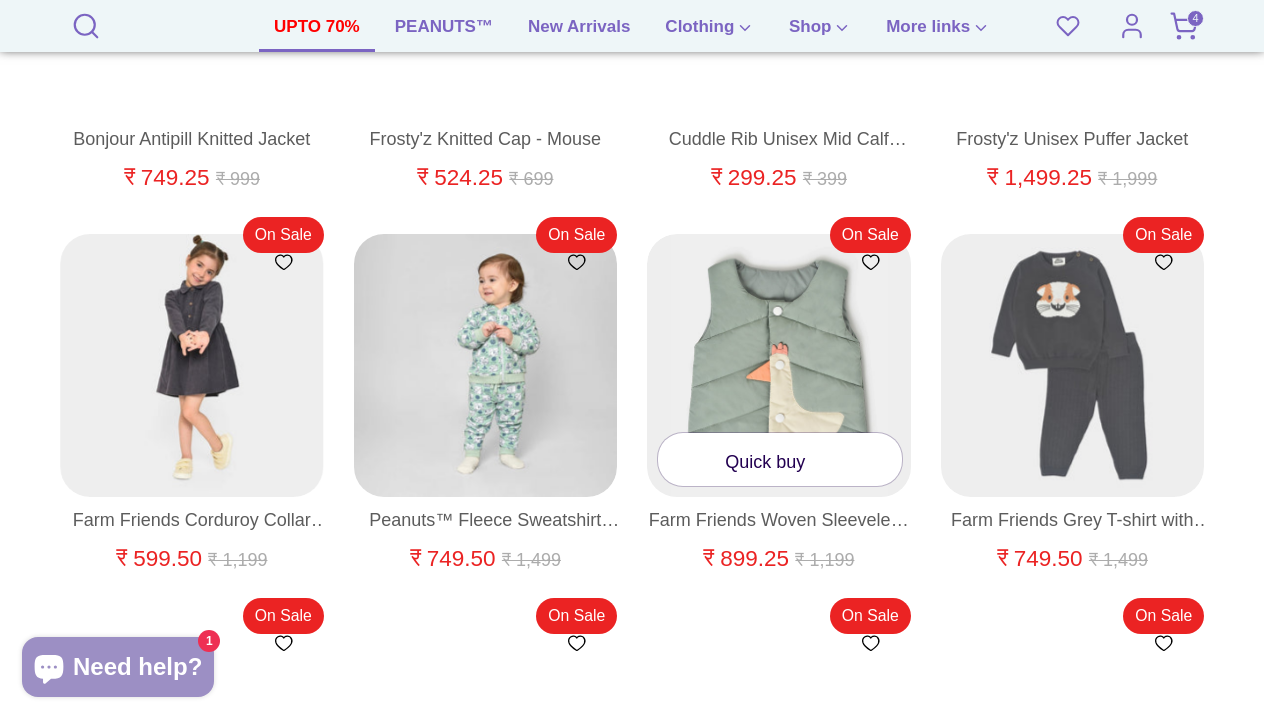 scroll, scrollTop: 8121, scrollLeft: 0, axis: vertical 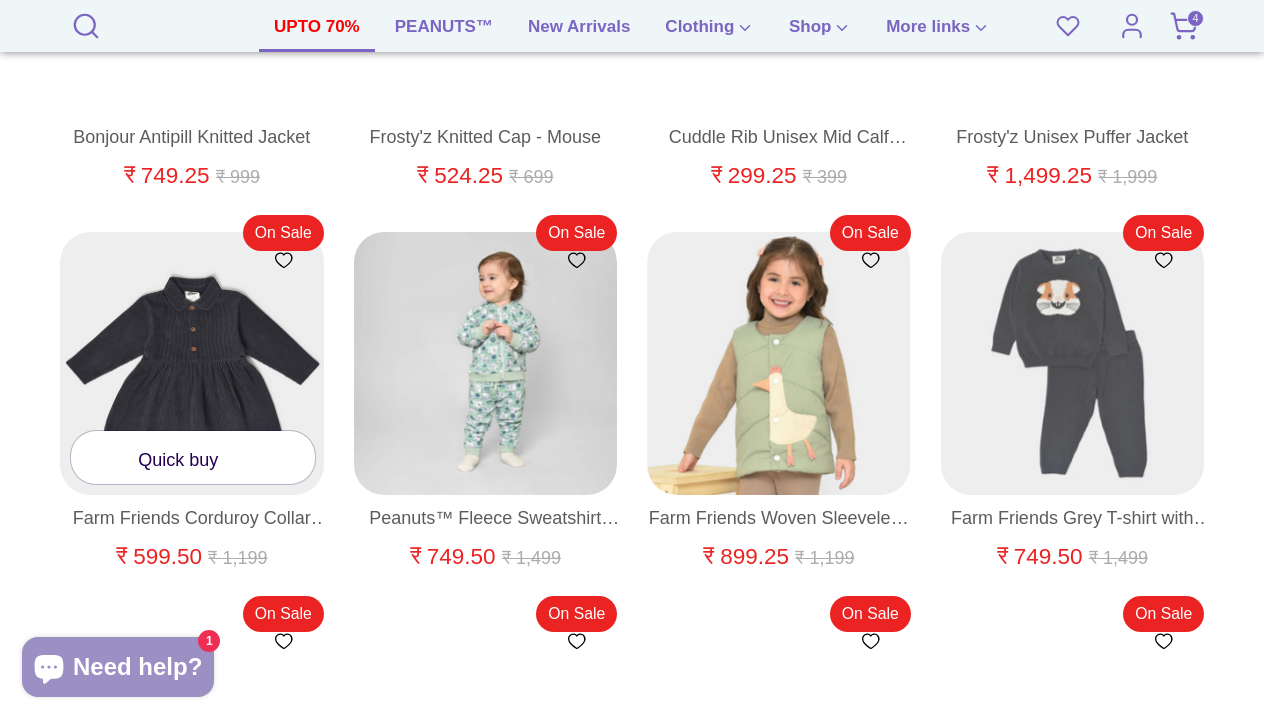 click on "Quick buy" at bounding box center [193, 457] 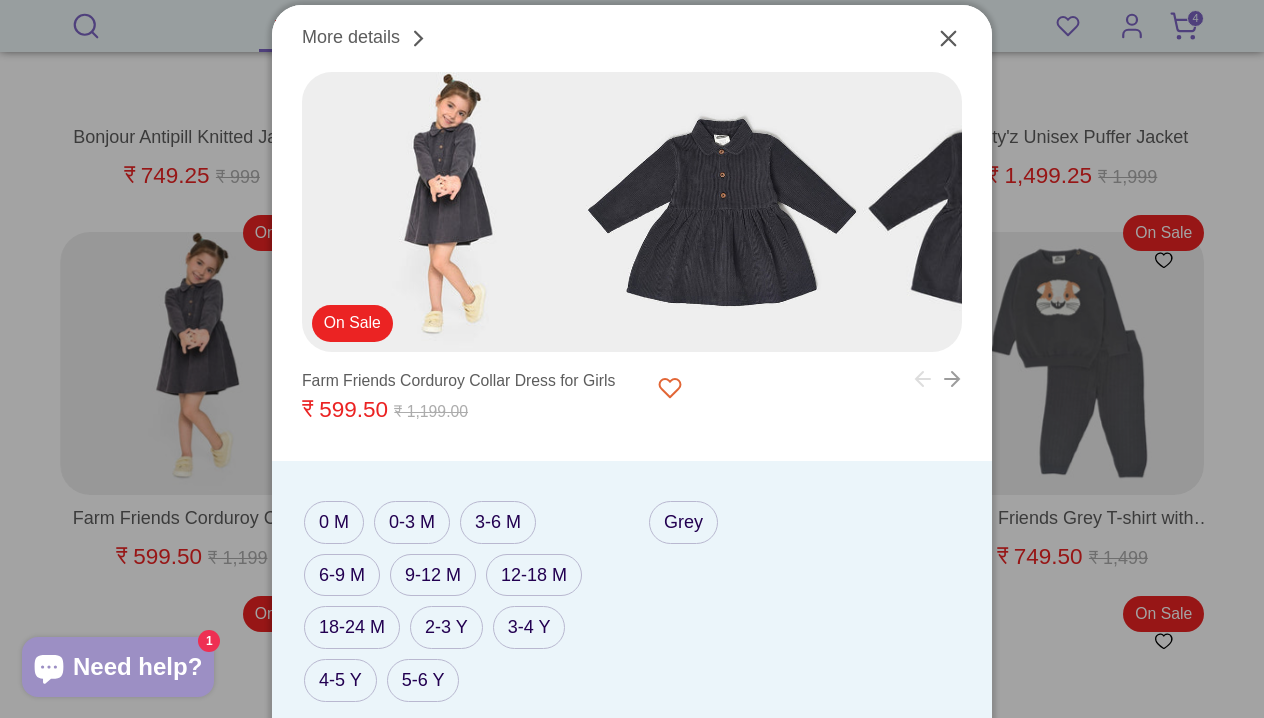 click 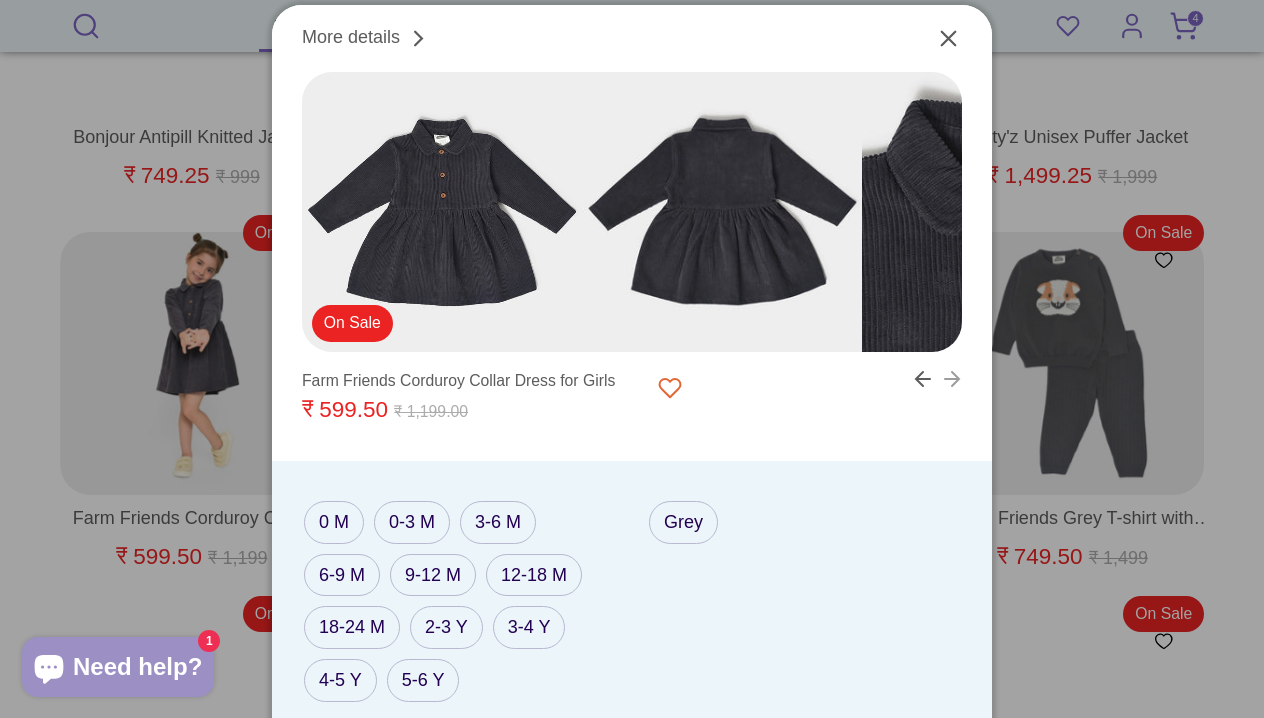 click 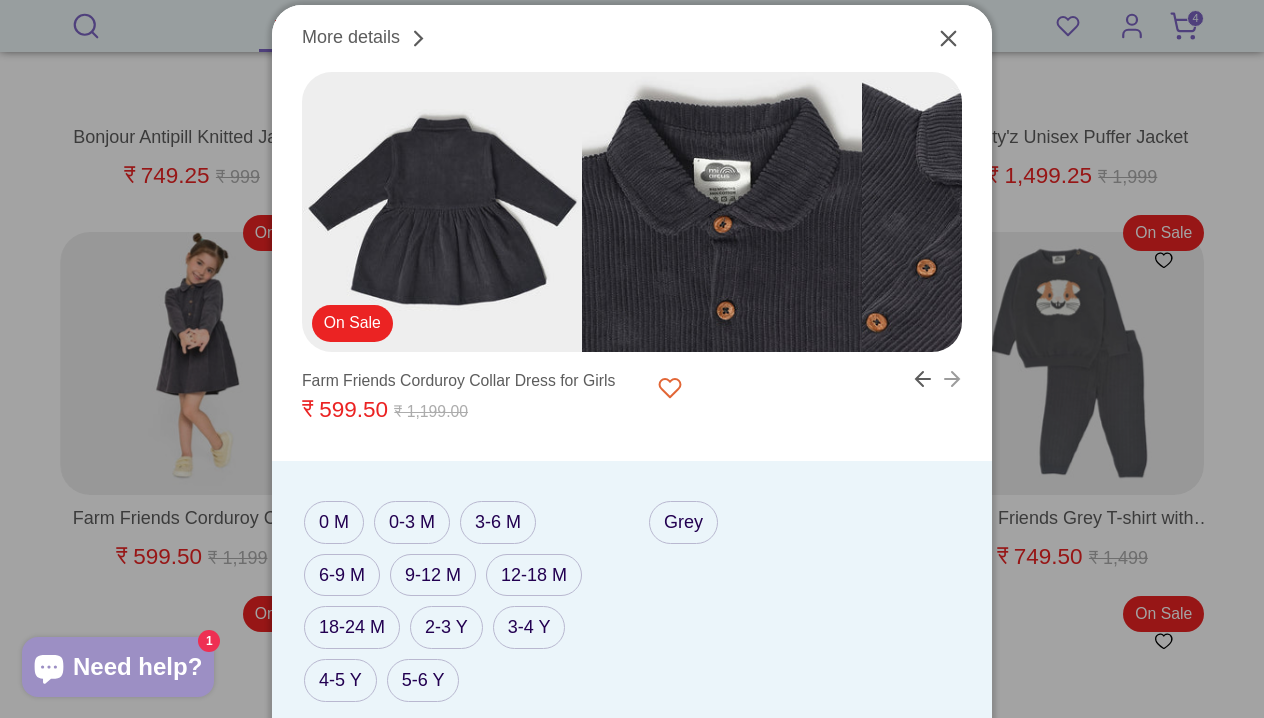 click 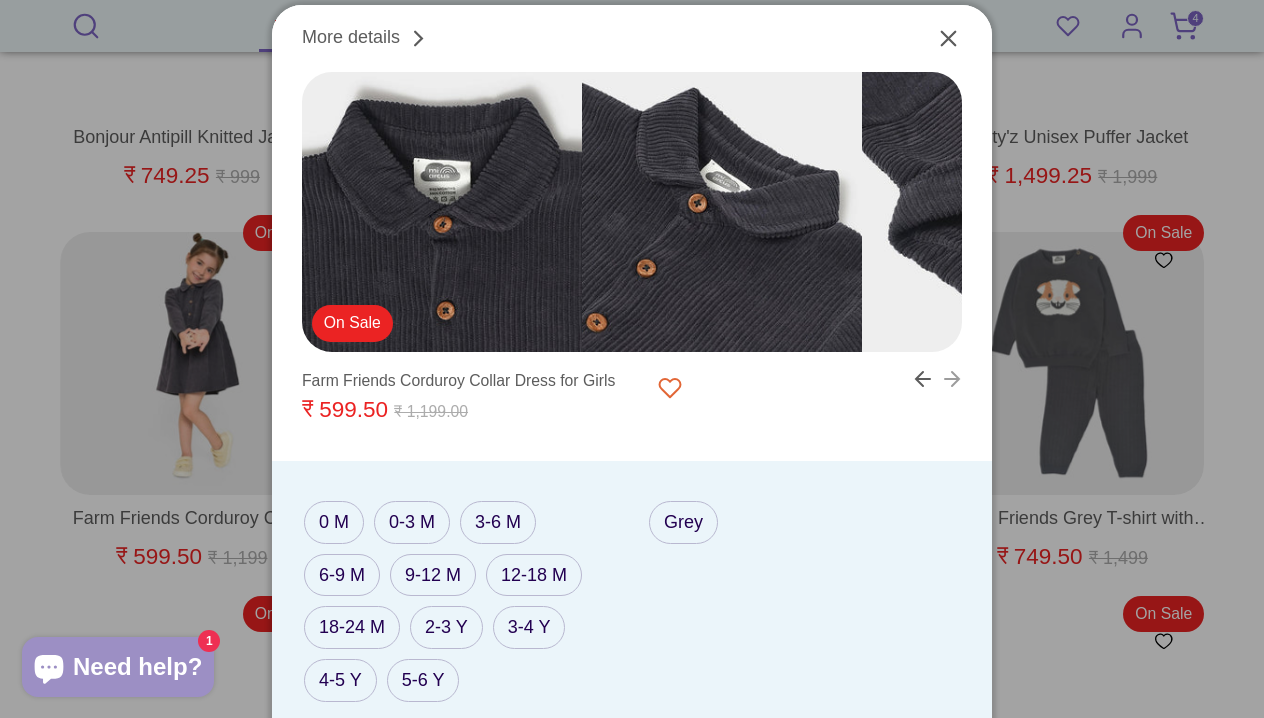 click 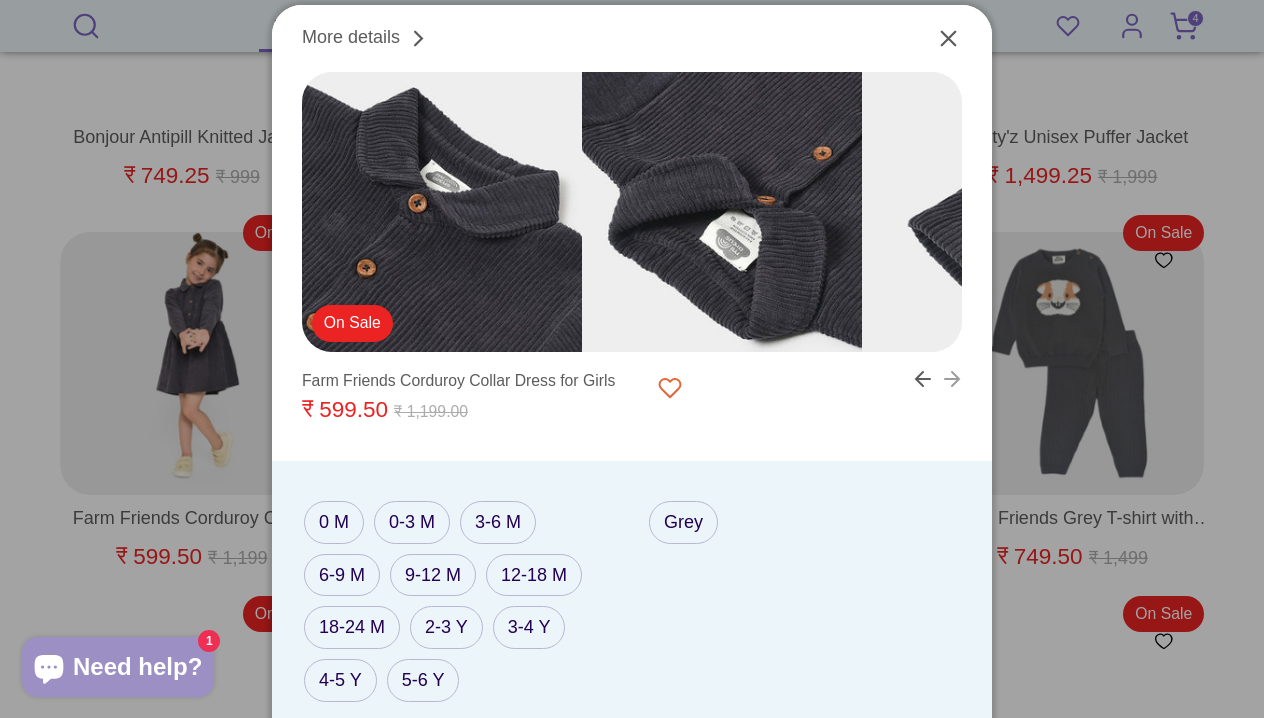 click 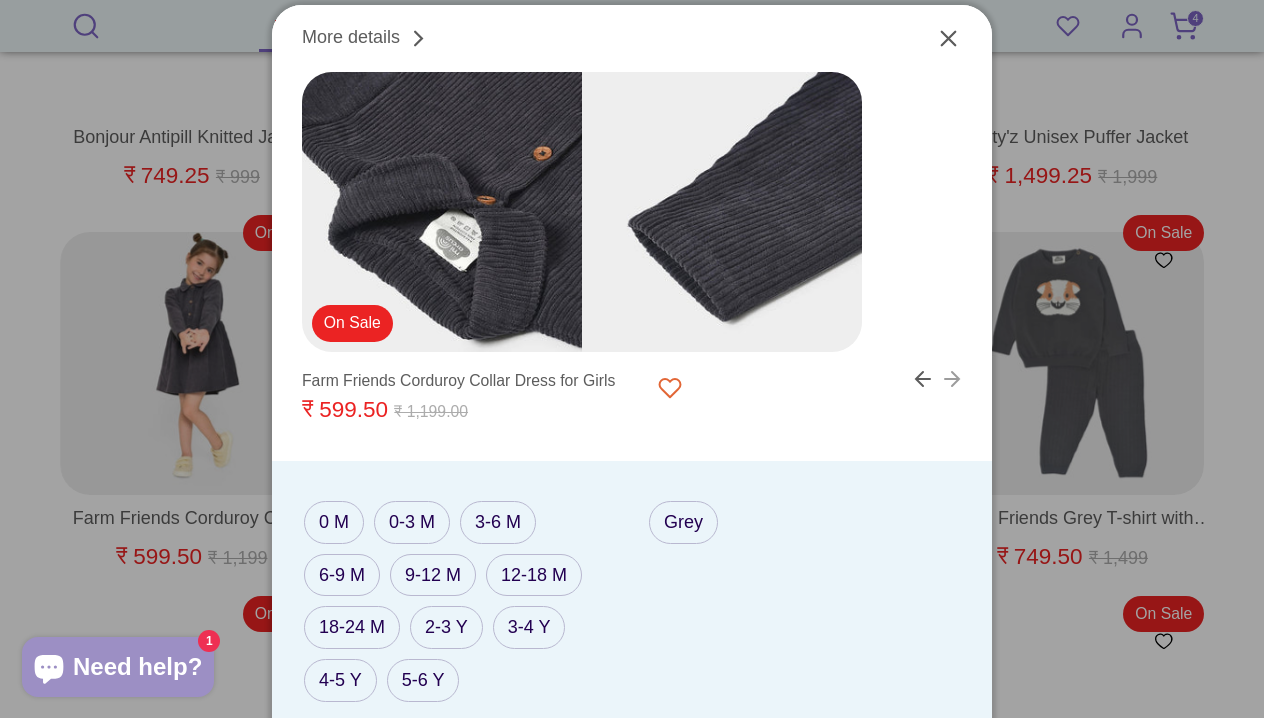 click 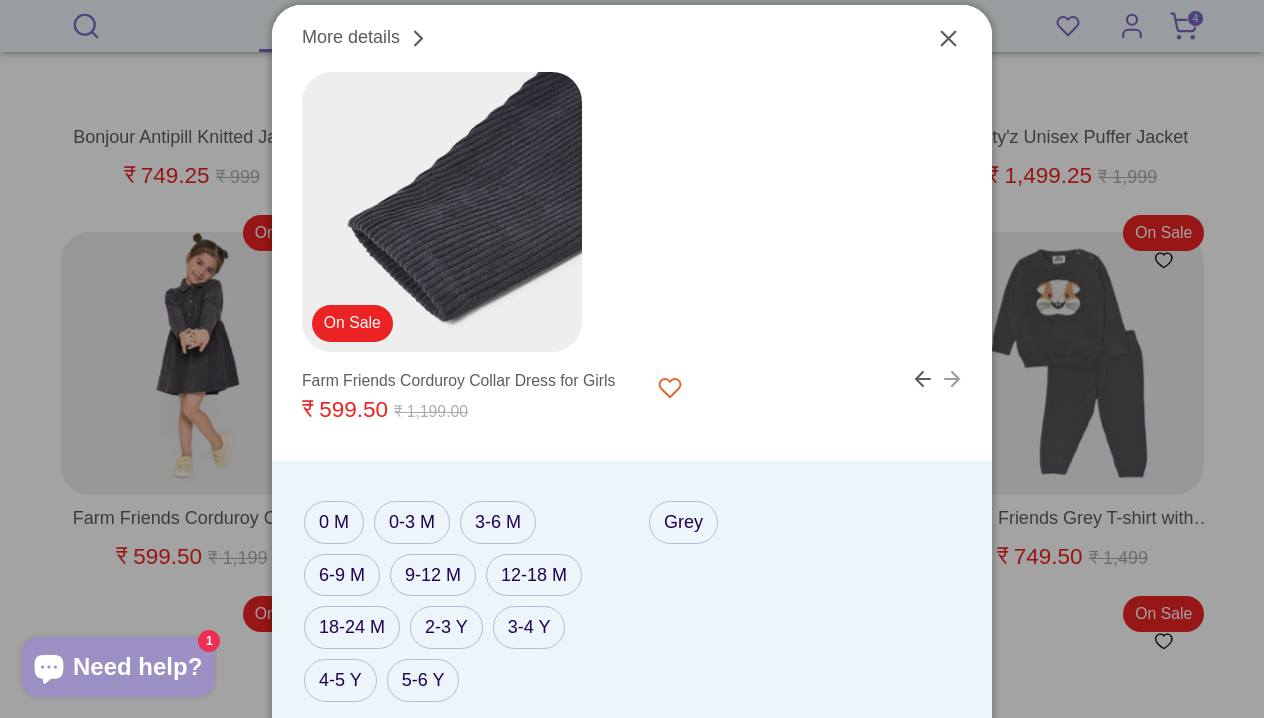 click 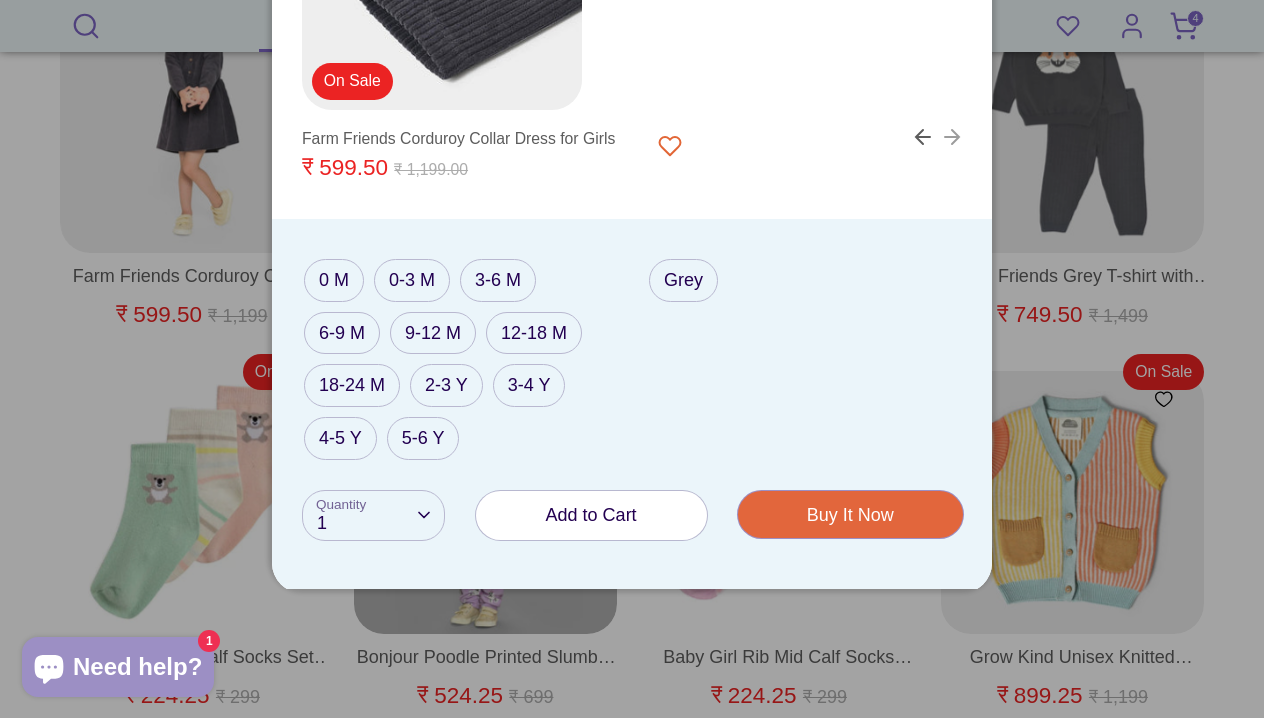 scroll, scrollTop: 8364, scrollLeft: 0, axis: vertical 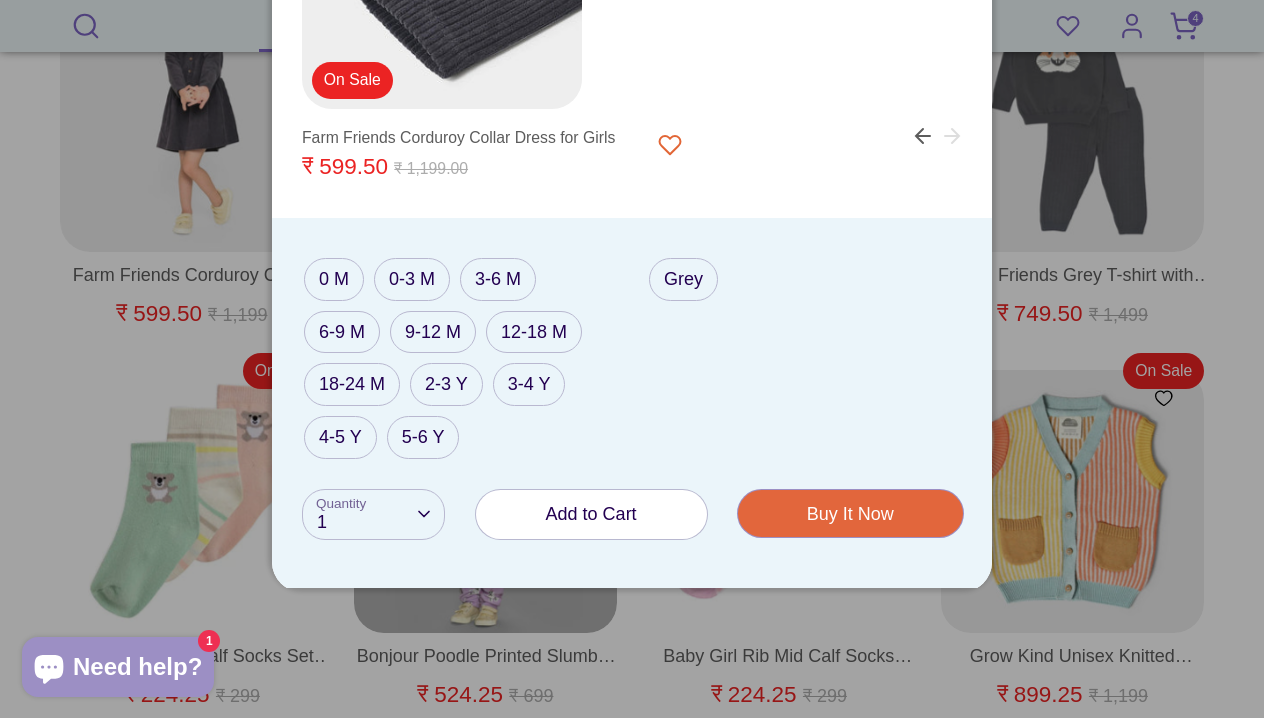 click on "Add to Cart" at bounding box center [591, 514] 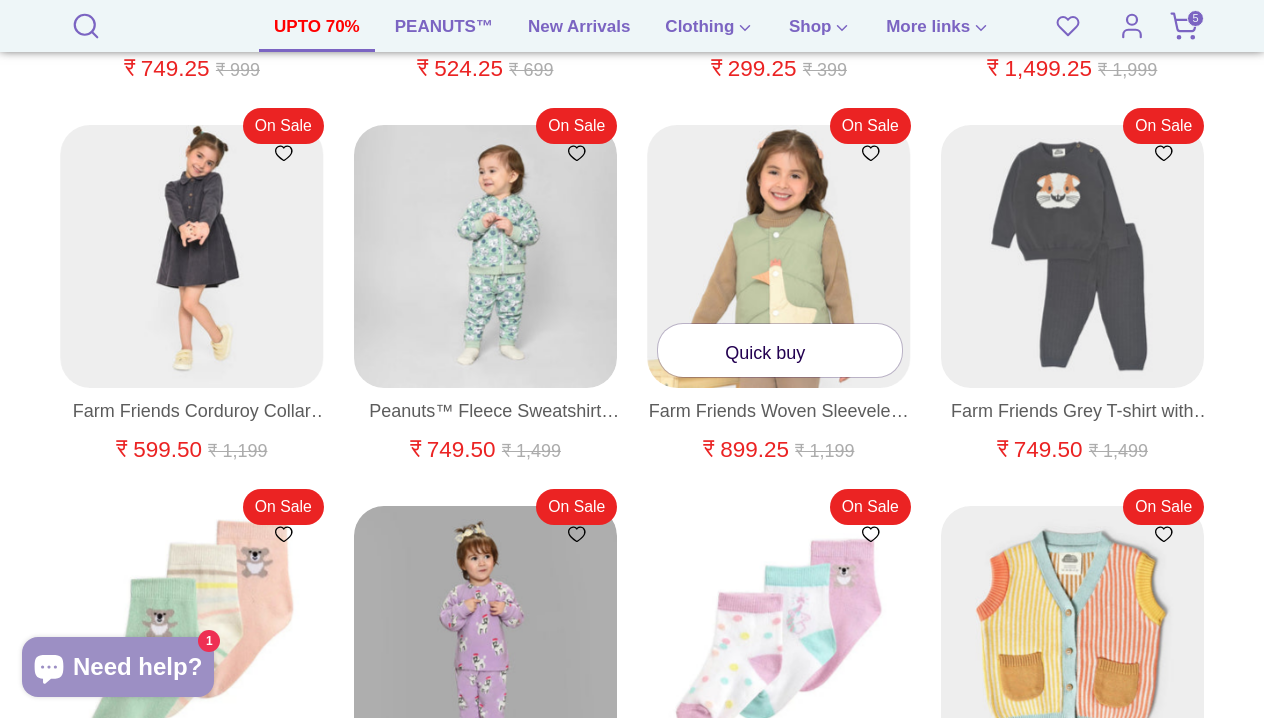 scroll, scrollTop: 8229, scrollLeft: 0, axis: vertical 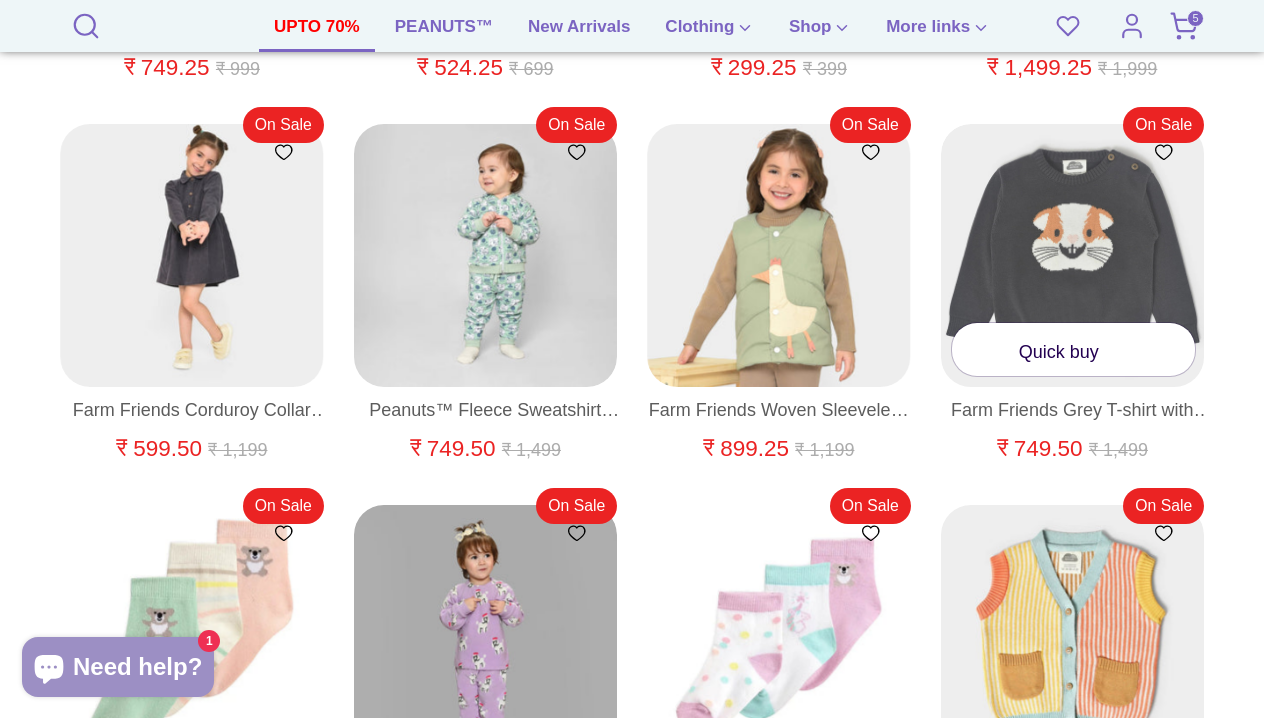 click on "Quick buy" at bounding box center (1074, 349) 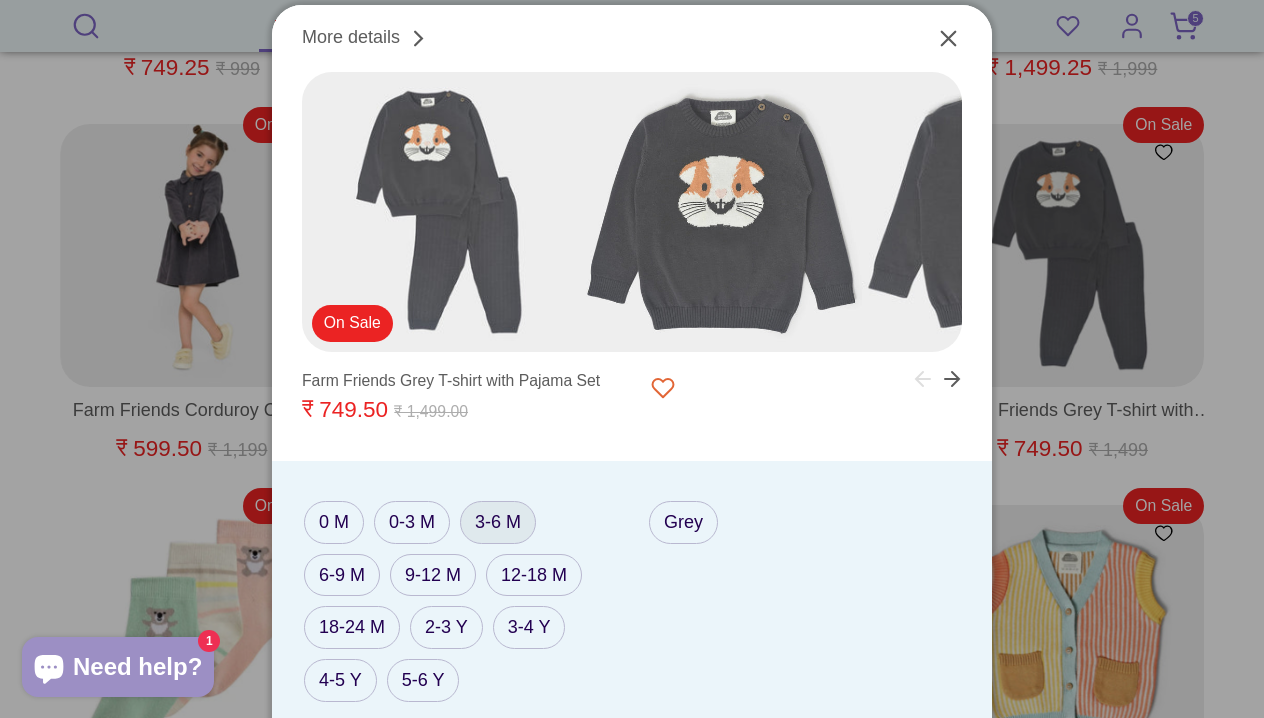 click on "3-6 M" at bounding box center [498, 522] 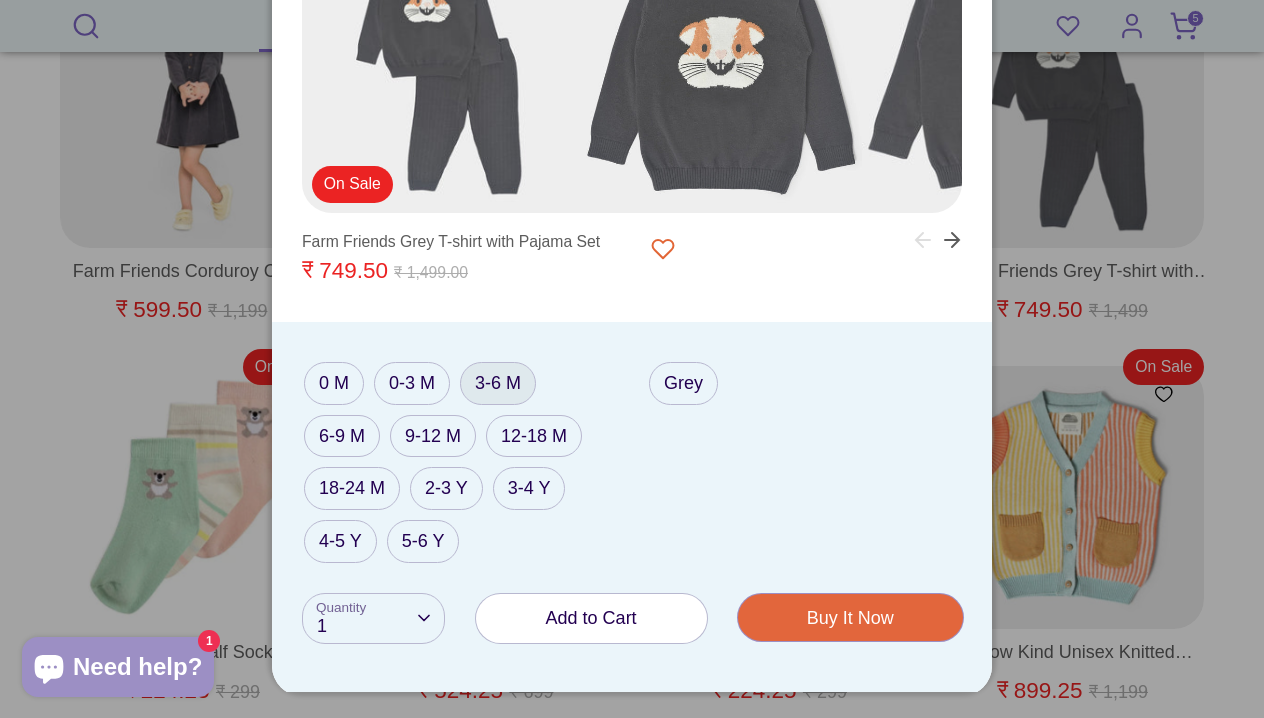 scroll, scrollTop: 8374, scrollLeft: 0, axis: vertical 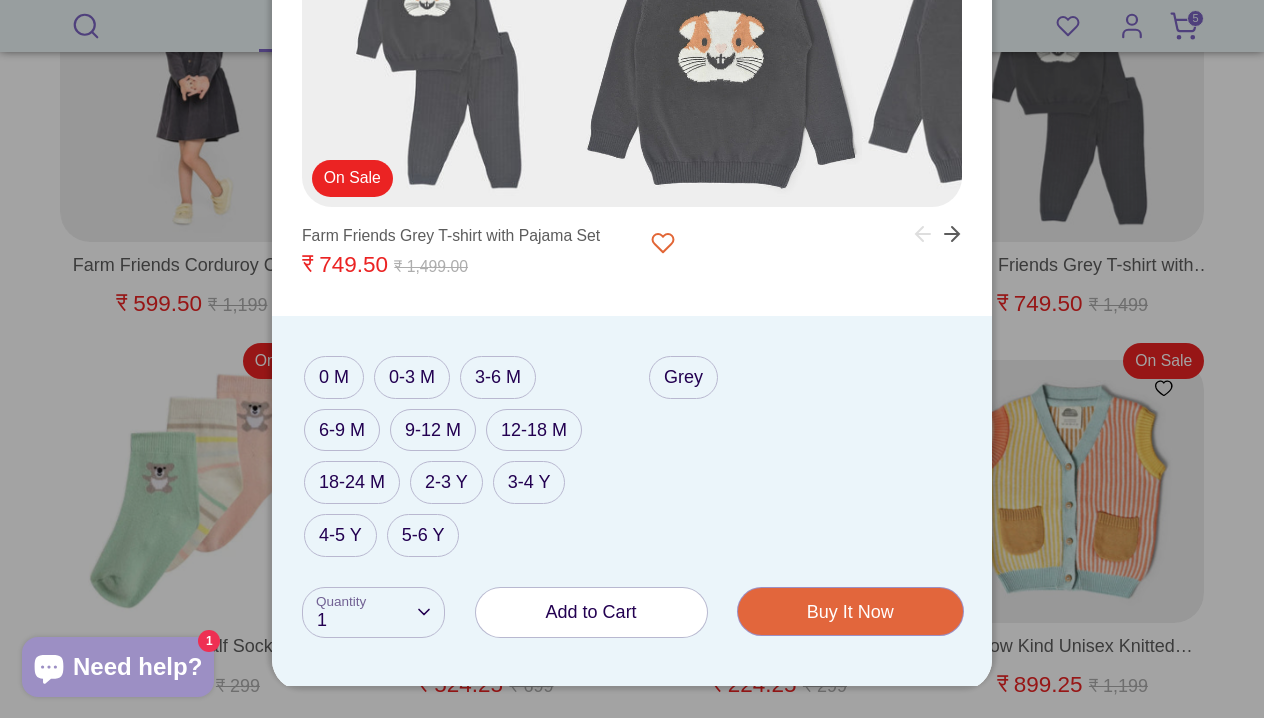 click on "Add to Cart" at bounding box center (591, 612) 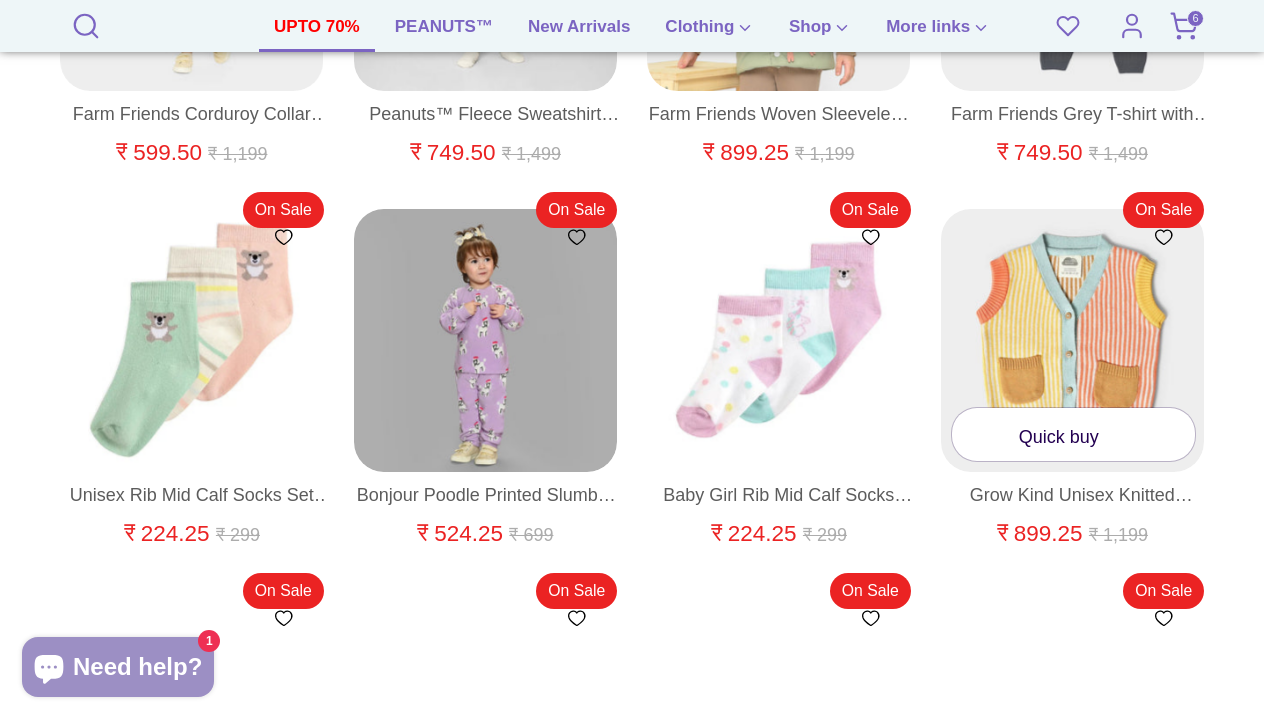 scroll, scrollTop: 8527, scrollLeft: 0, axis: vertical 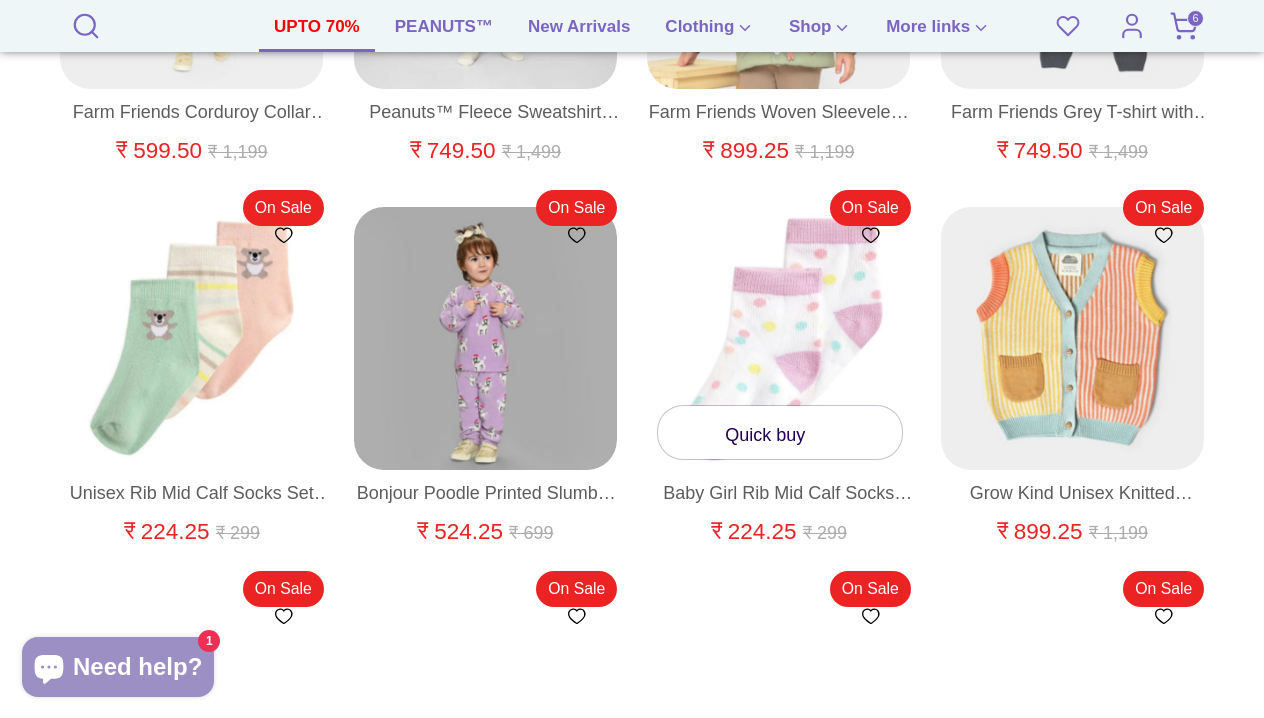click on "Quick buy" at bounding box center (780, 432) 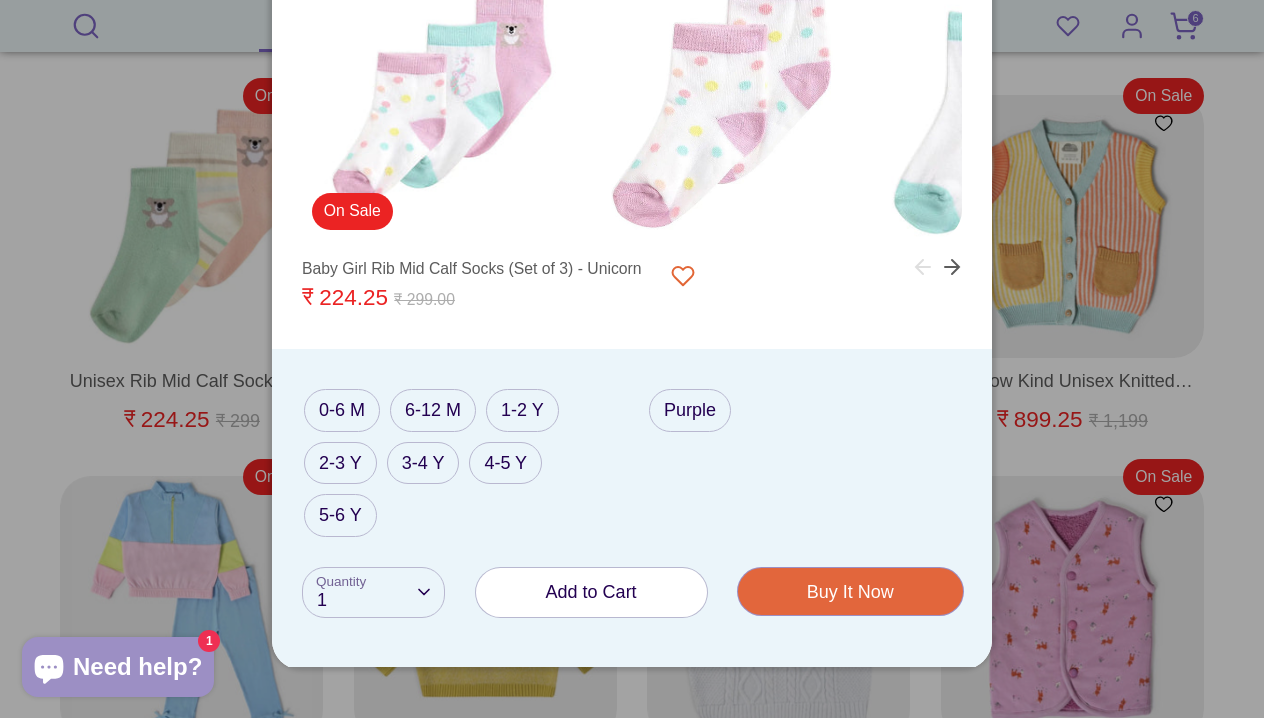 scroll, scrollTop: 8647, scrollLeft: 0, axis: vertical 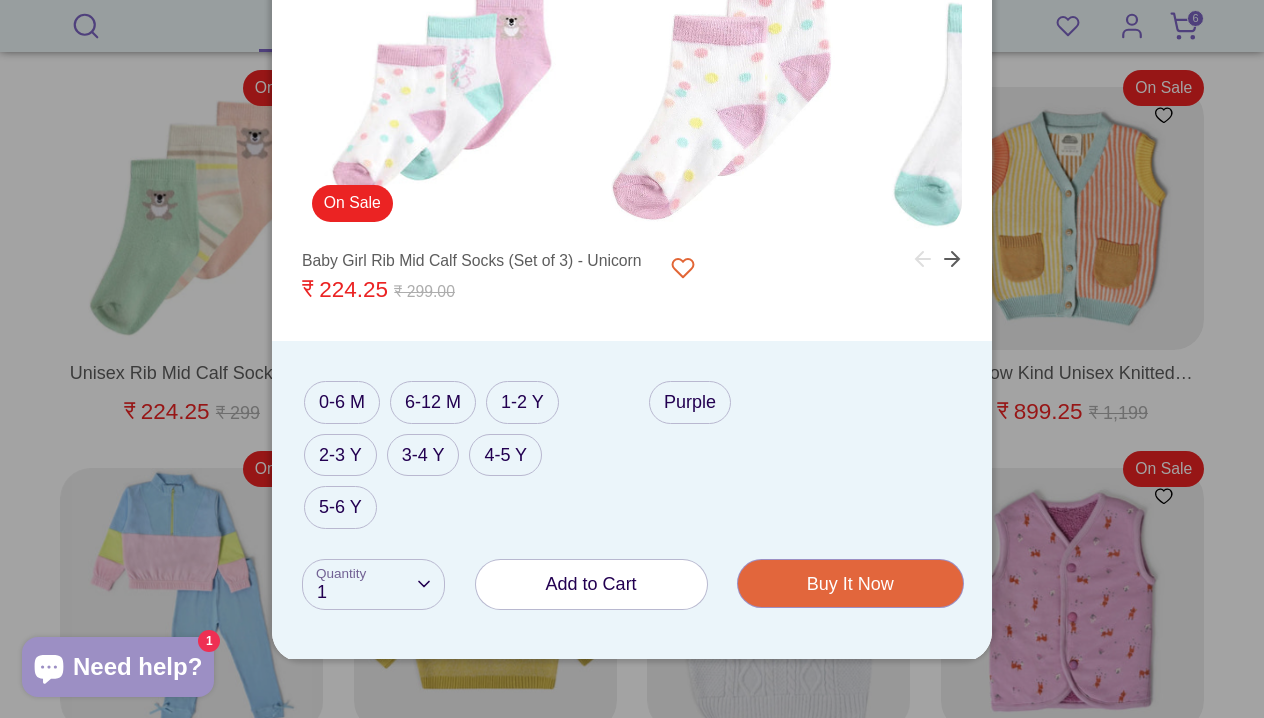 click on "Add to Cart" at bounding box center [591, 584] 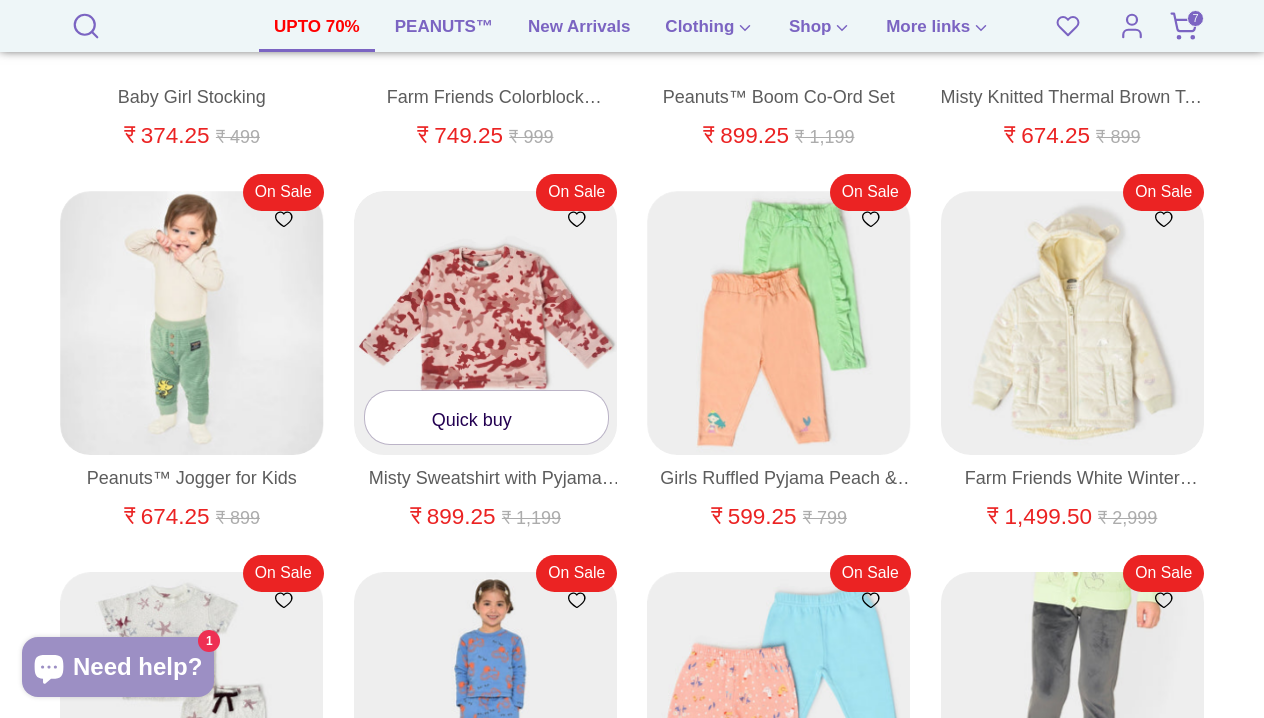 scroll, scrollTop: 11212, scrollLeft: 0, axis: vertical 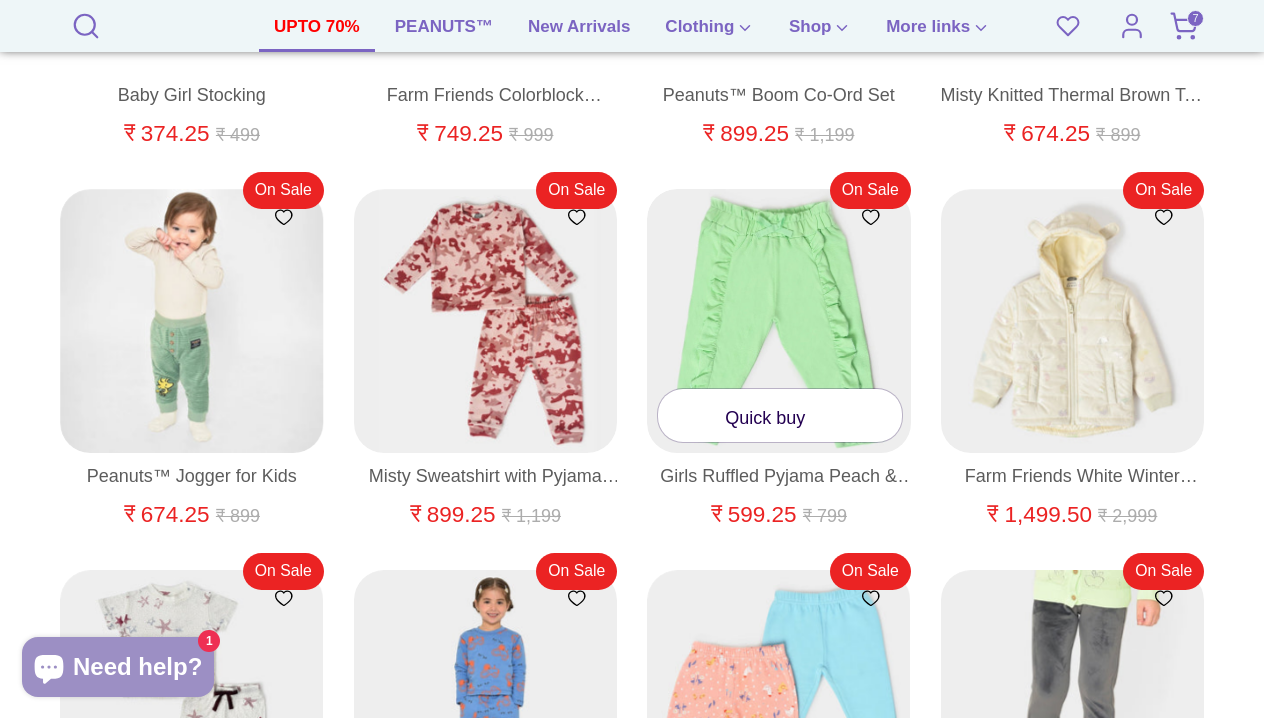click on "Quick buy" at bounding box center [780, 415] 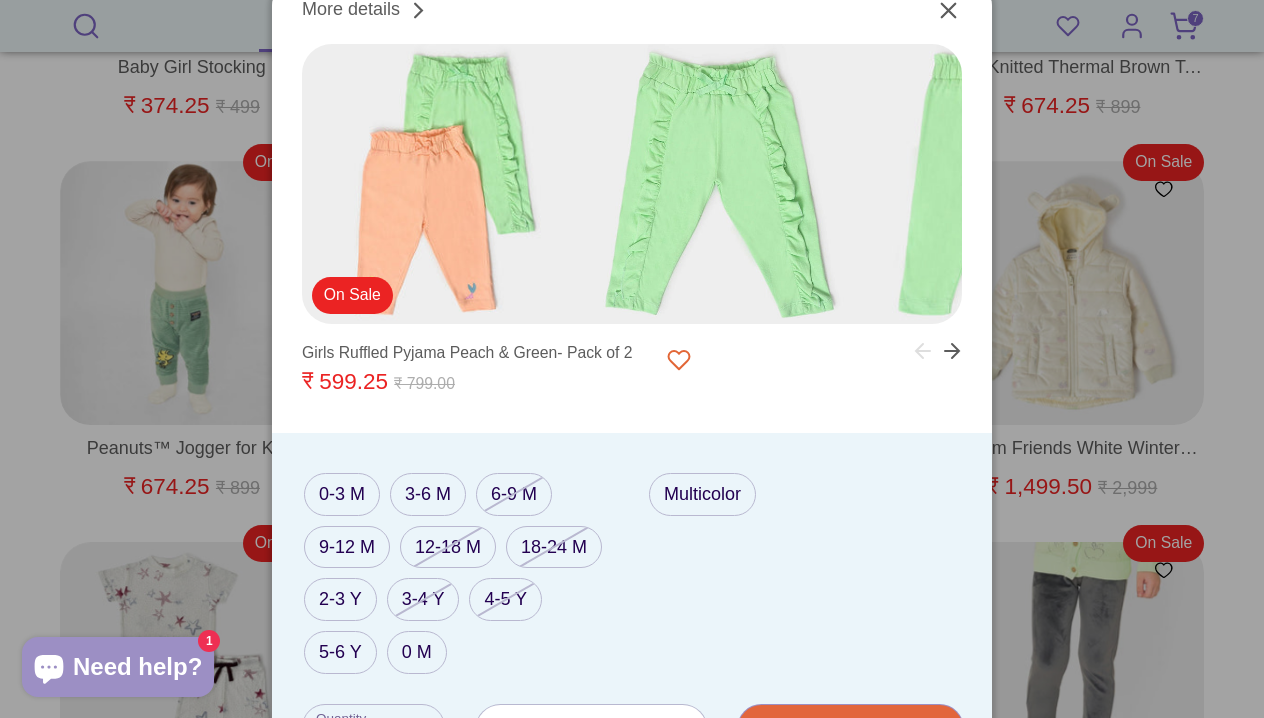 scroll, scrollTop: 11241, scrollLeft: 0, axis: vertical 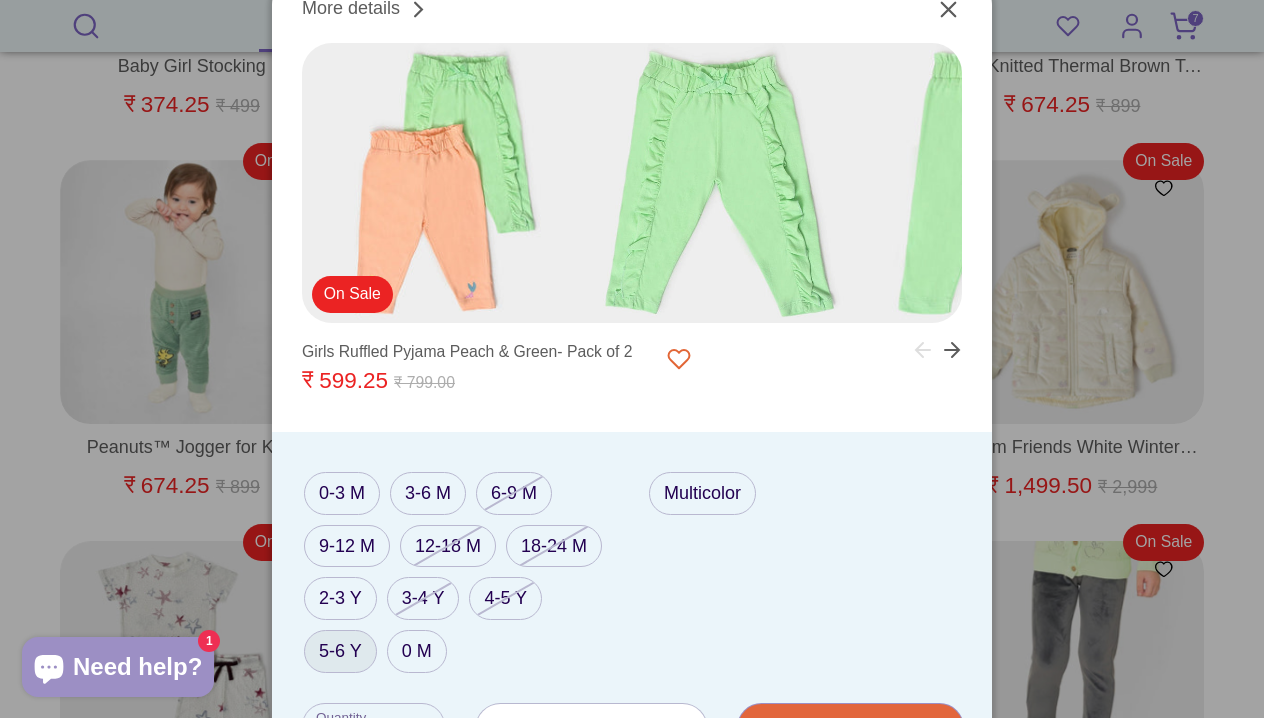 click on "5-6 Y" at bounding box center (340, 651) 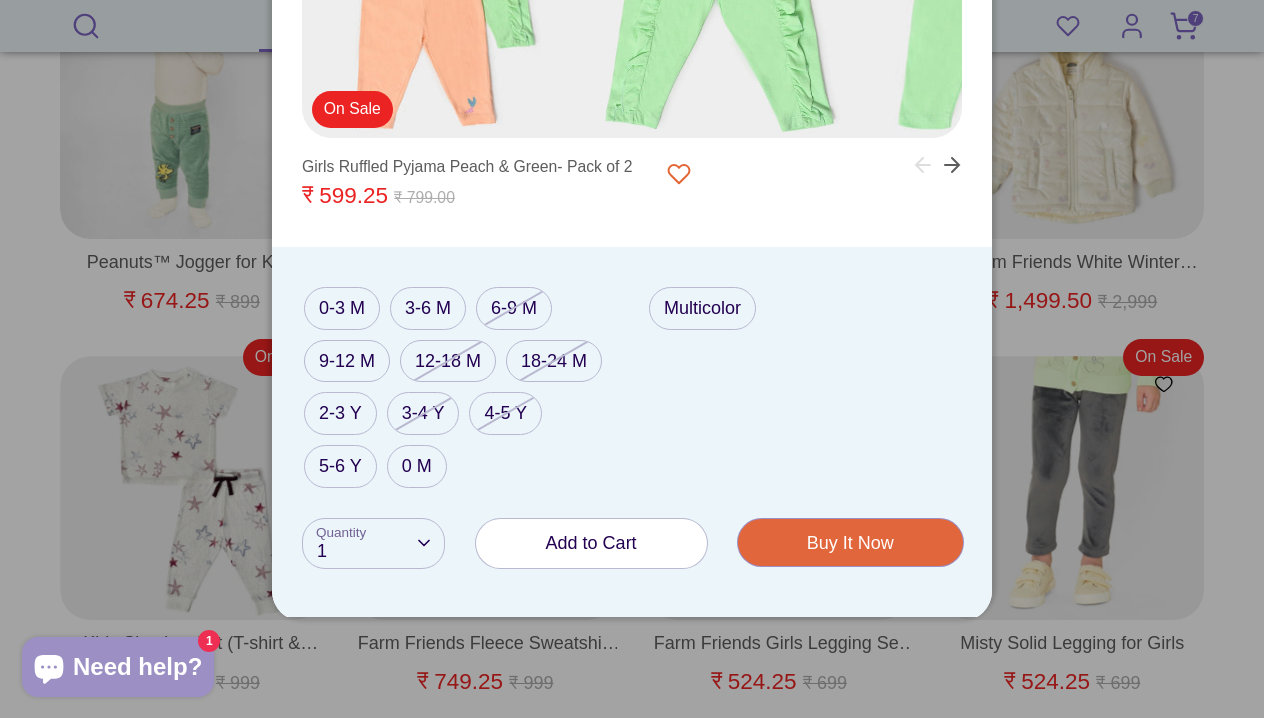 scroll, scrollTop: 11427, scrollLeft: 0, axis: vertical 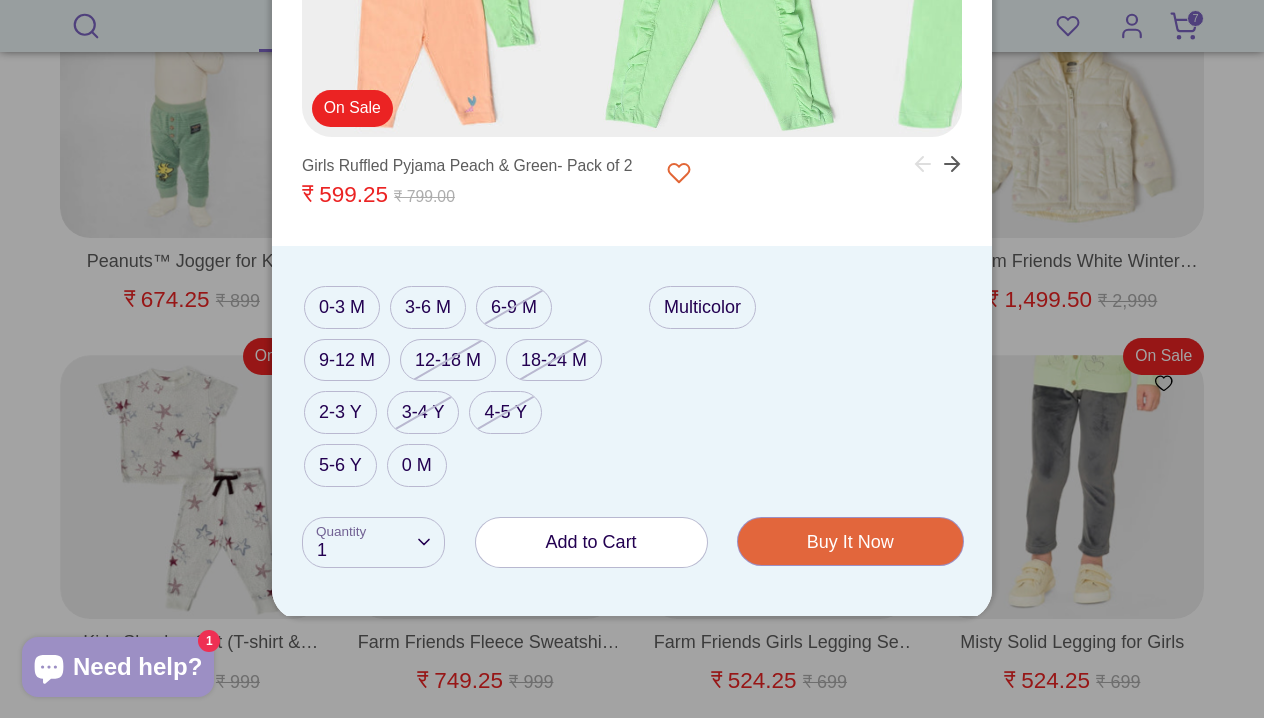 click on "Add to Cart" at bounding box center (591, 542) 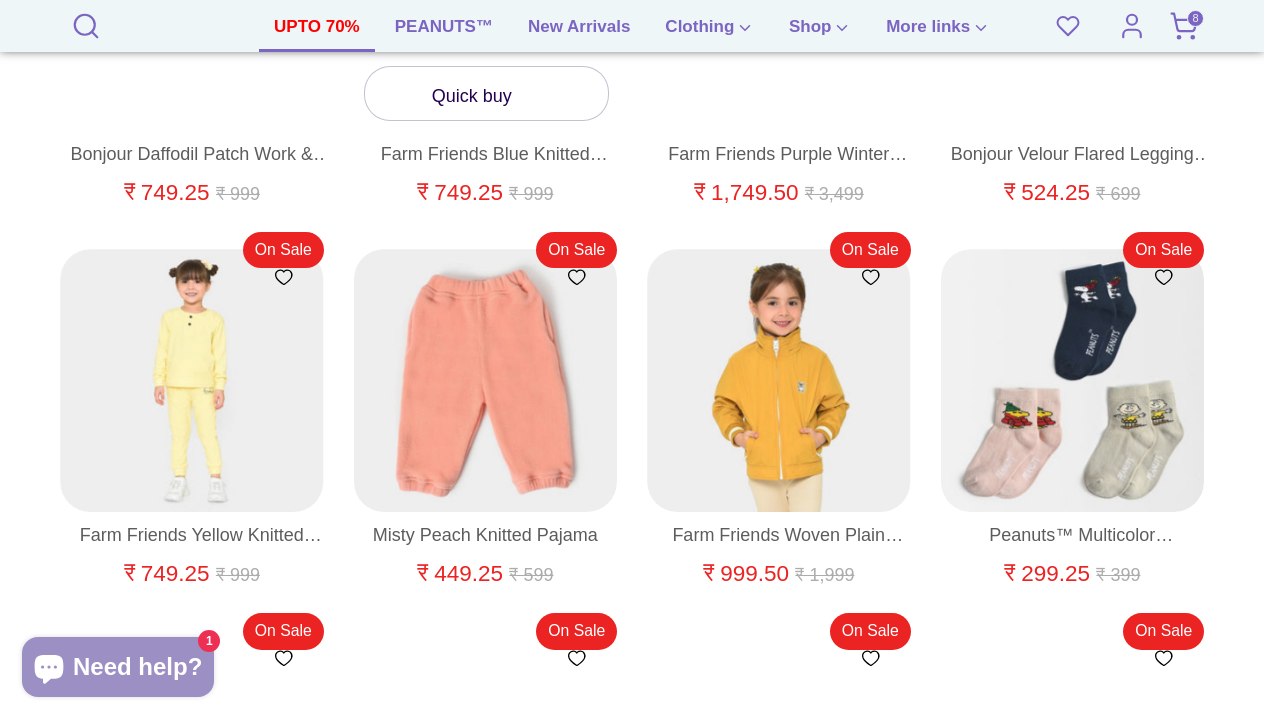 scroll, scrollTop: 13060, scrollLeft: 0, axis: vertical 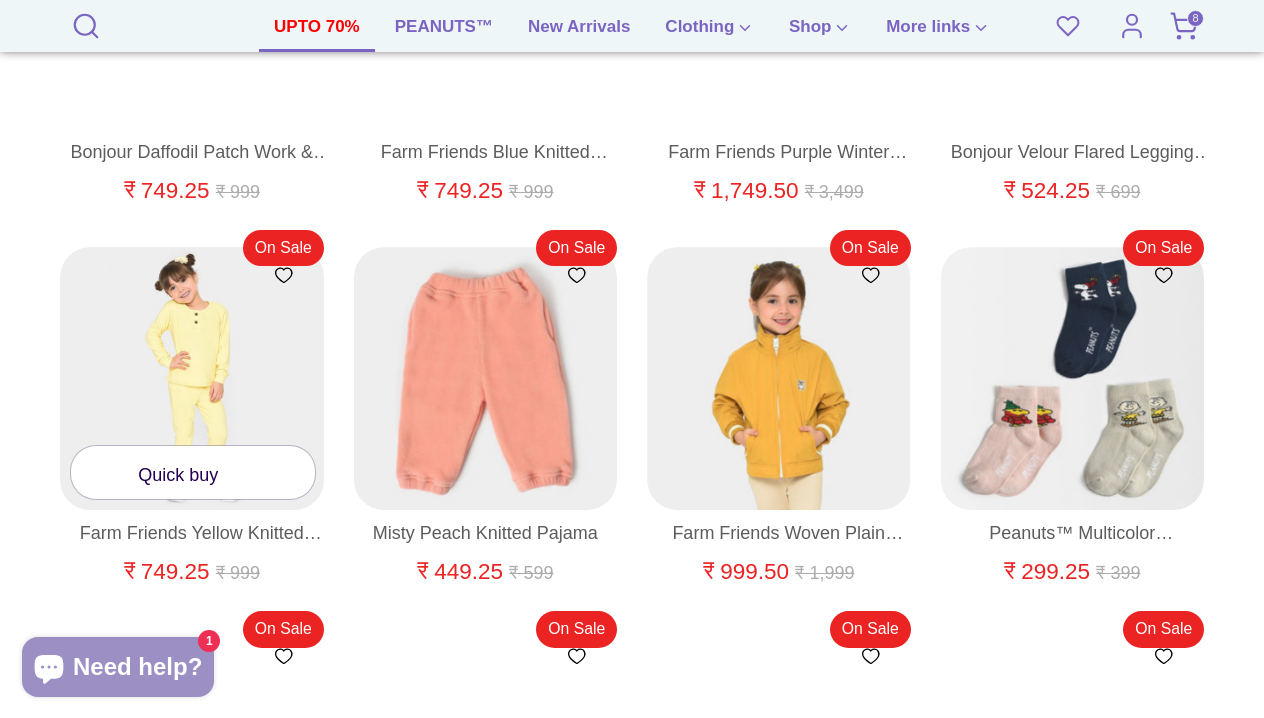 click at bounding box center (232, 475) 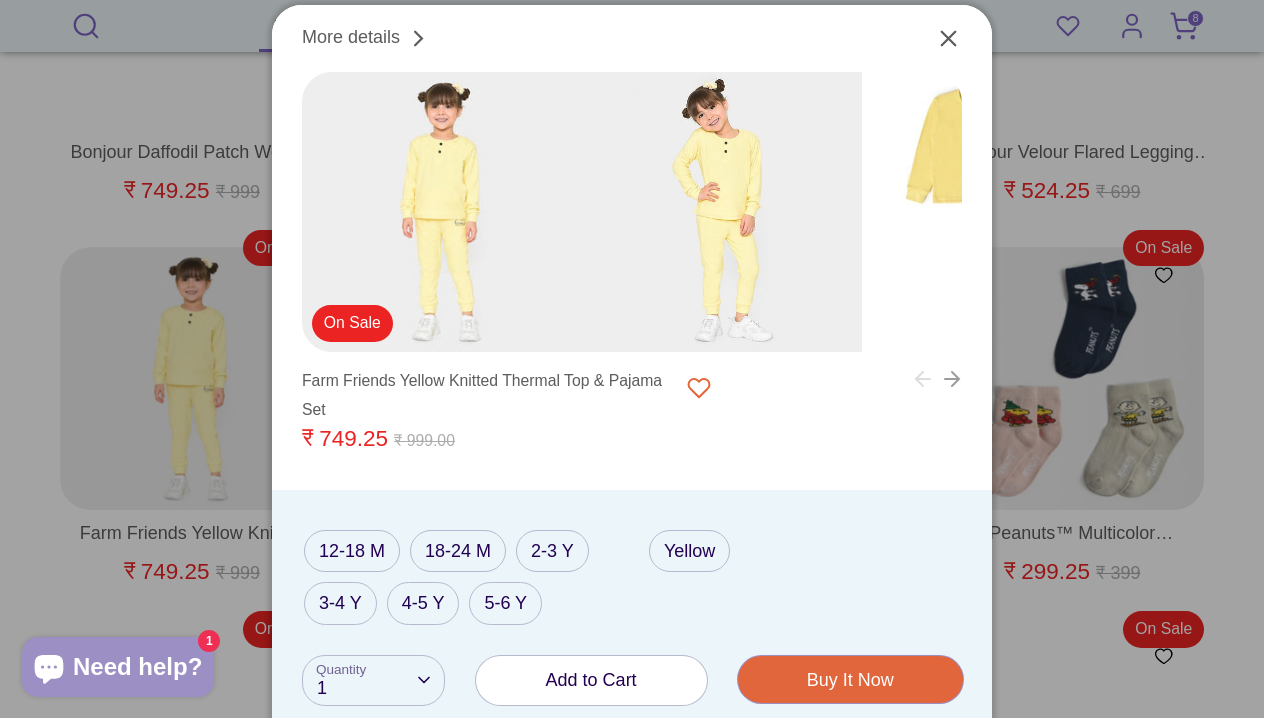 click 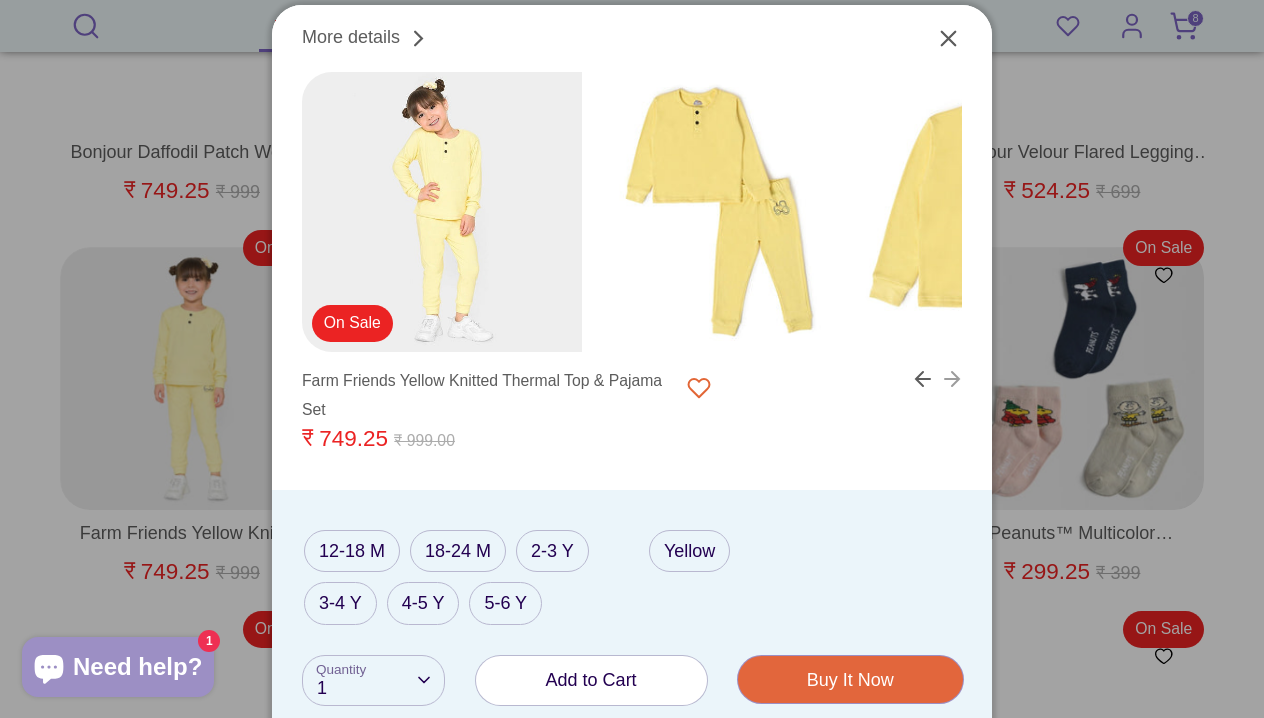 click 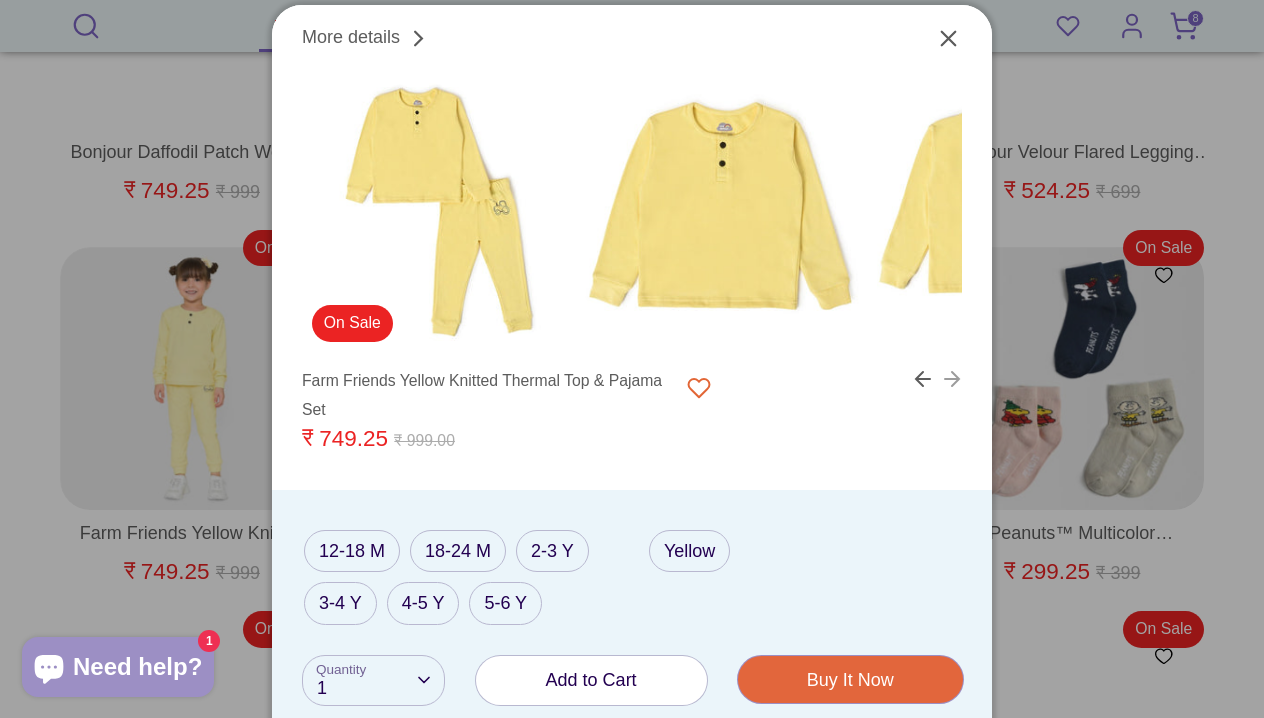 click 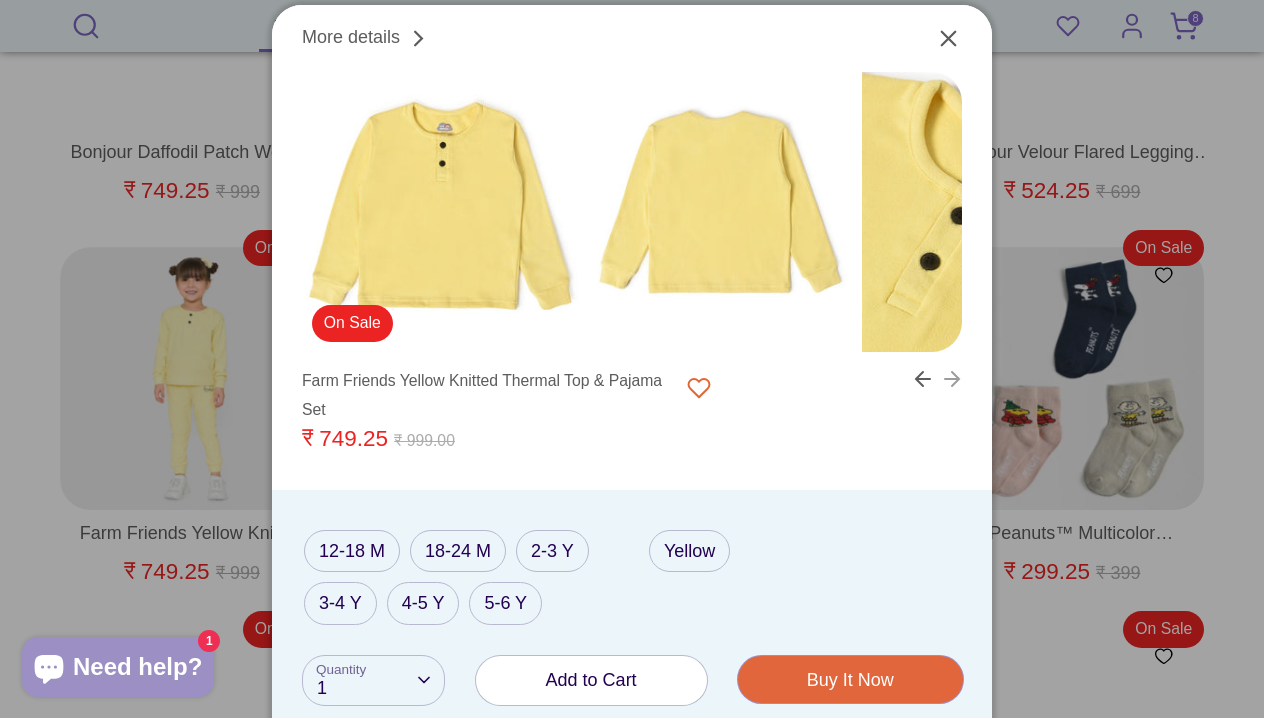 click 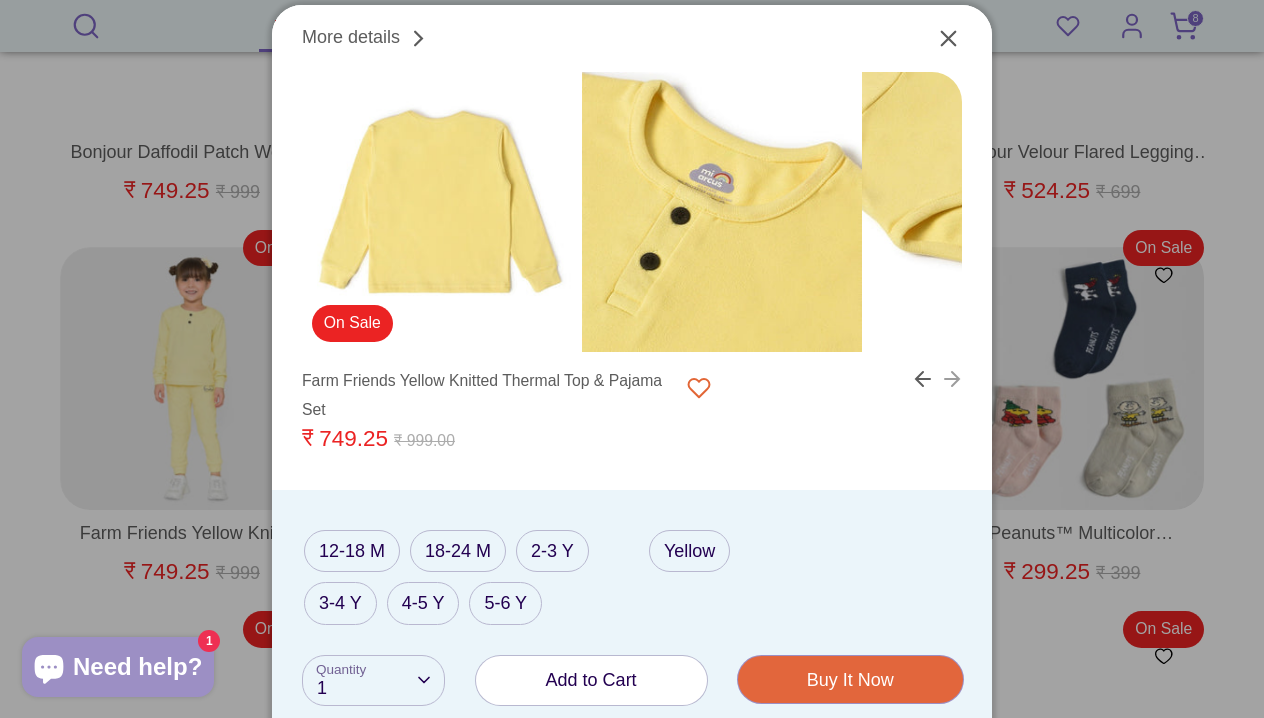 click 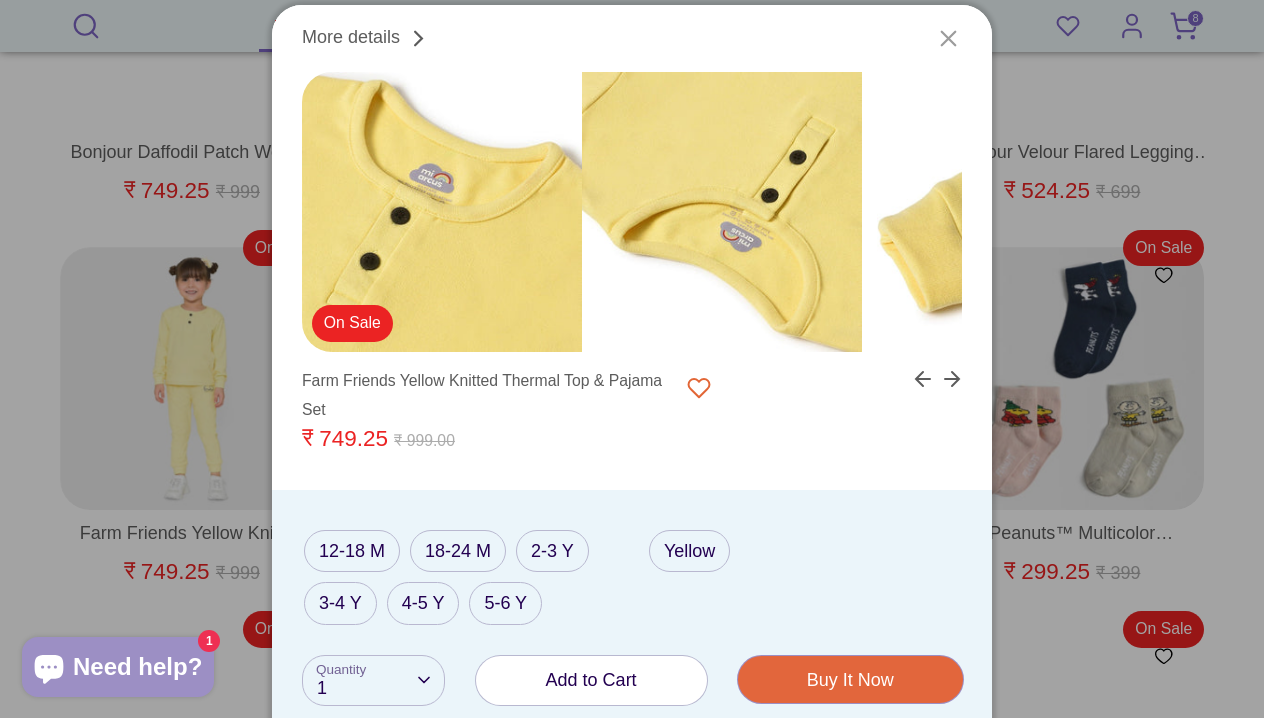 click 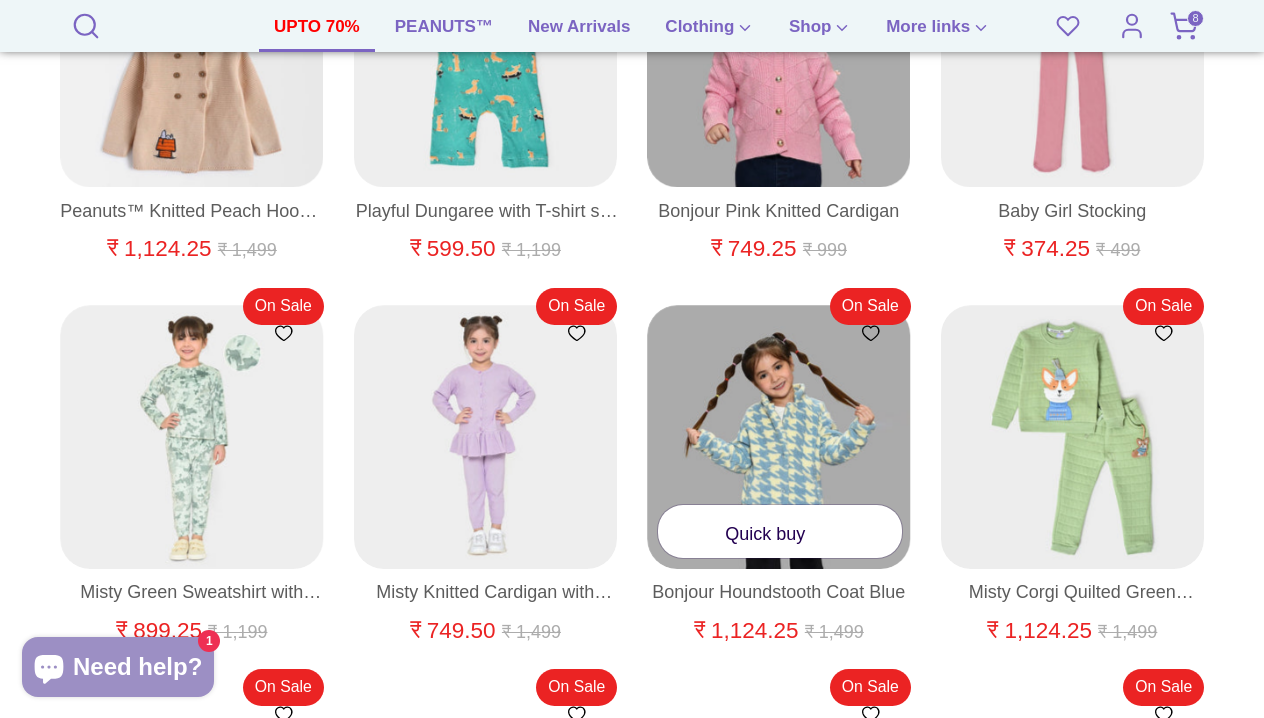 scroll, scrollTop: 14961, scrollLeft: 0, axis: vertical 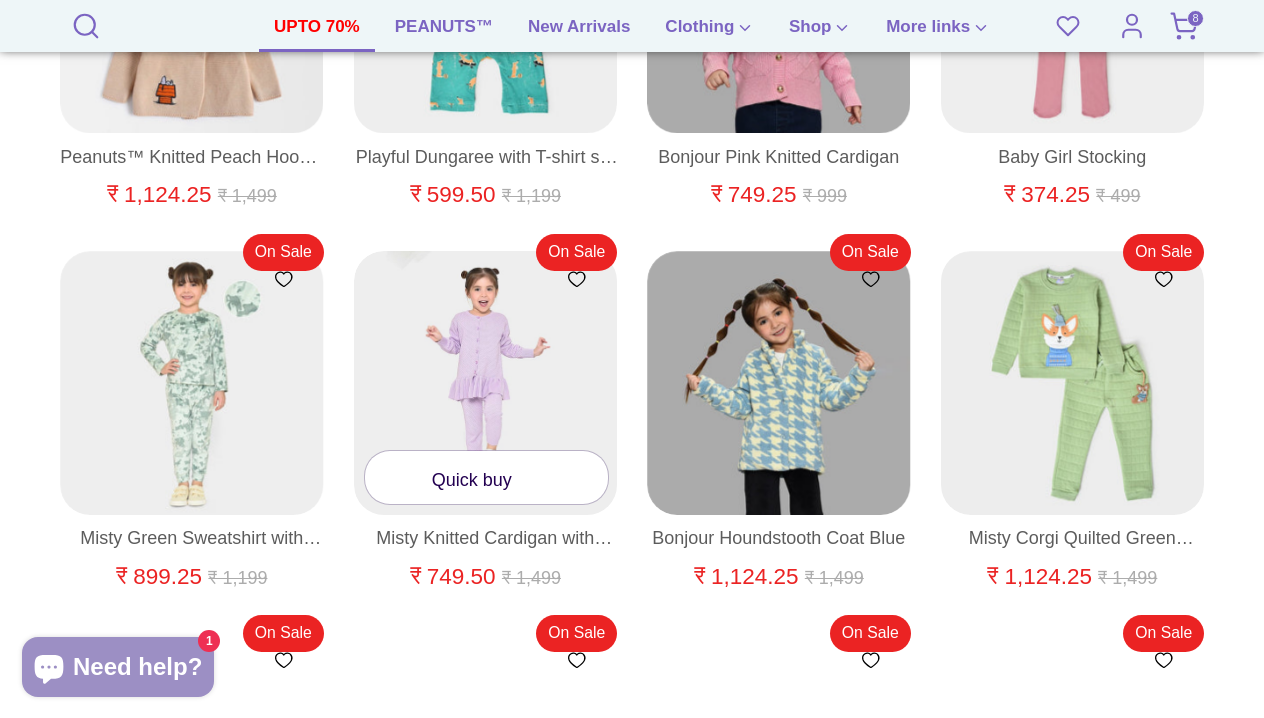 click on "Quick buy" at bounding box center [487, 477] 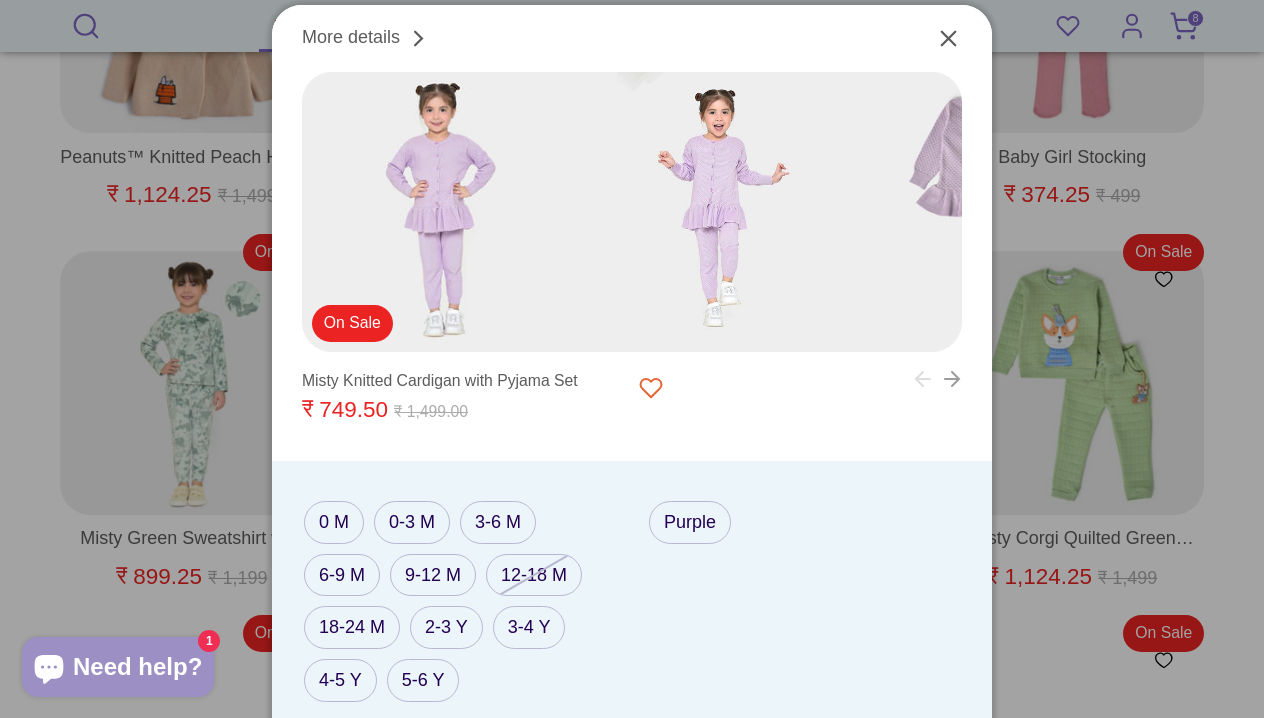 click 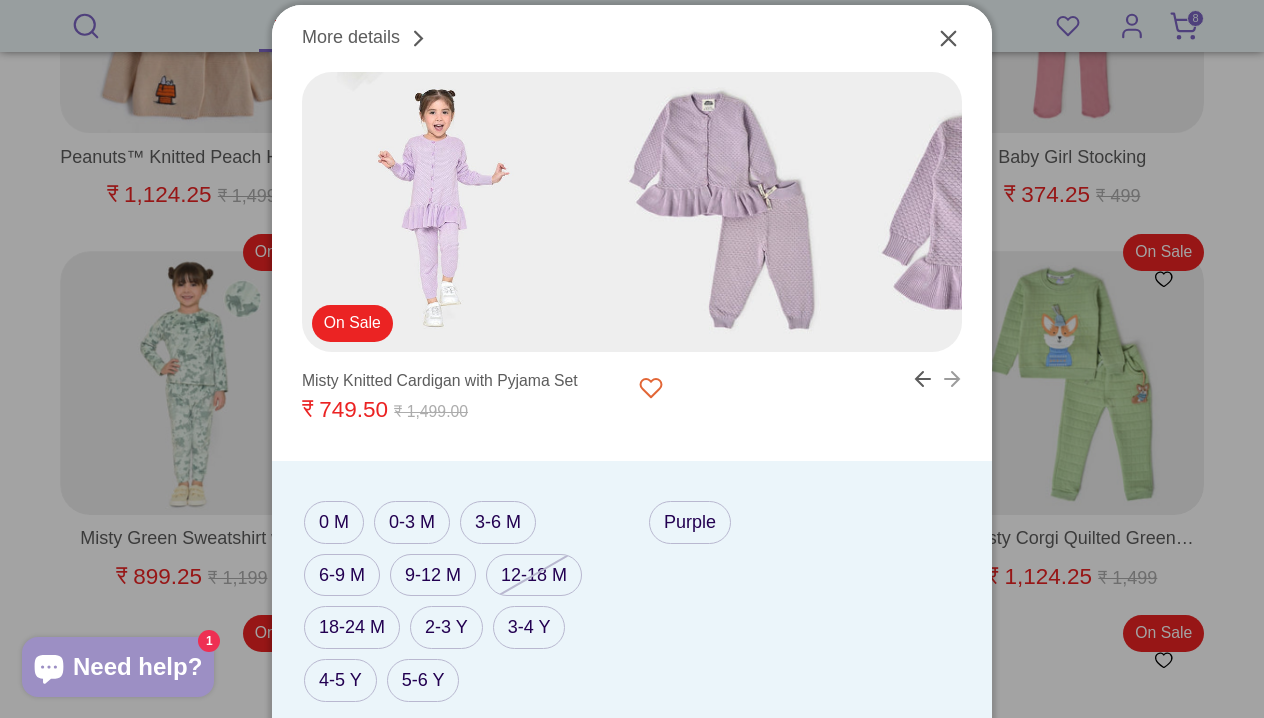 click 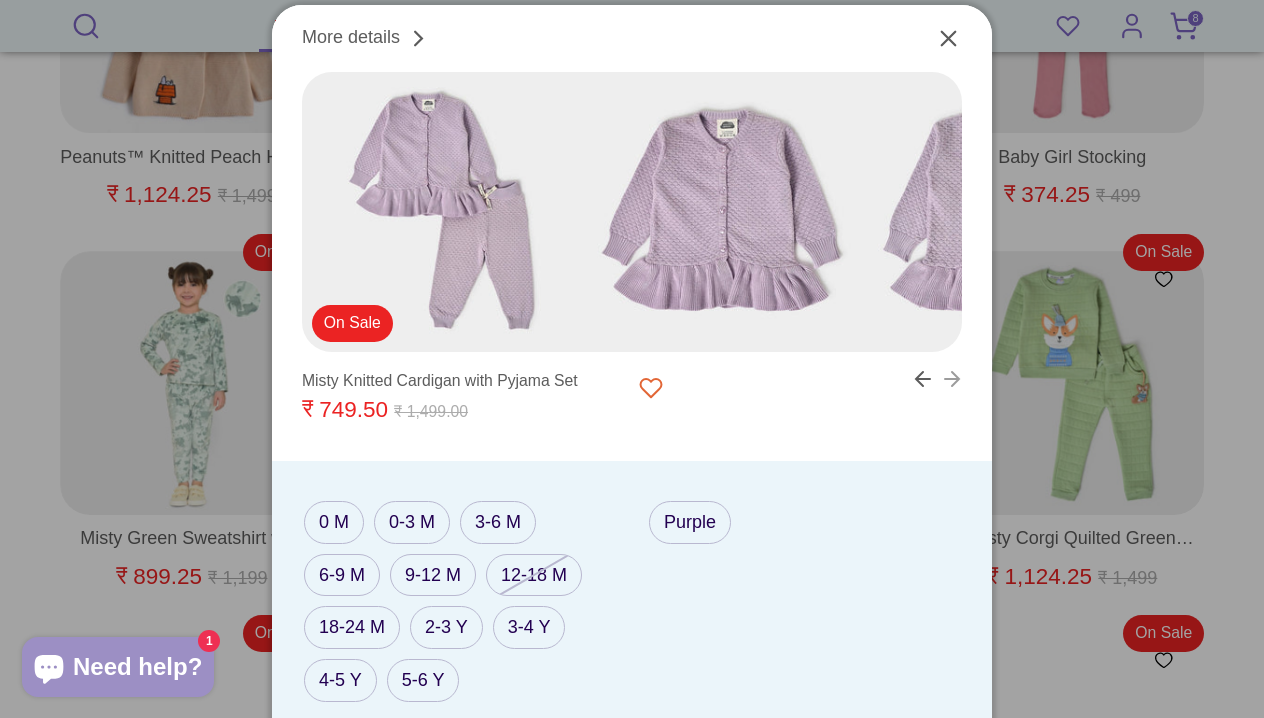 click 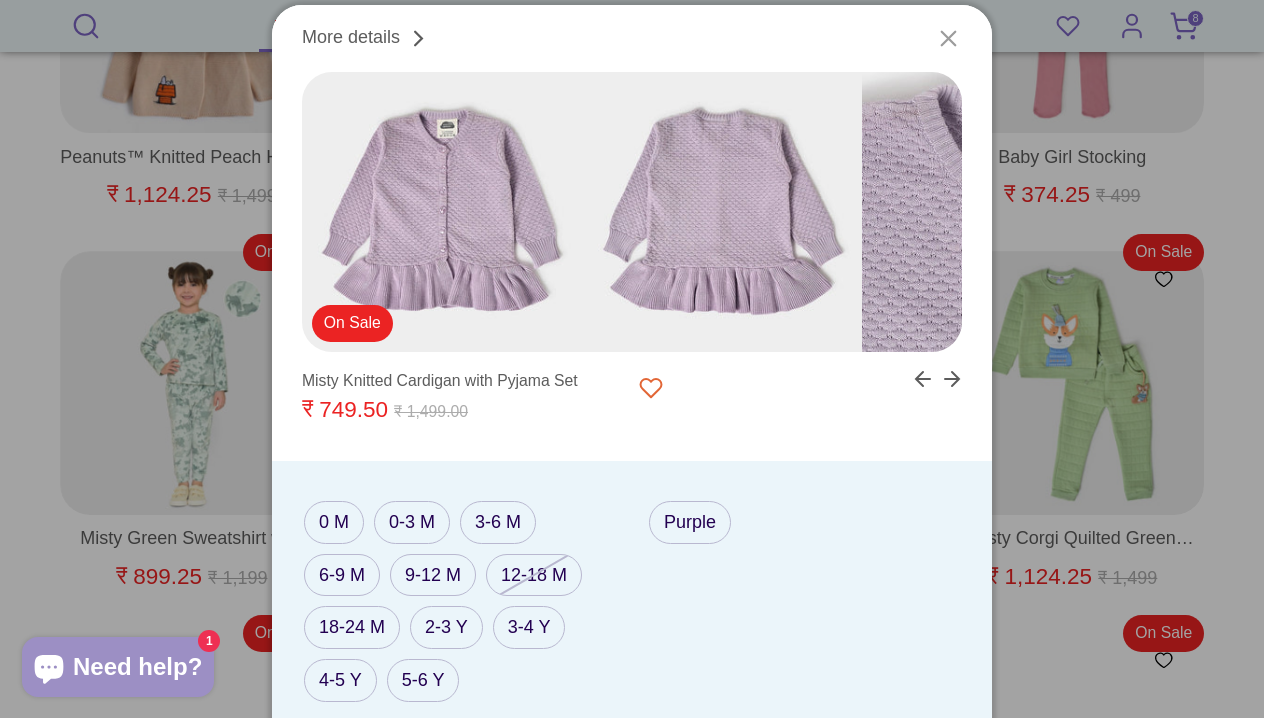 click 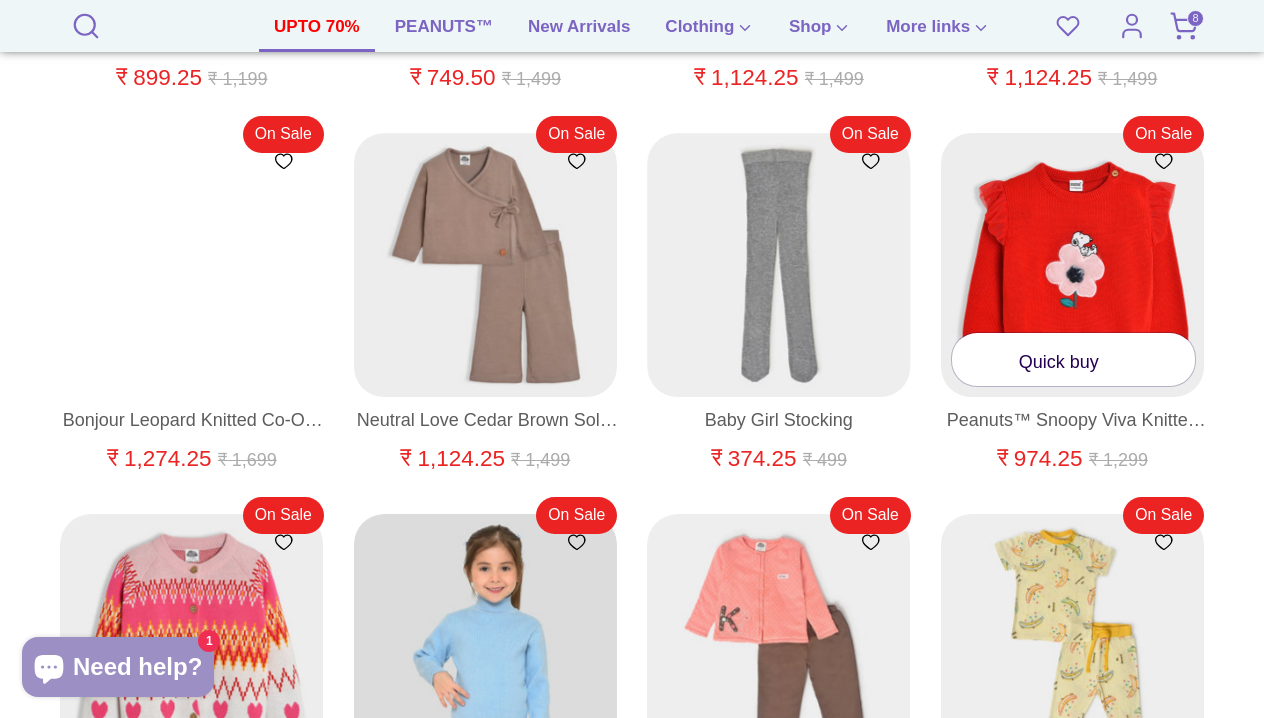 scroll, scrollTop: 15465, scrollLeft: 0, axis: vertical 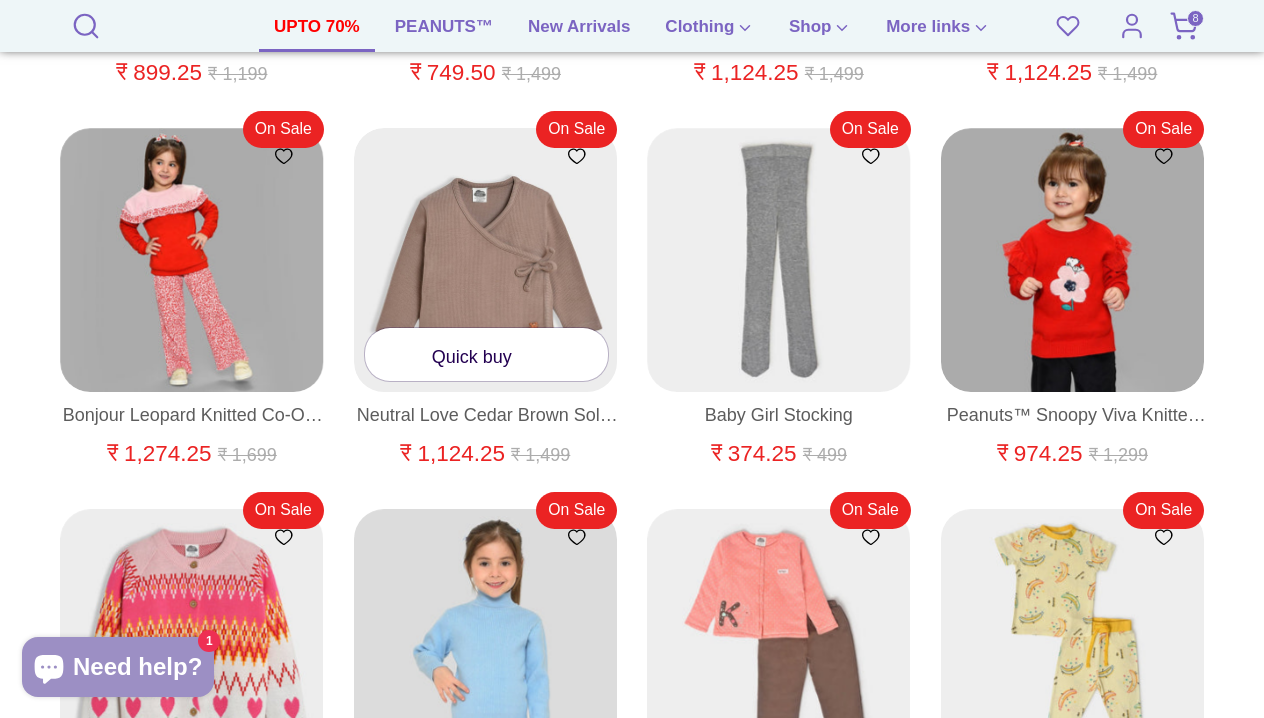 click on "Quick buy" at bounding box center [487, 354] 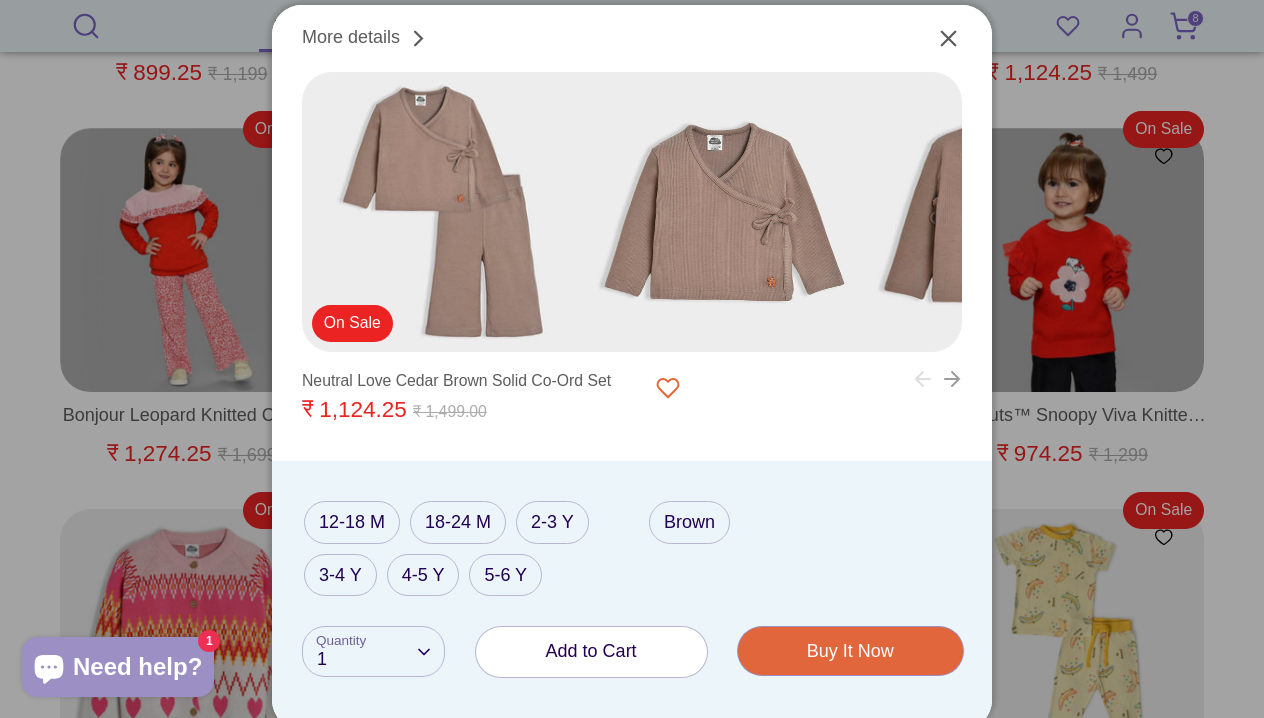 click 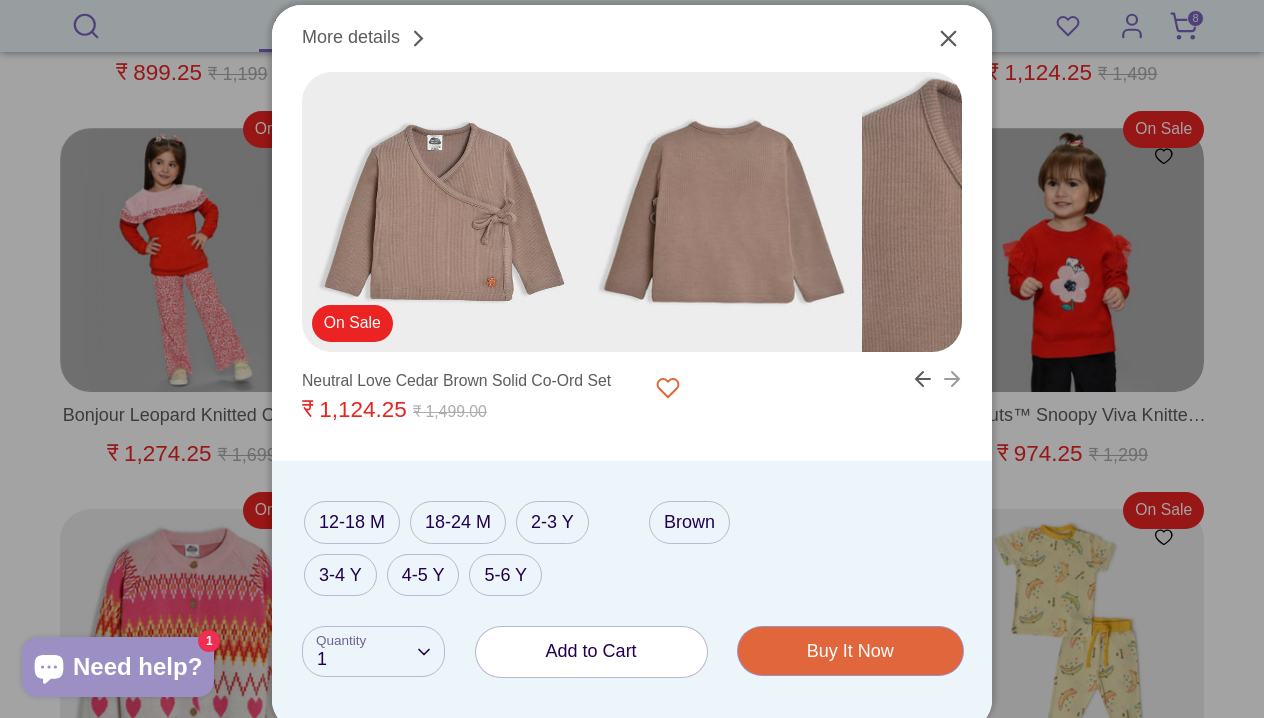 click 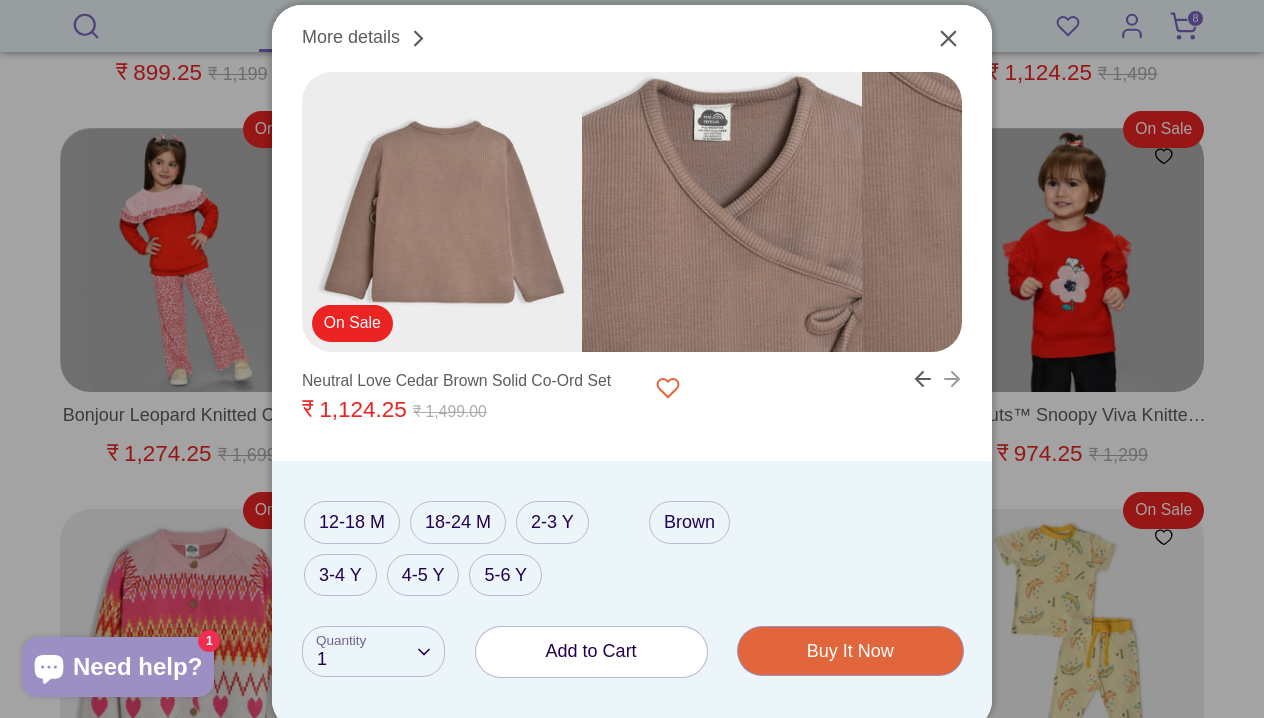 click 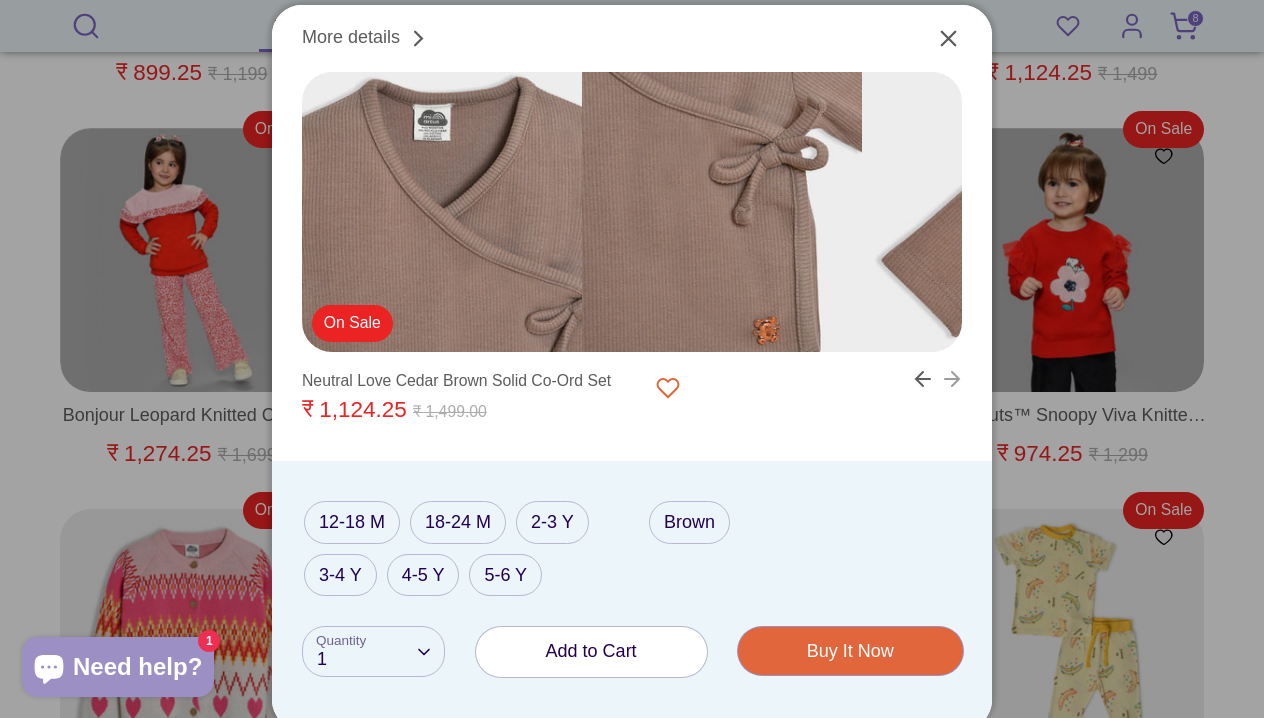 click 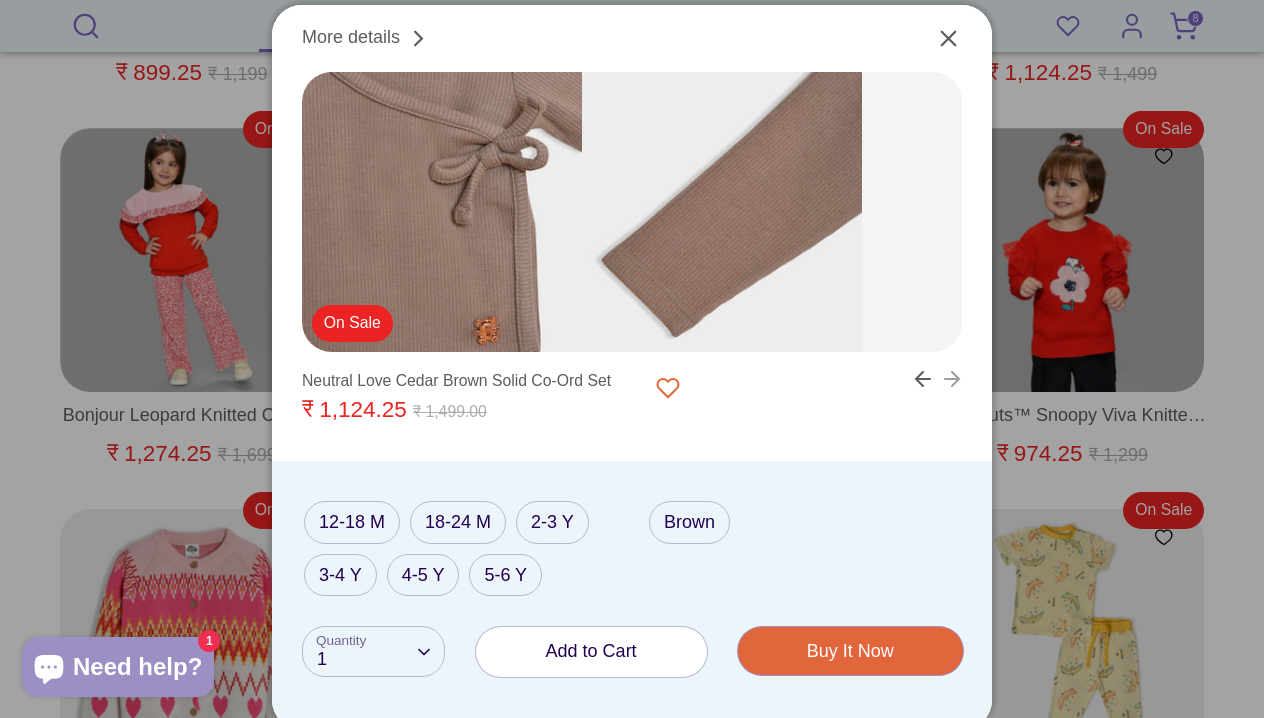 click 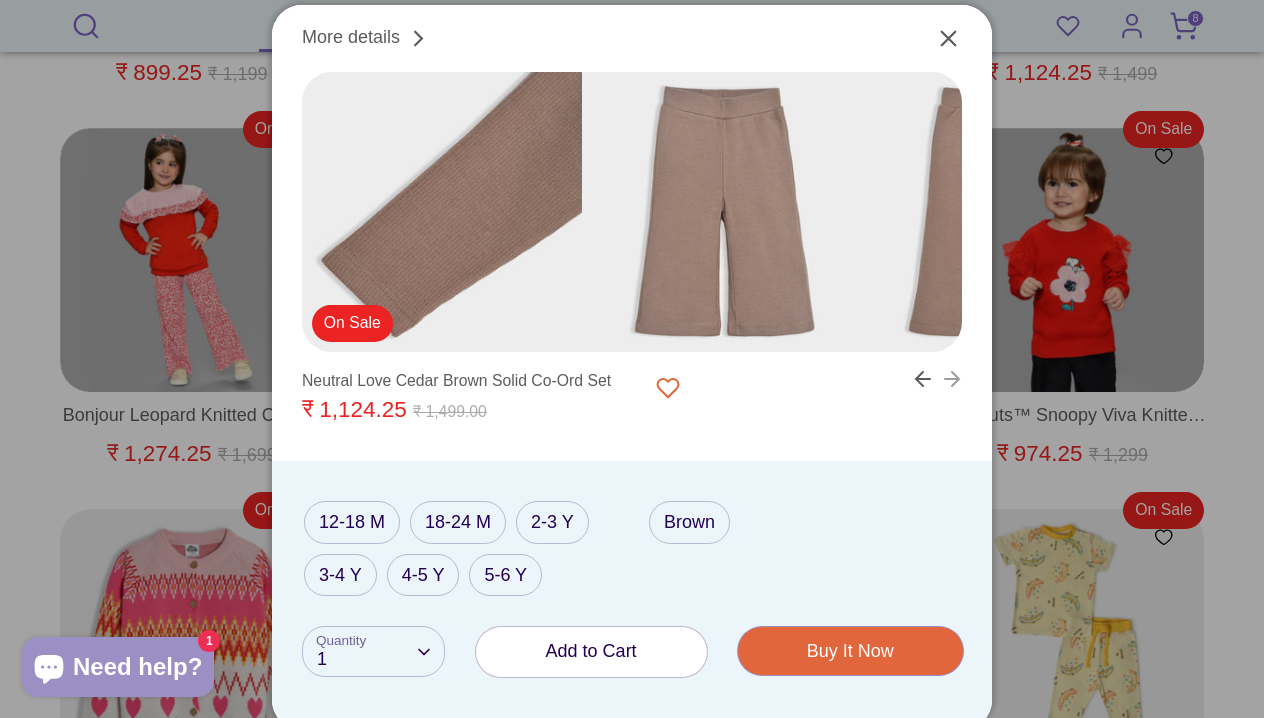 click 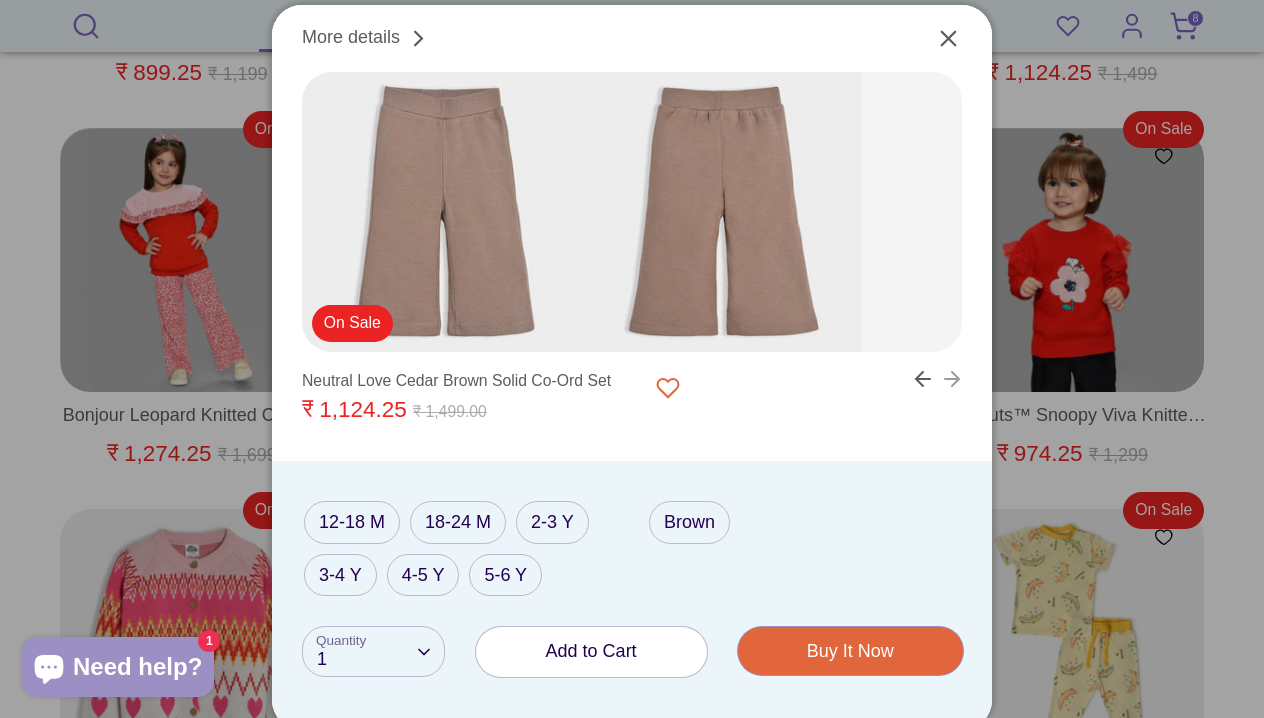 click 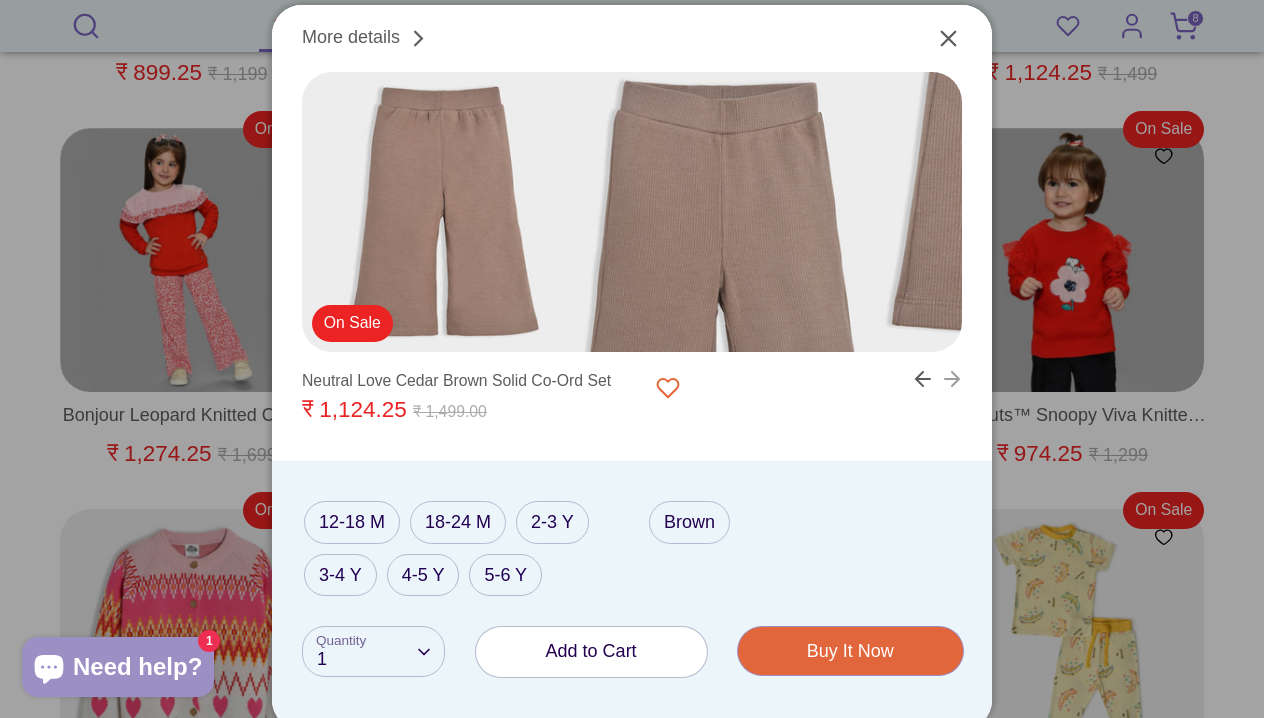 click 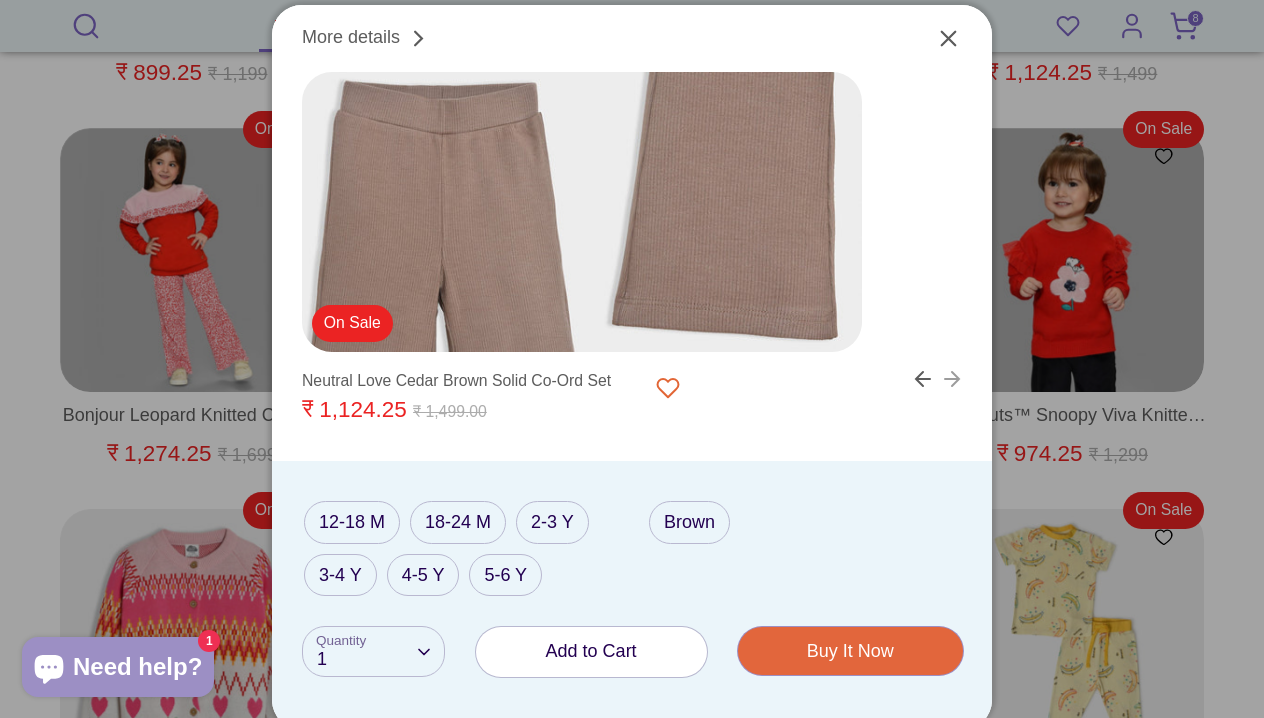 click 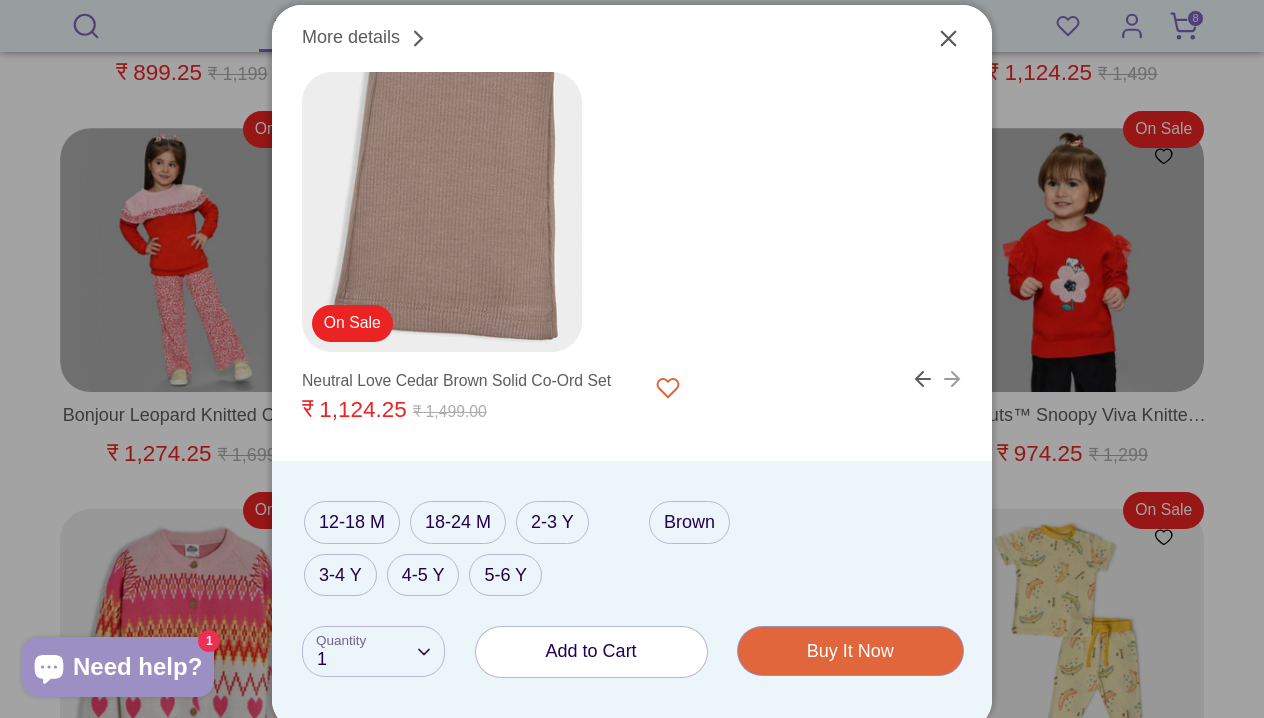 click 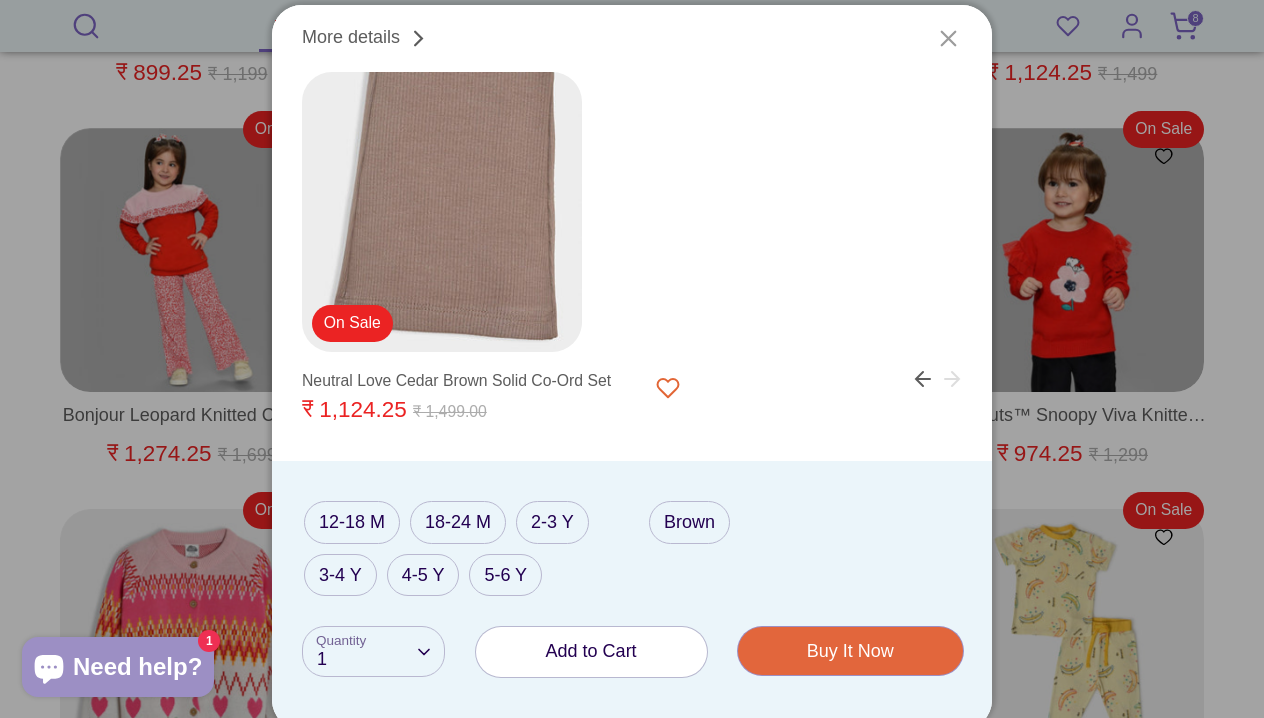 click 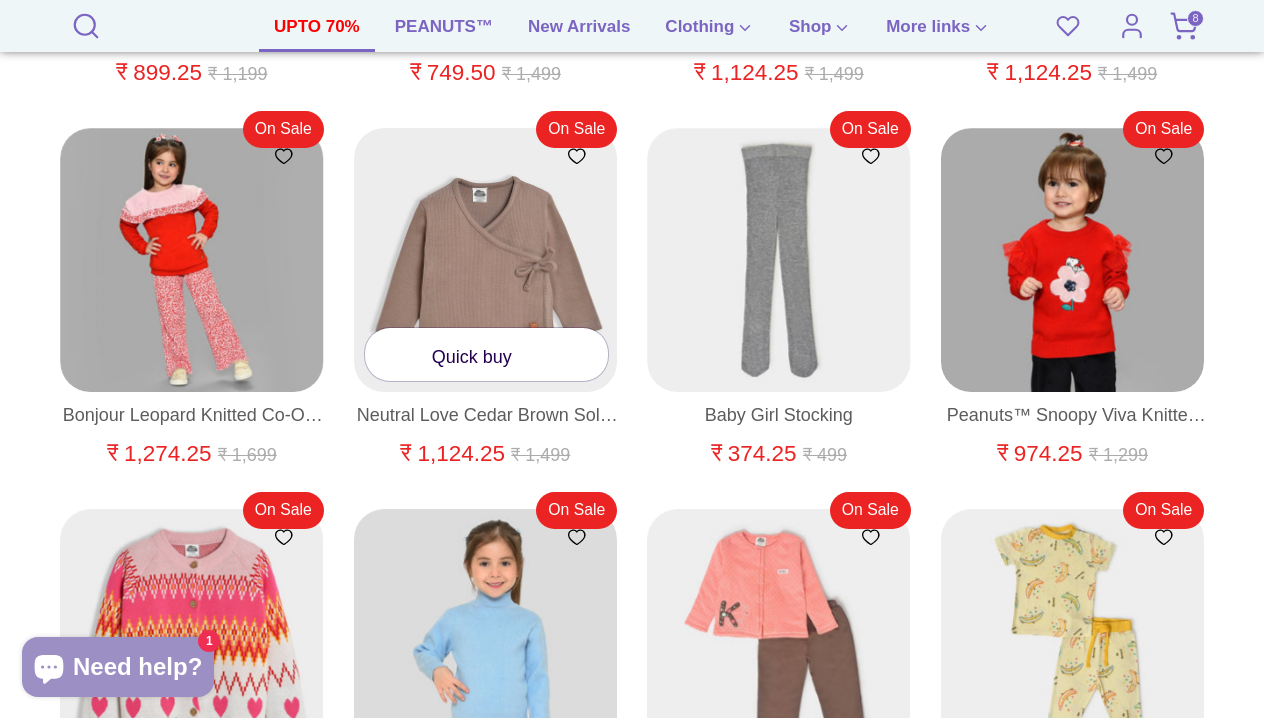 click on "Quick buy" at bounding box center (487, 354) 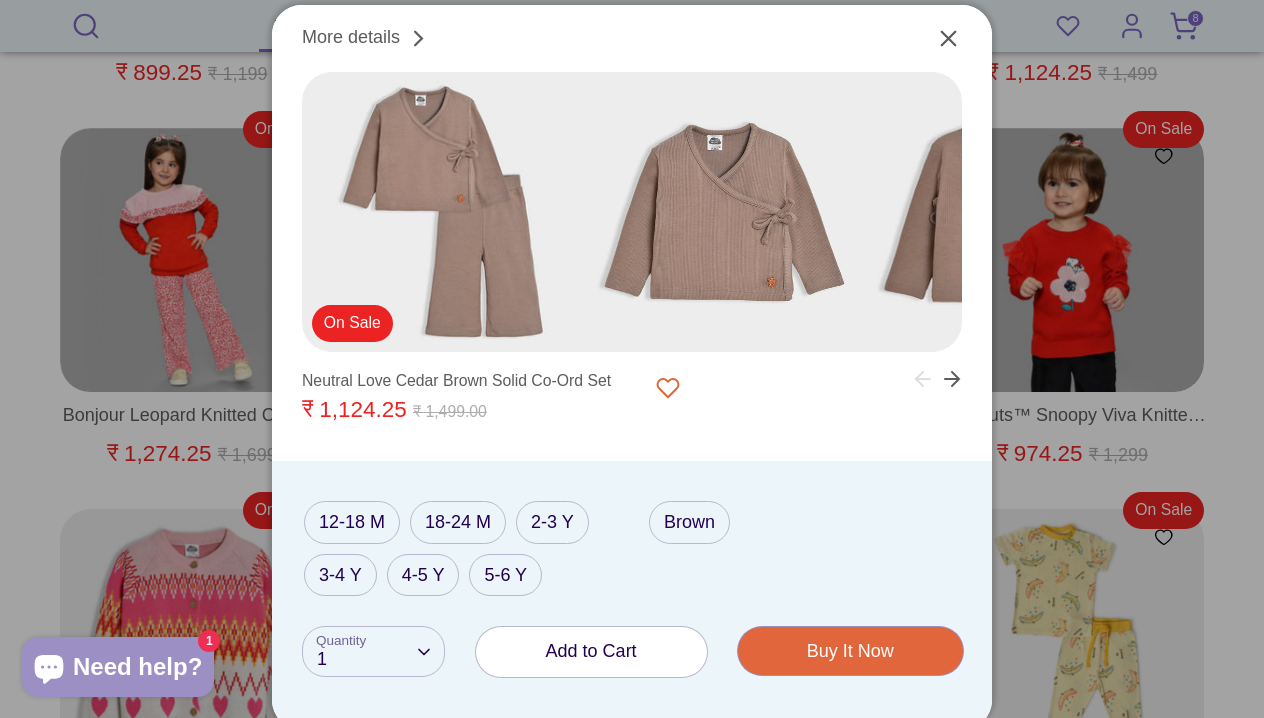 click on "Add to Cart" at bounding box center [591, 651] 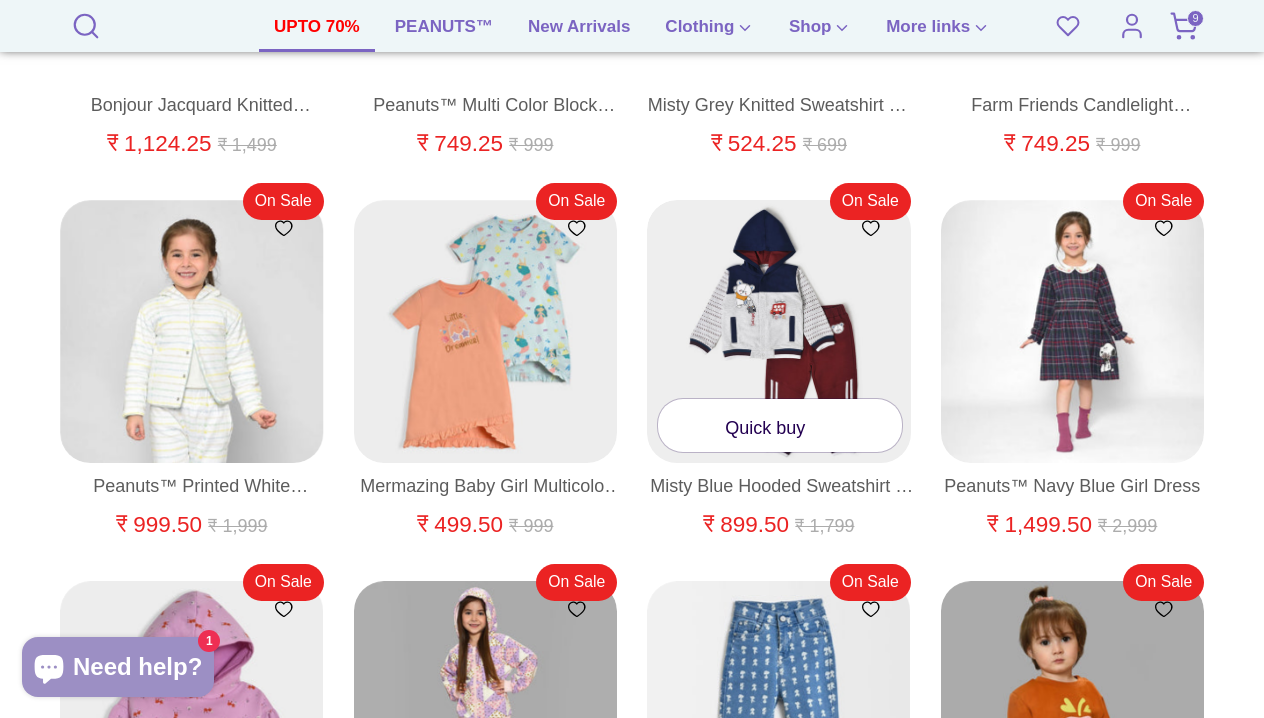 scroll, scrollTop: 17300, scrollLeft: 0, axis: vertical 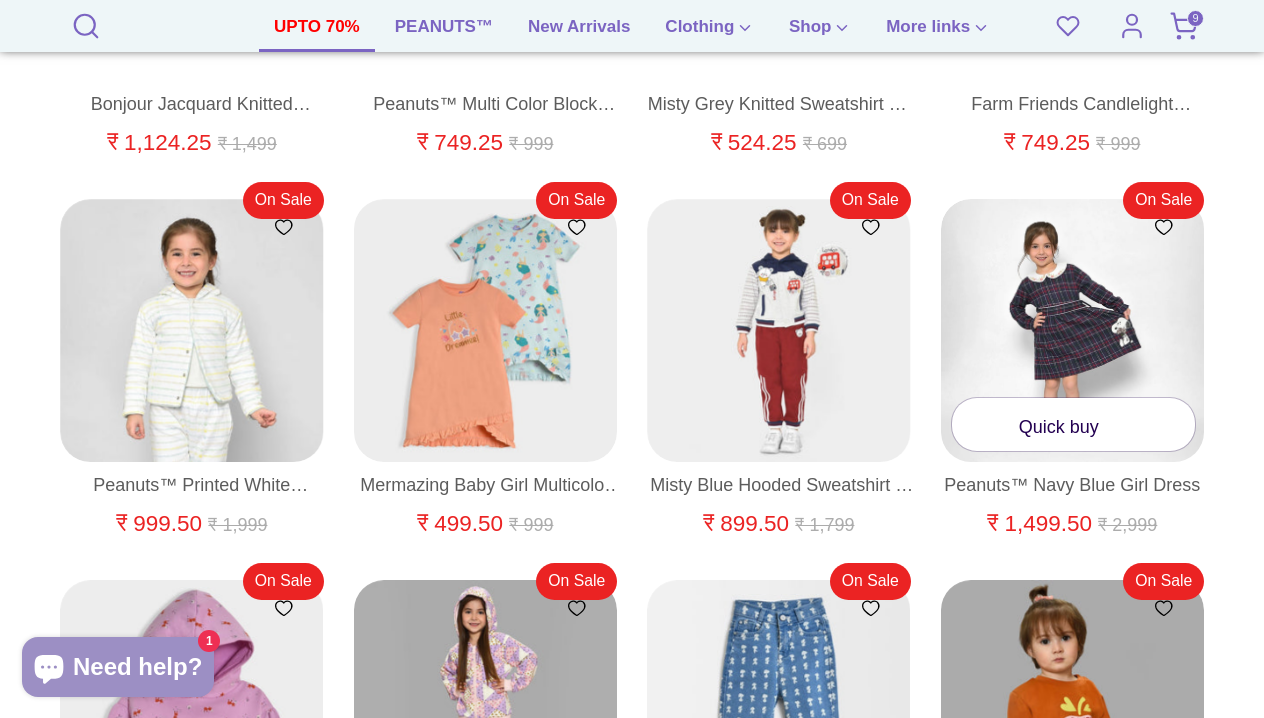 click on "Quick buy" at bounding box center (1074, 424) 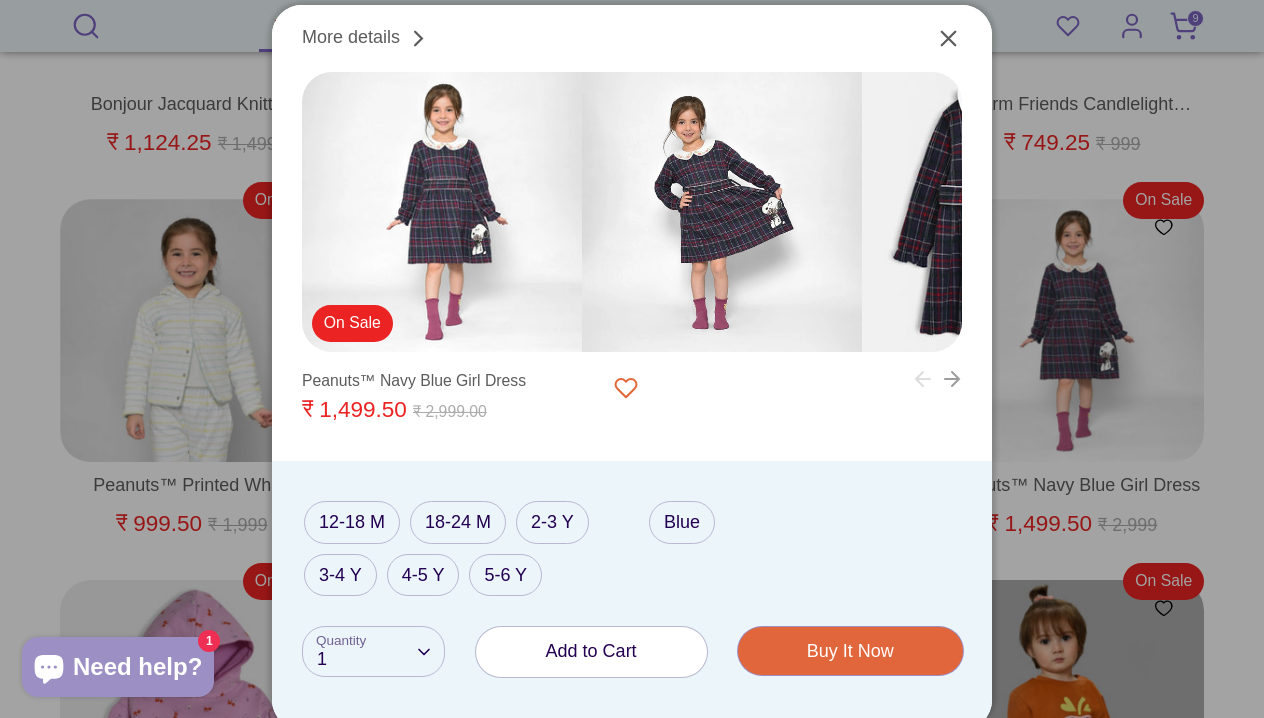 click 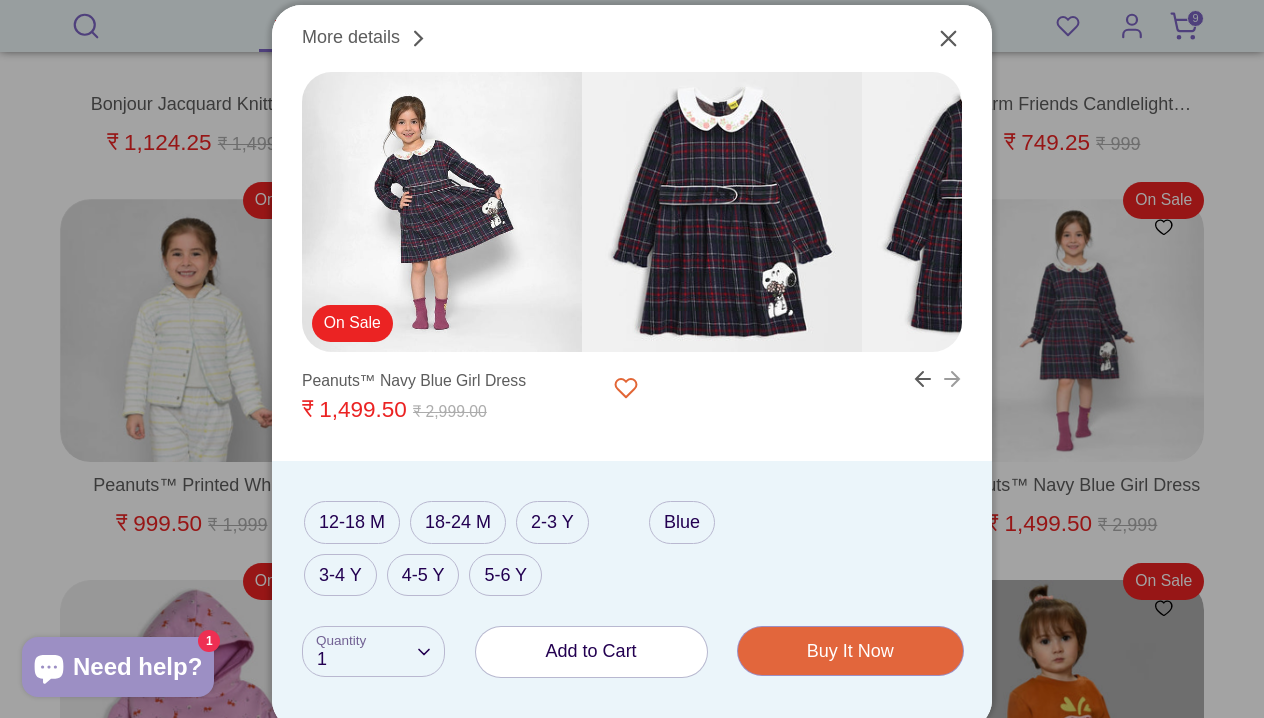 click 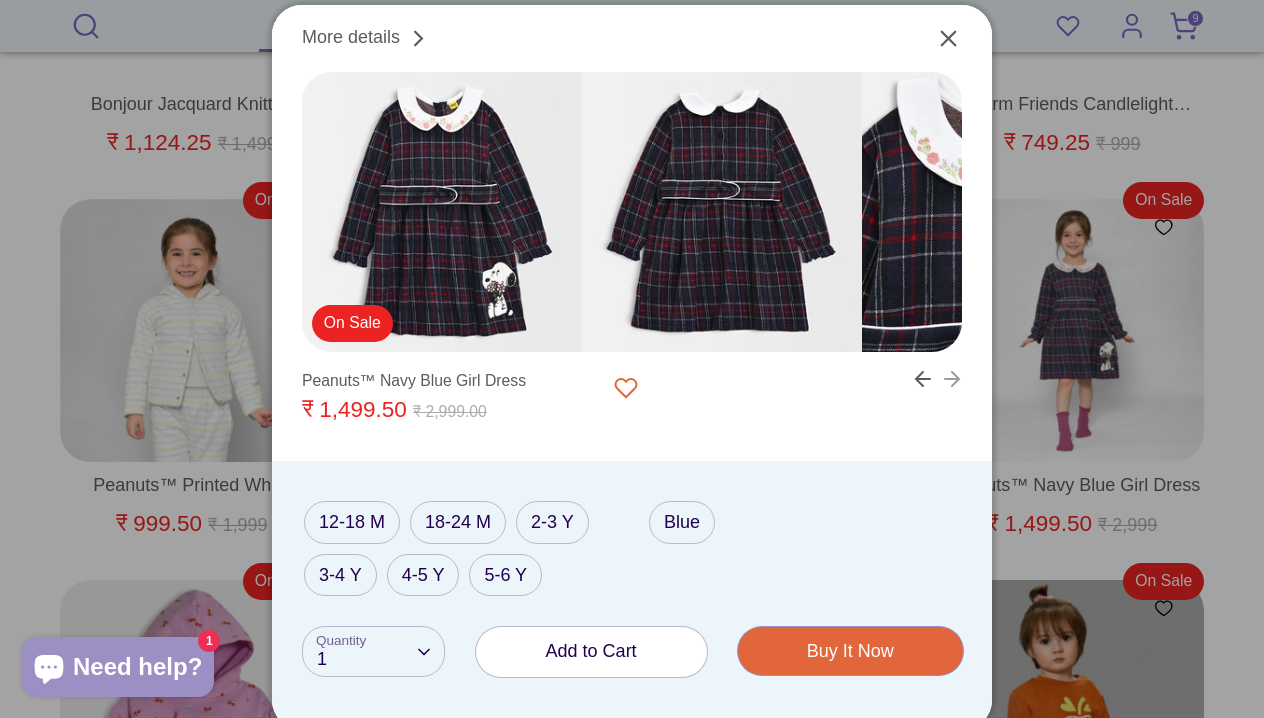 click 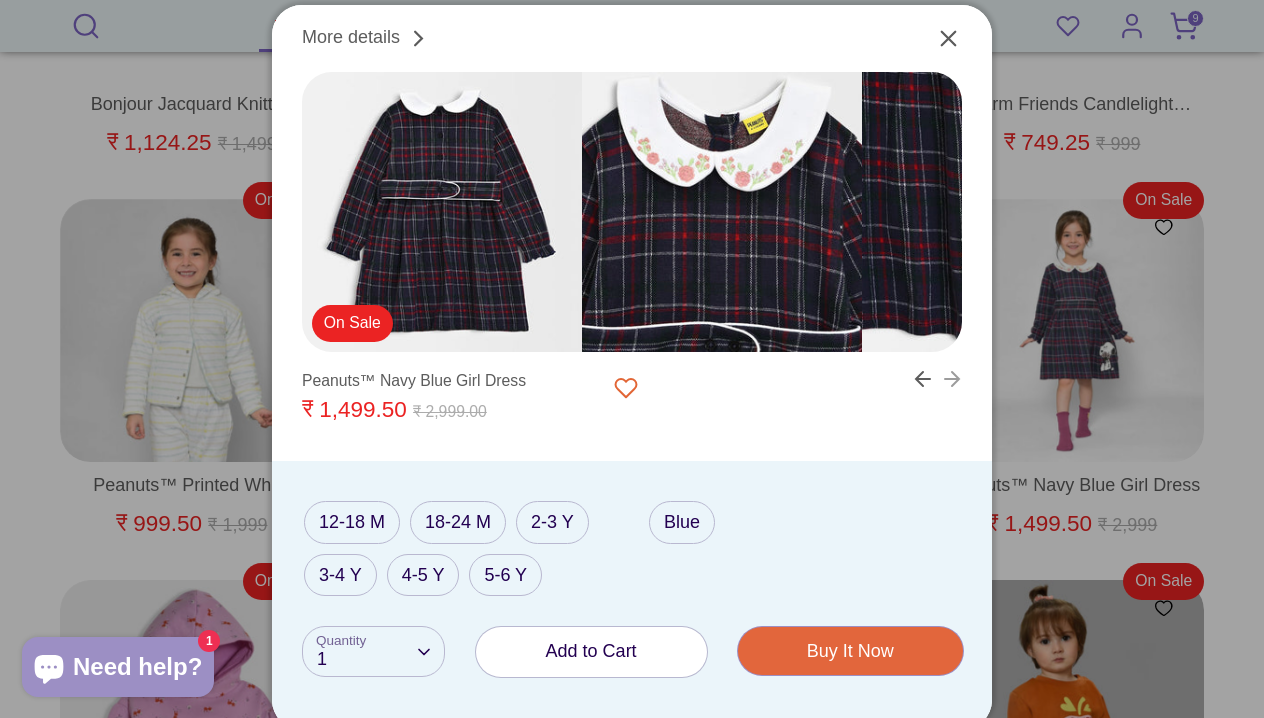 click 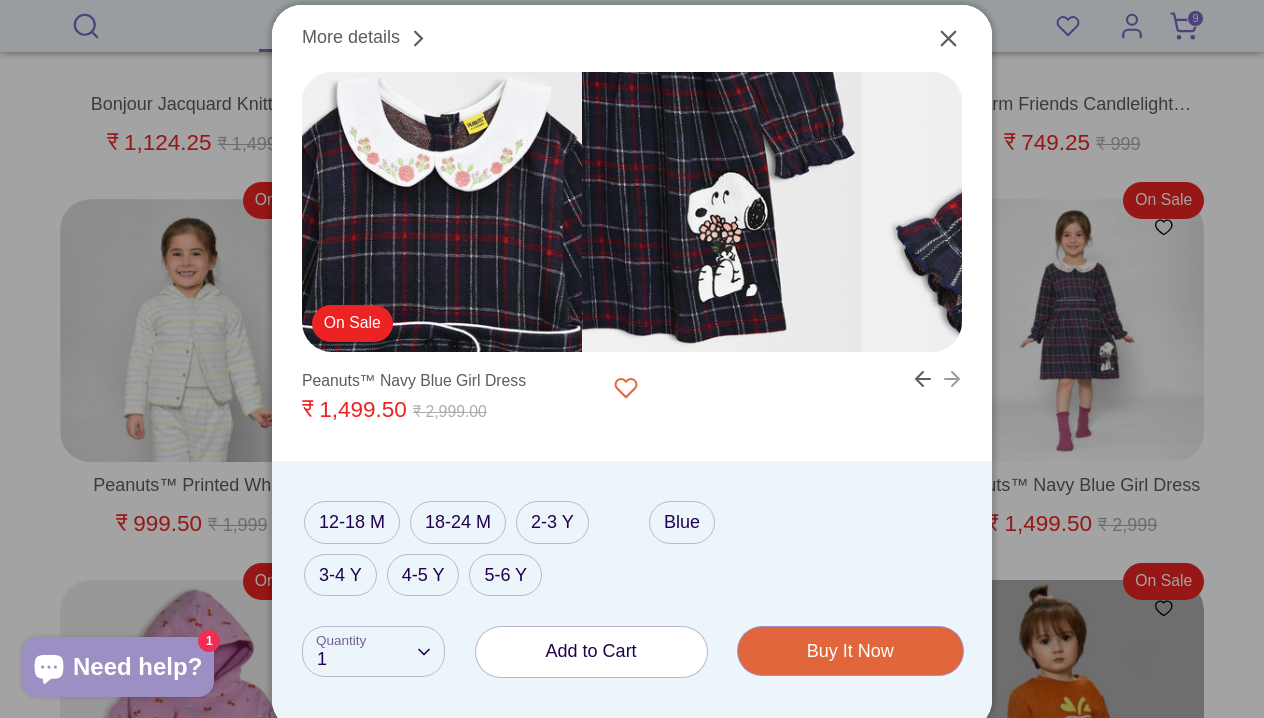 click 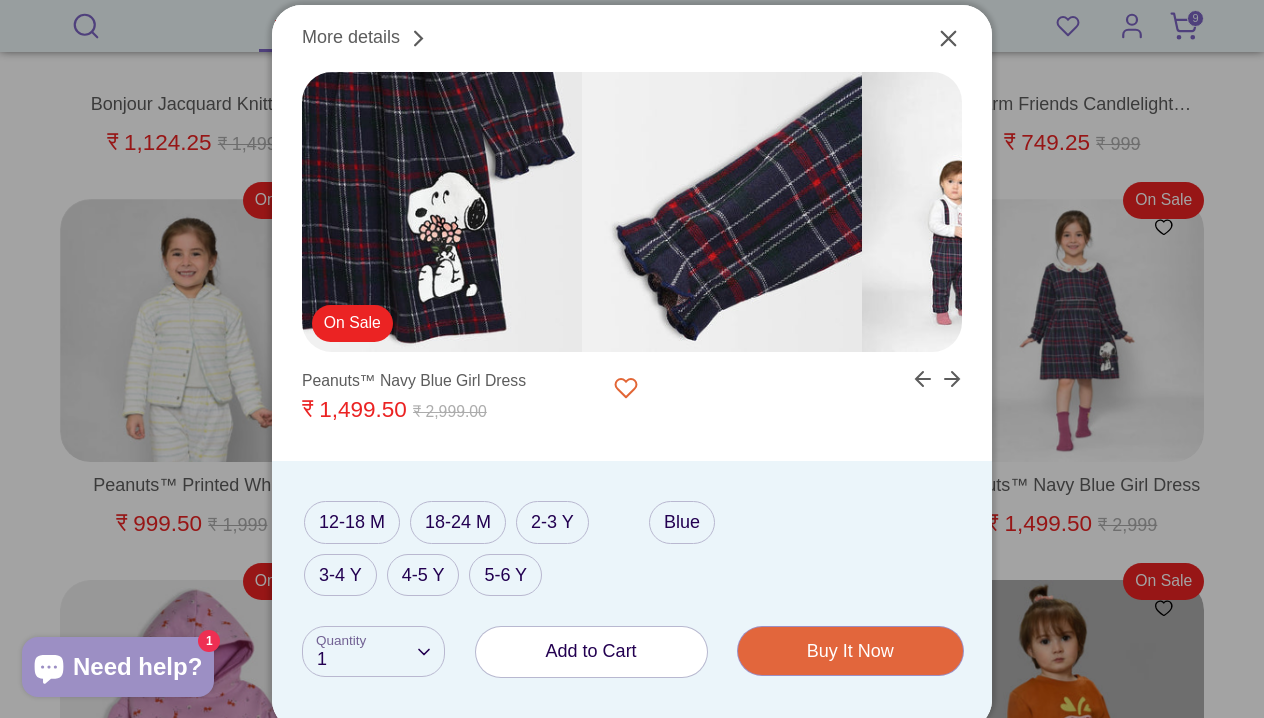 click on "Add to Cart" at bounding box center (591, 651) 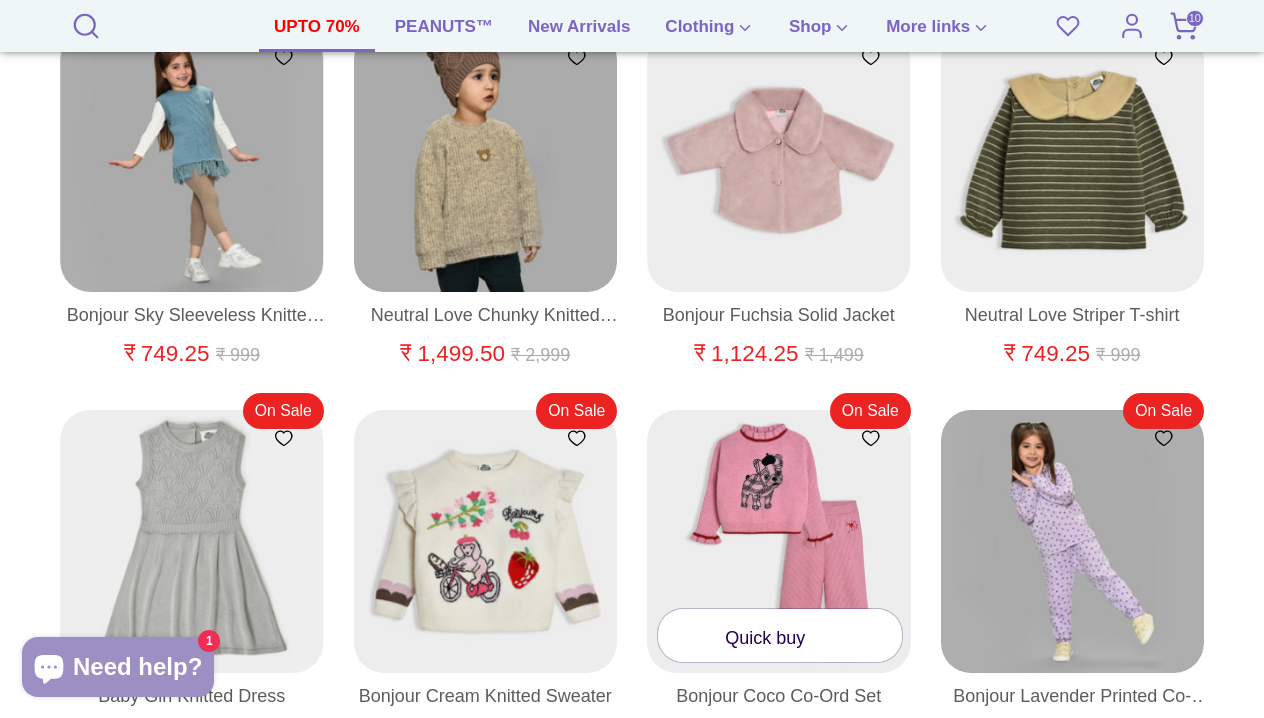 scroll, scrollTop: 20525, scrollLeft: 0, axis: vertical 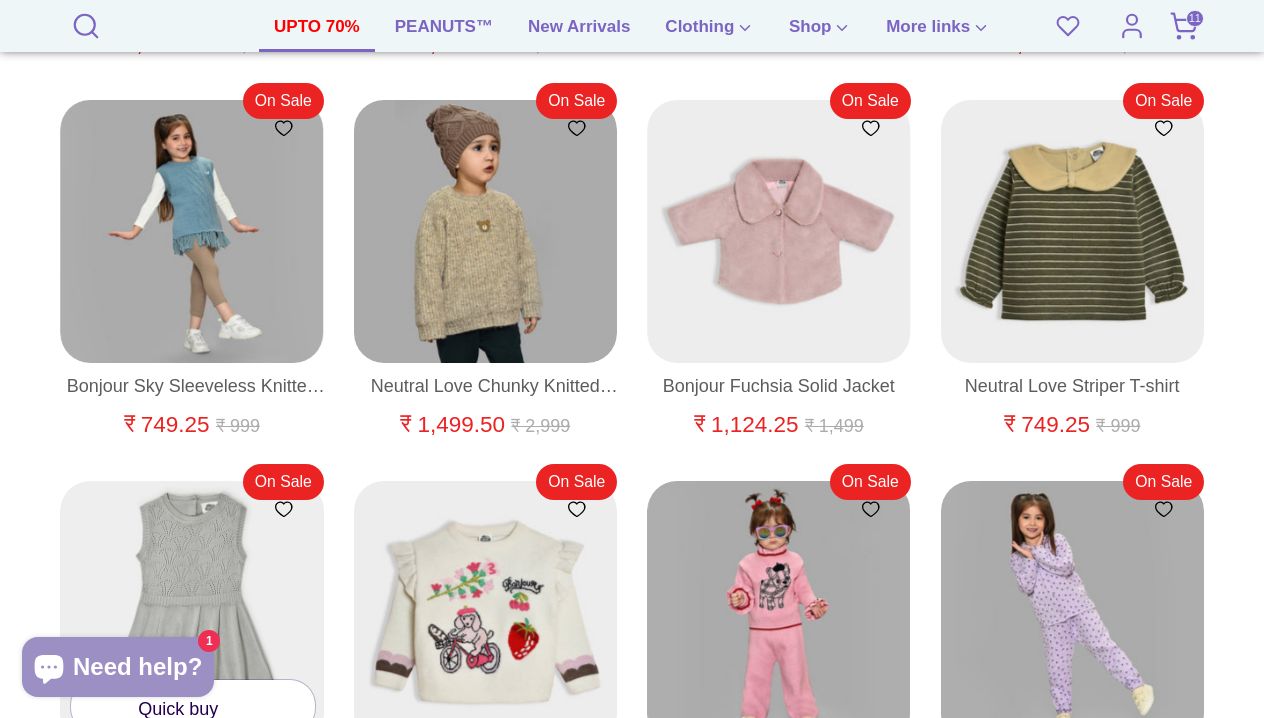 click at bounding box center [232, 709] 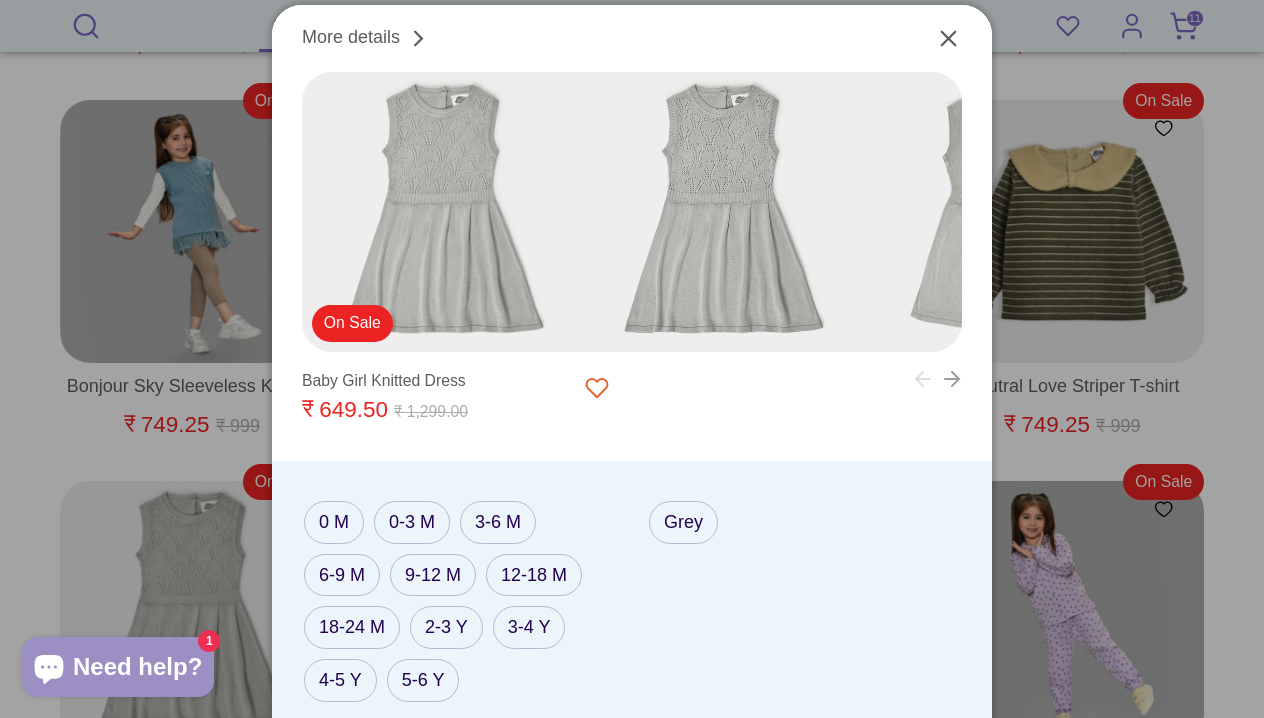 click 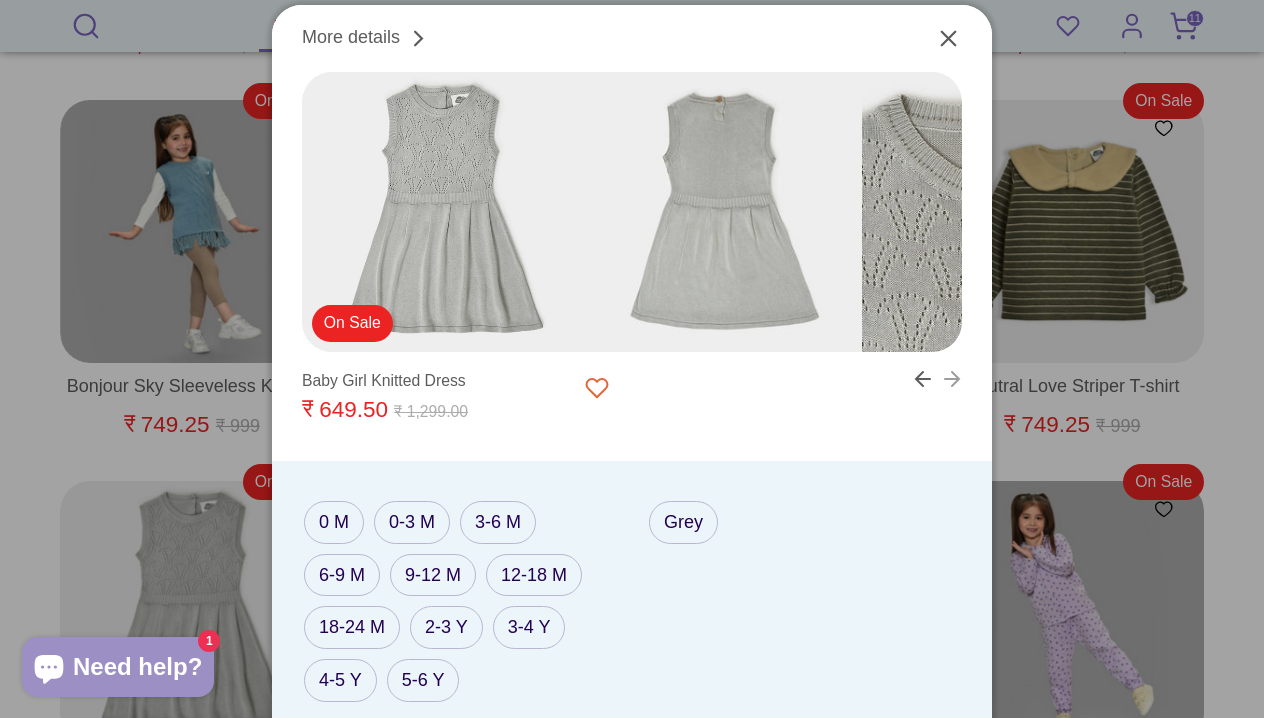 click 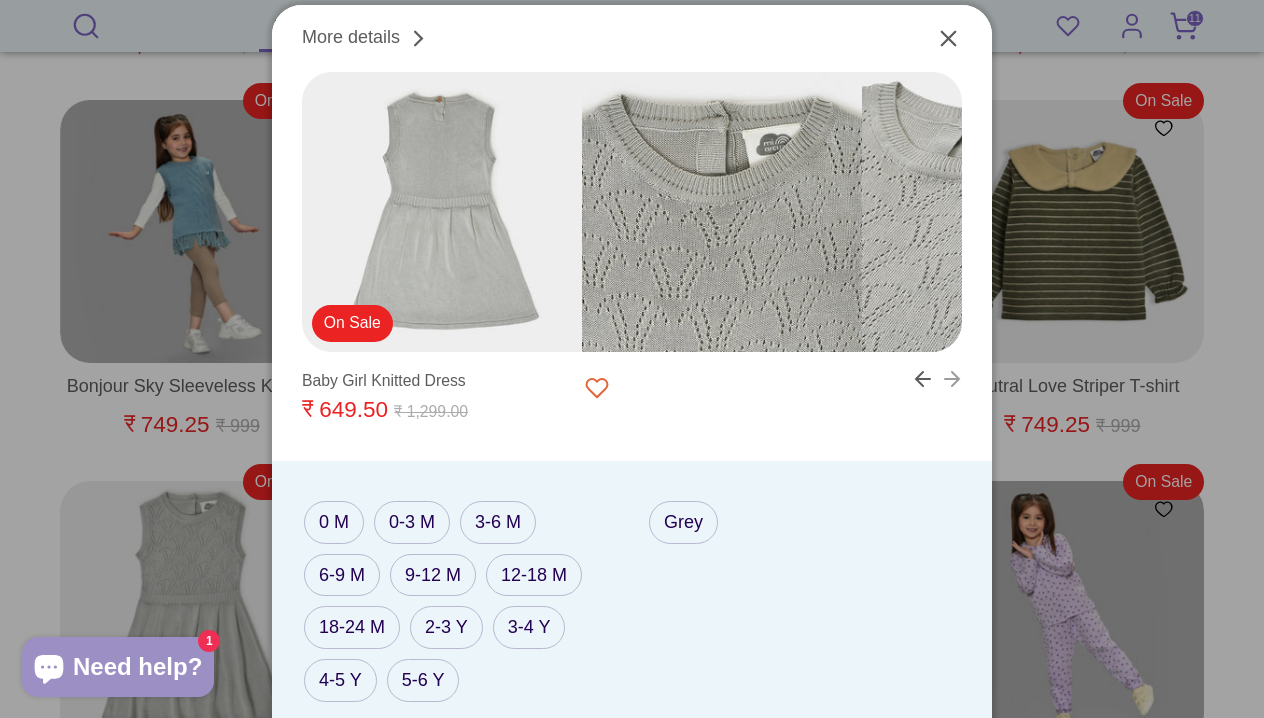 click 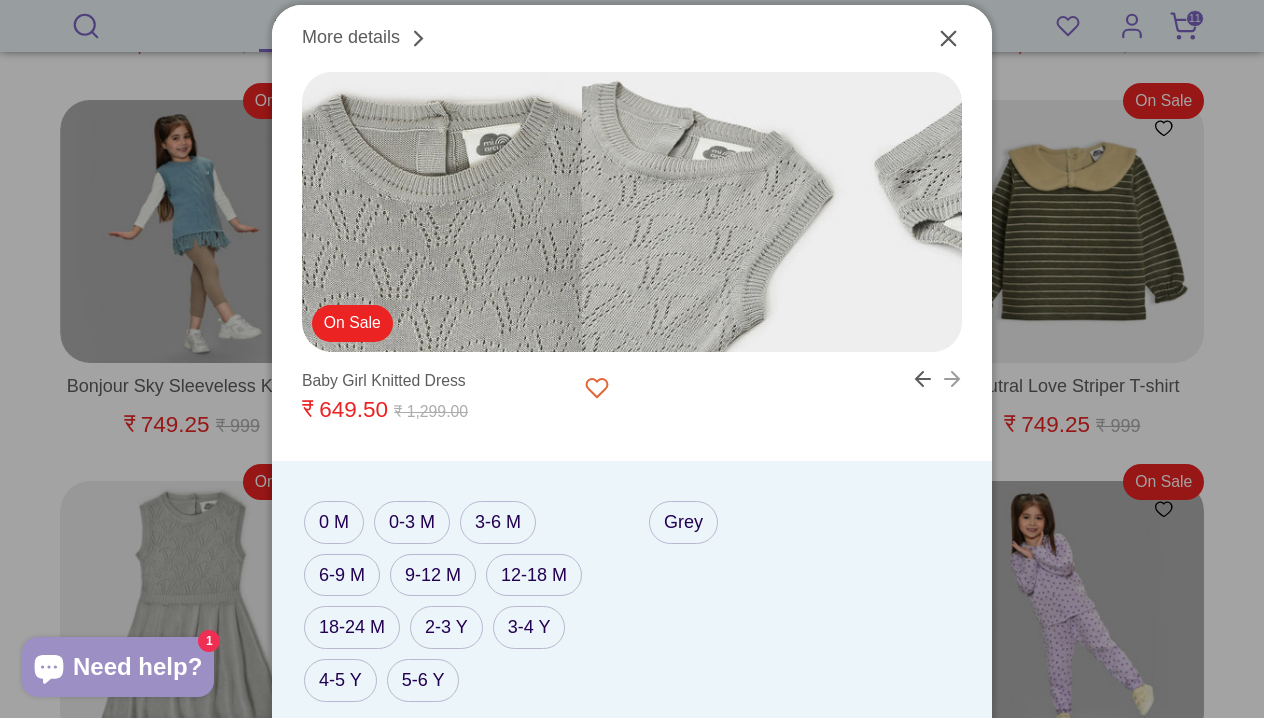 click 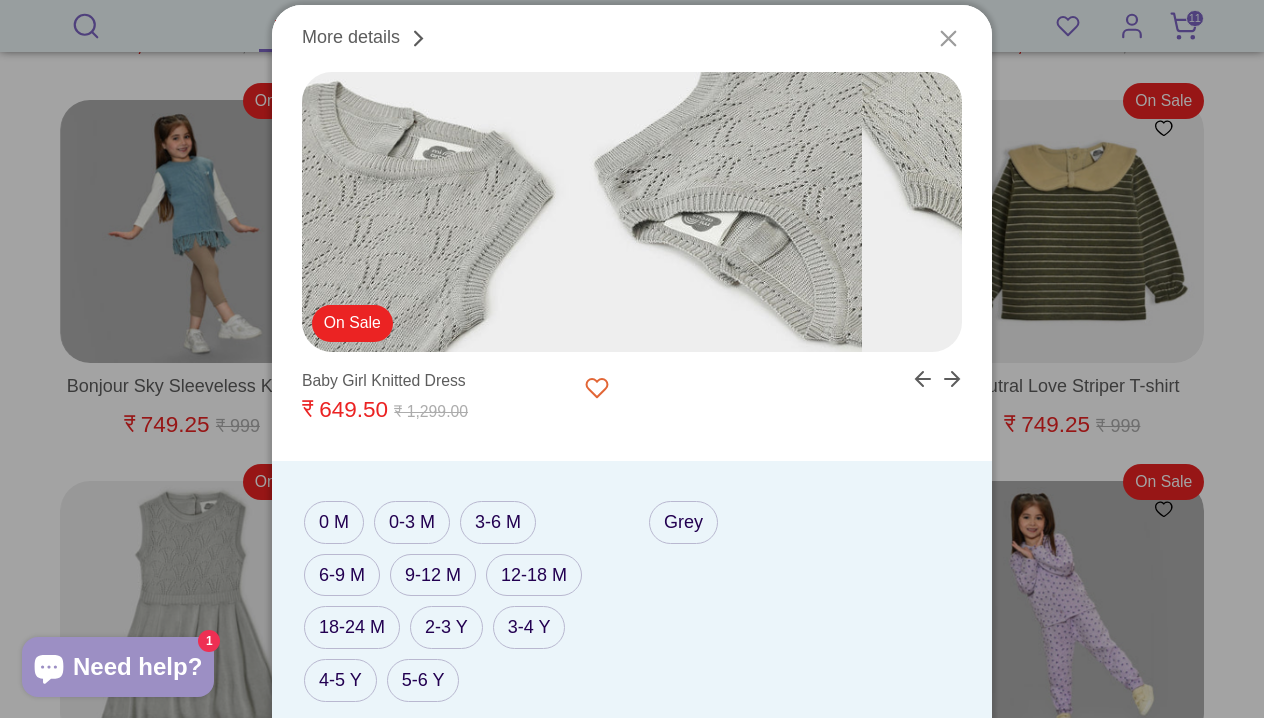click 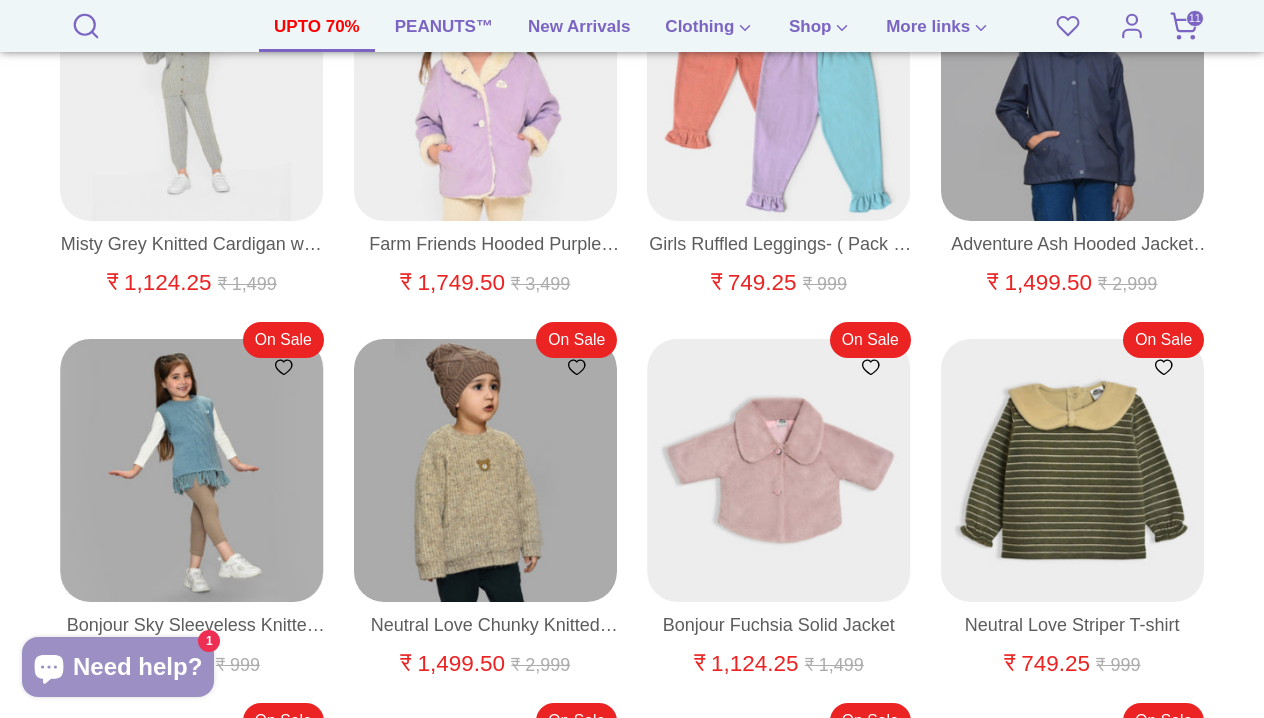 scroll, scrollTop: 20207, scrollLeft: 0, axis: vertical 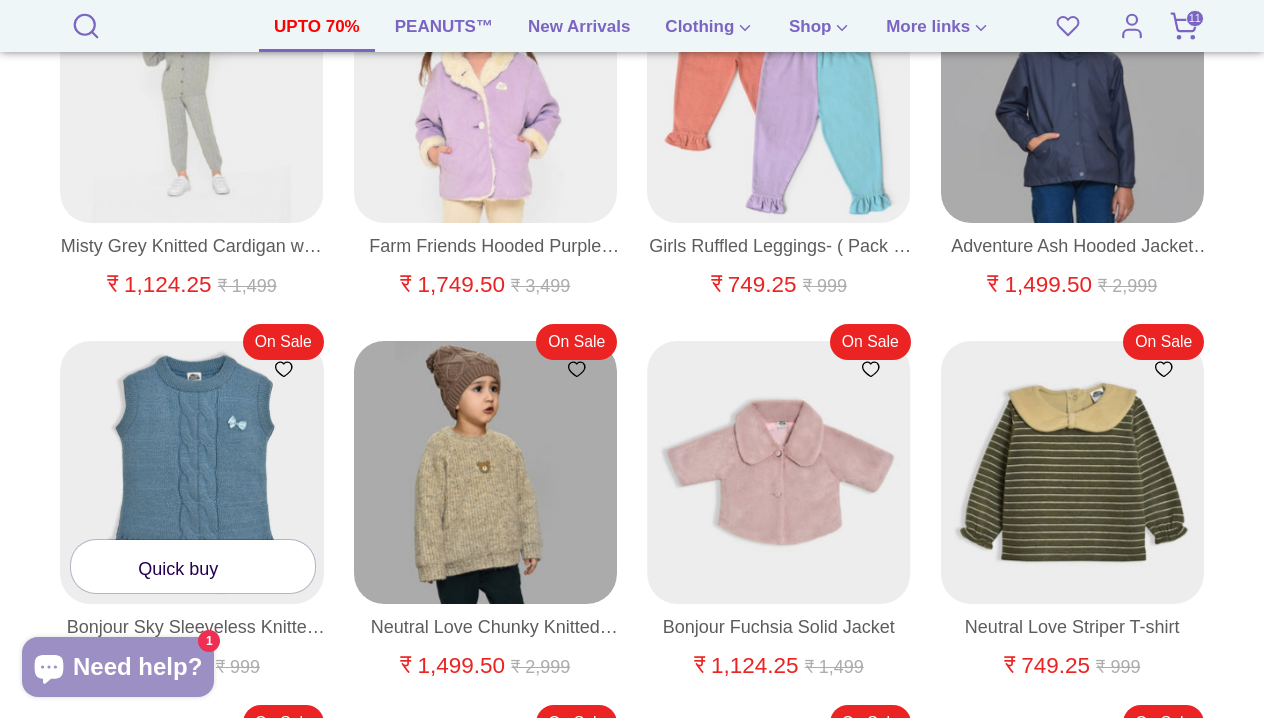 click 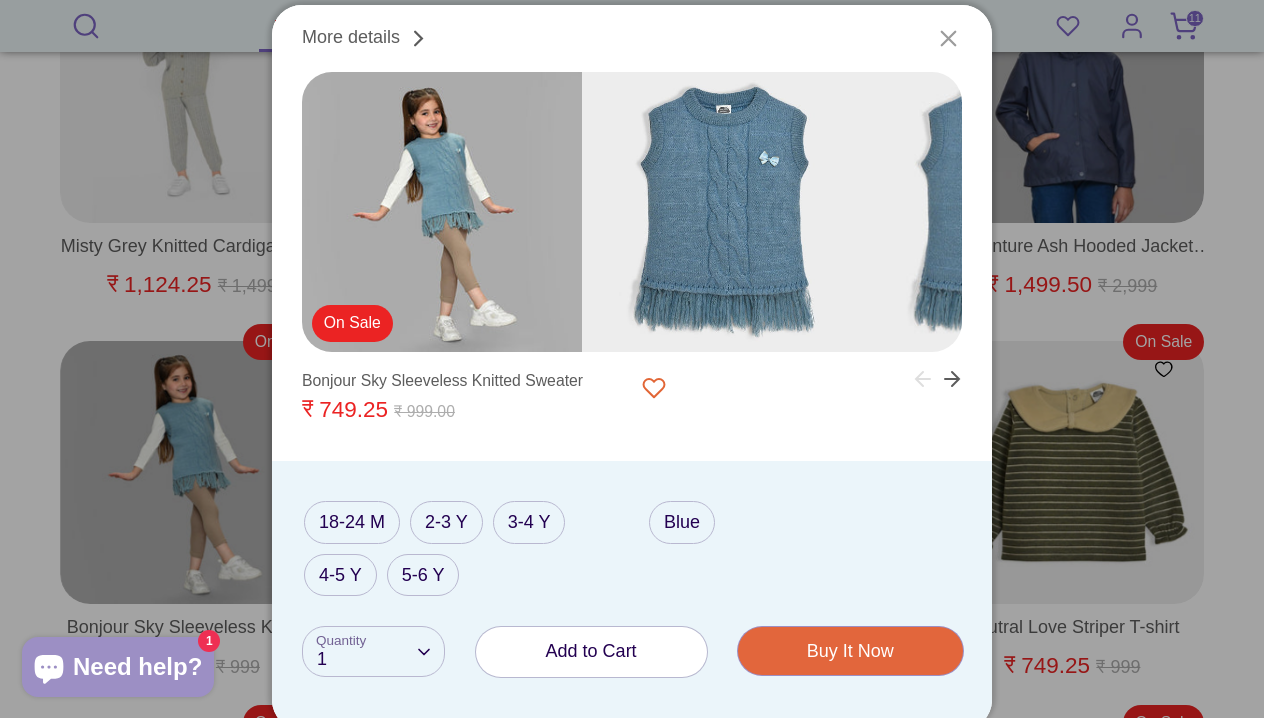 click 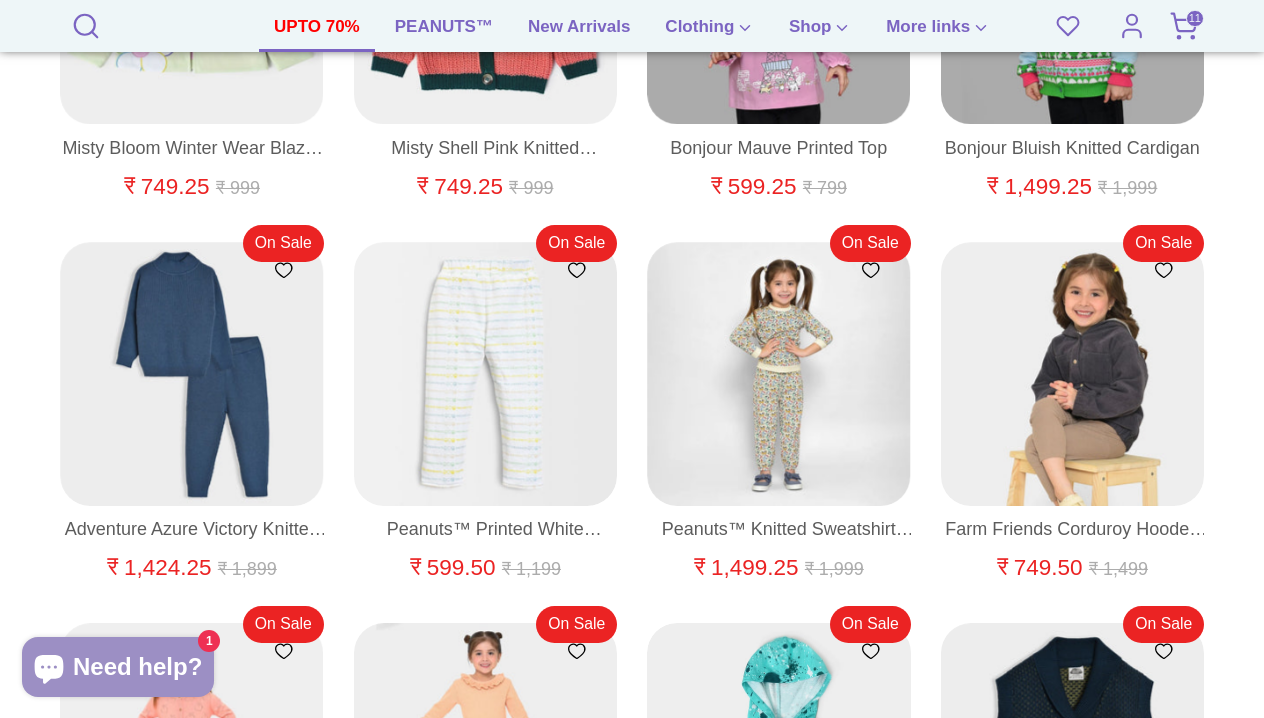 scroll, scrollTop: 19160, scrollLeft: 0, axis: vertical 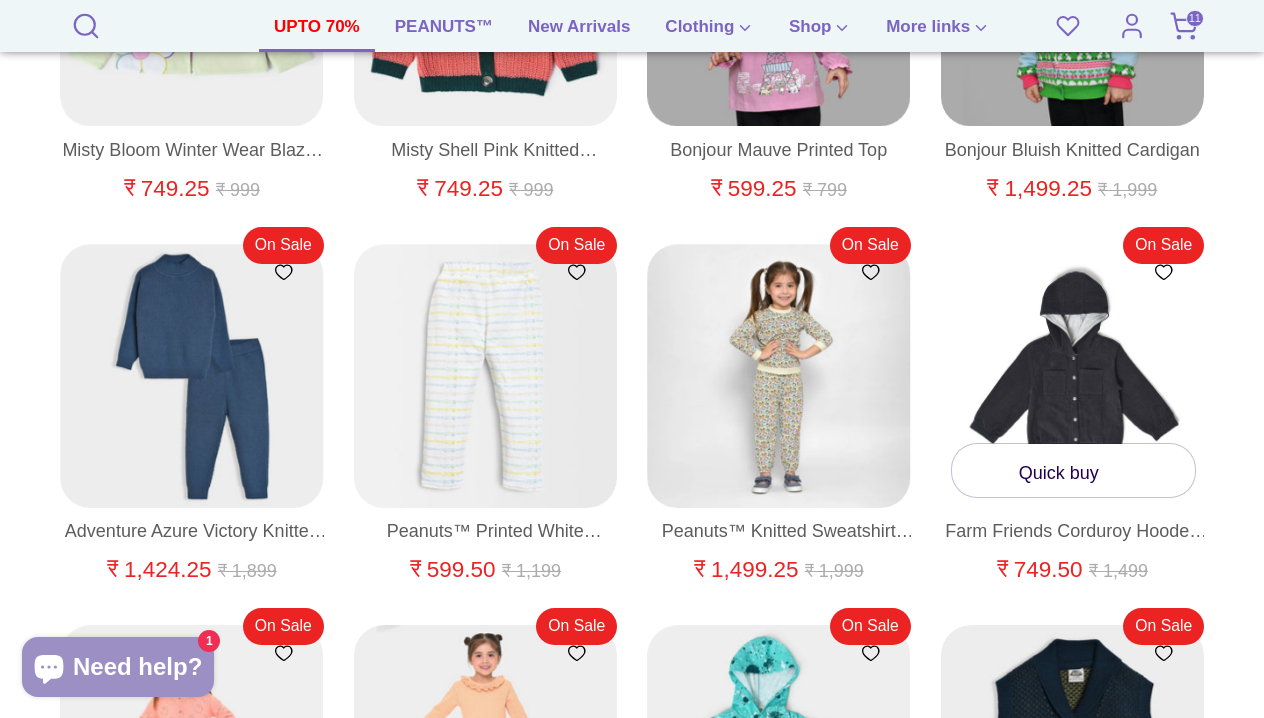click on "Quick buy" at bounding box center [1074, 470] 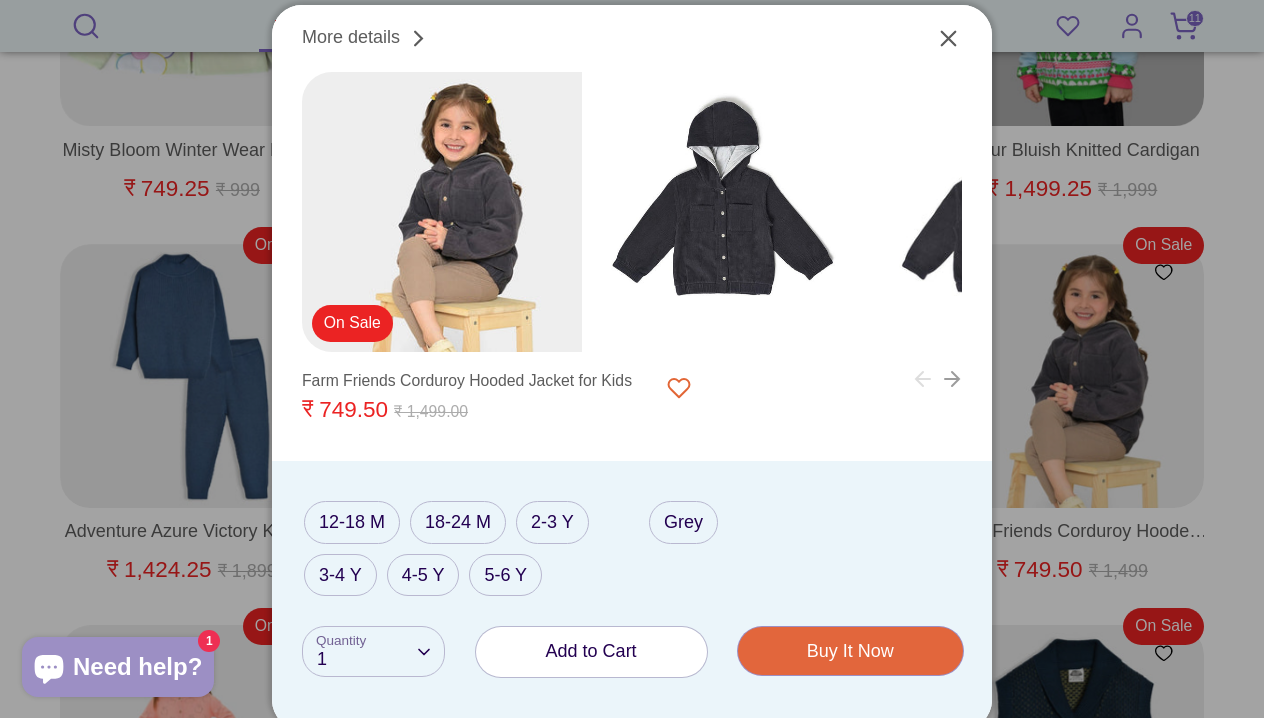 click 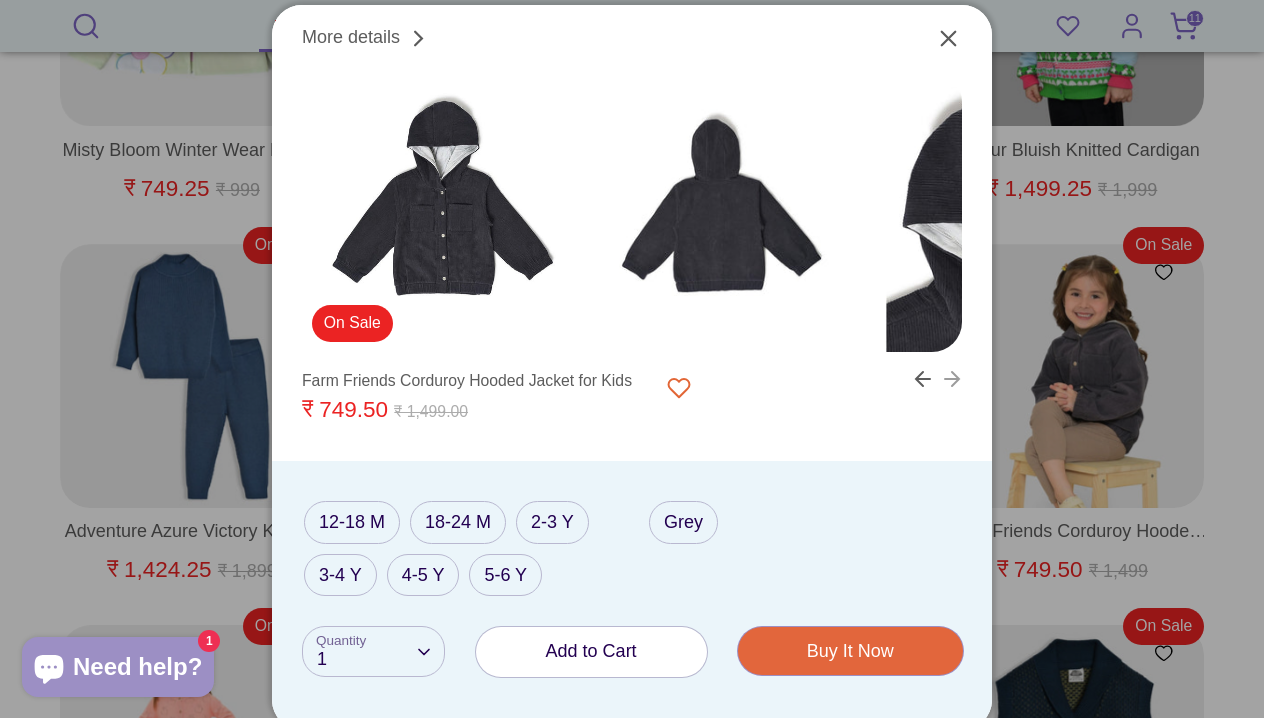 click 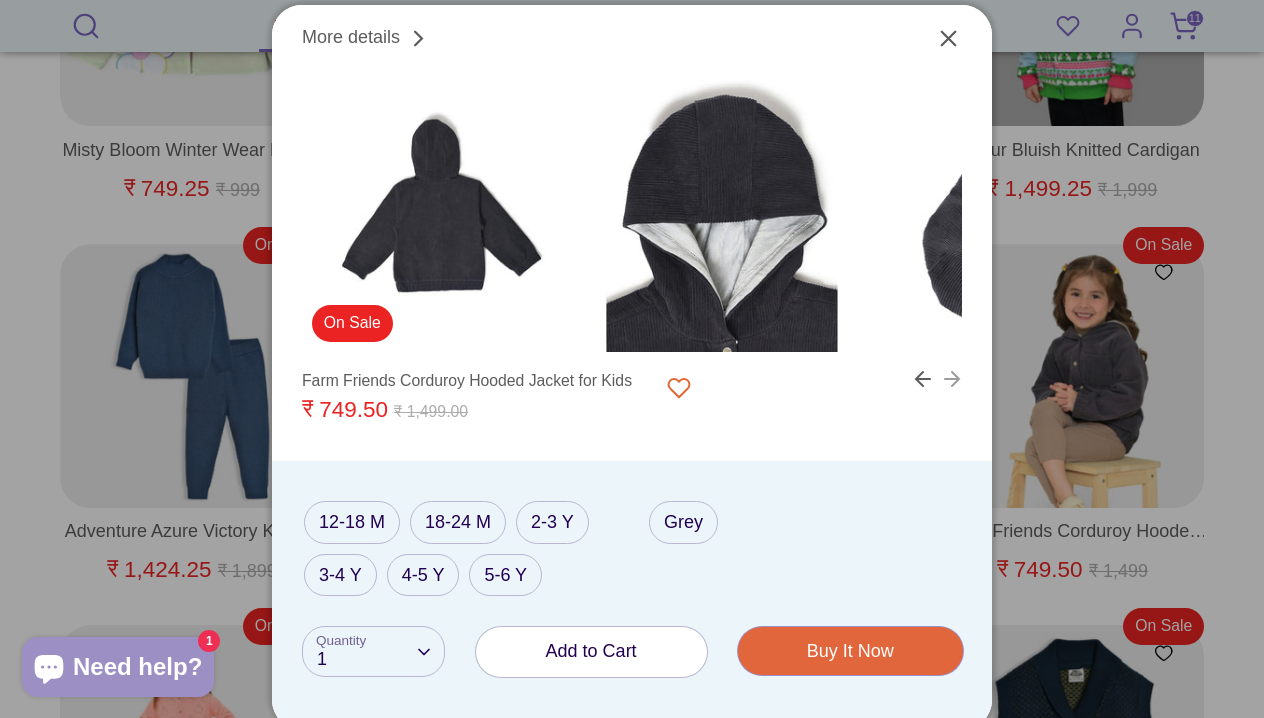 click 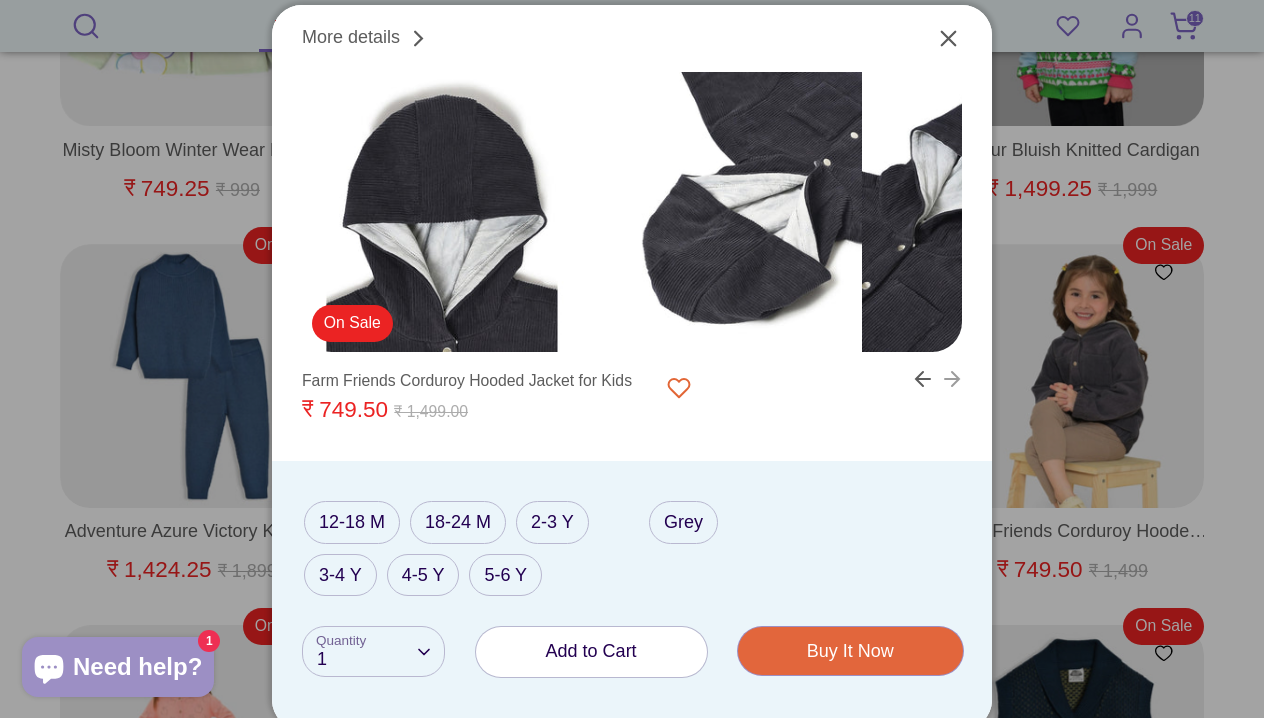 click 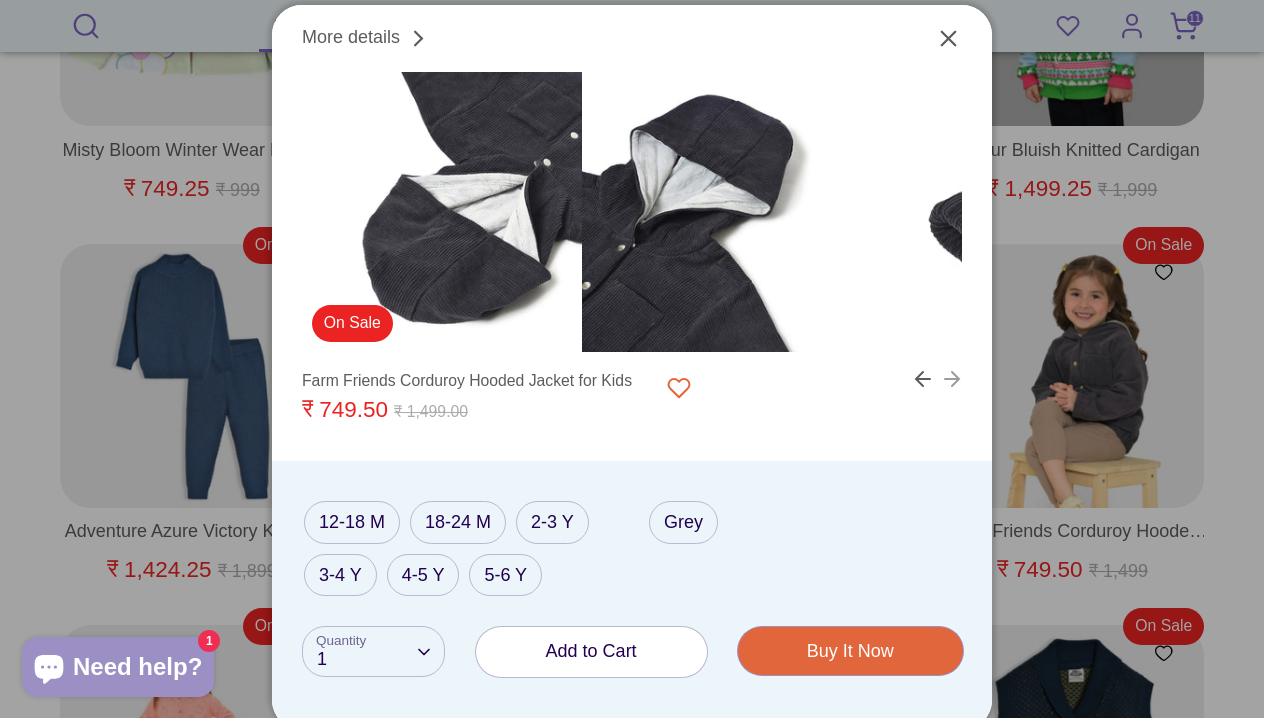 click 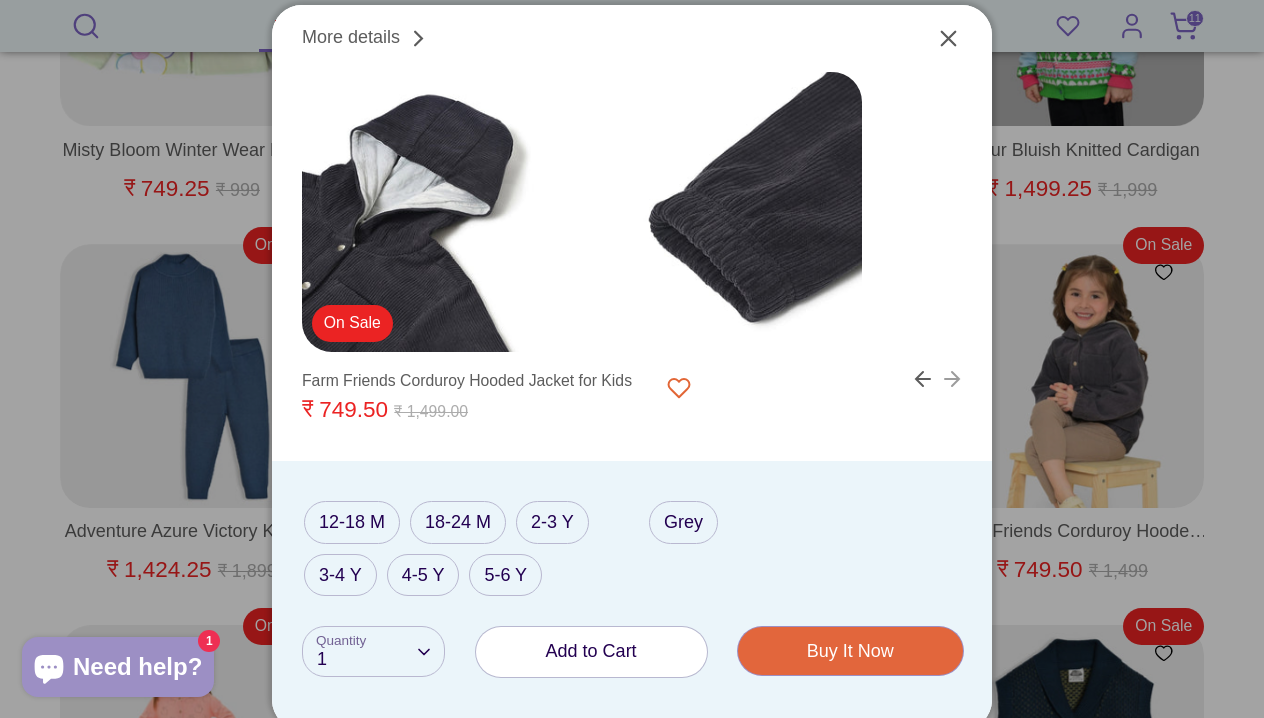 click 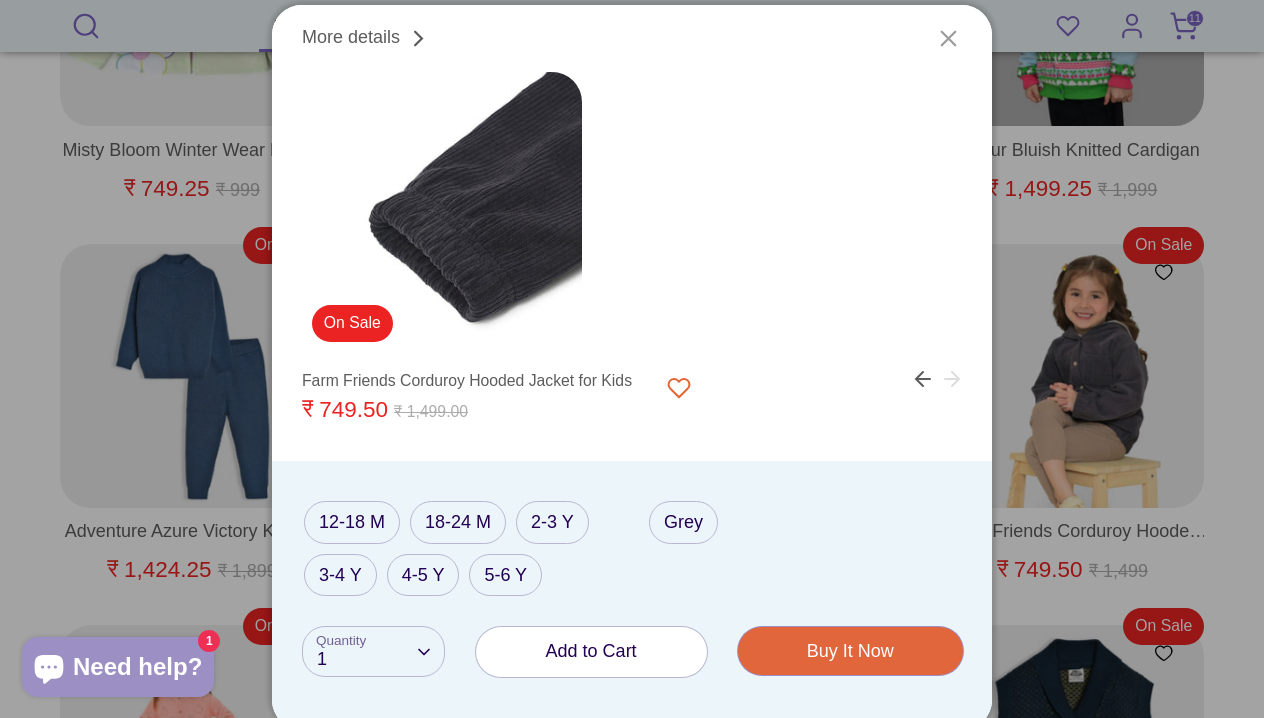click 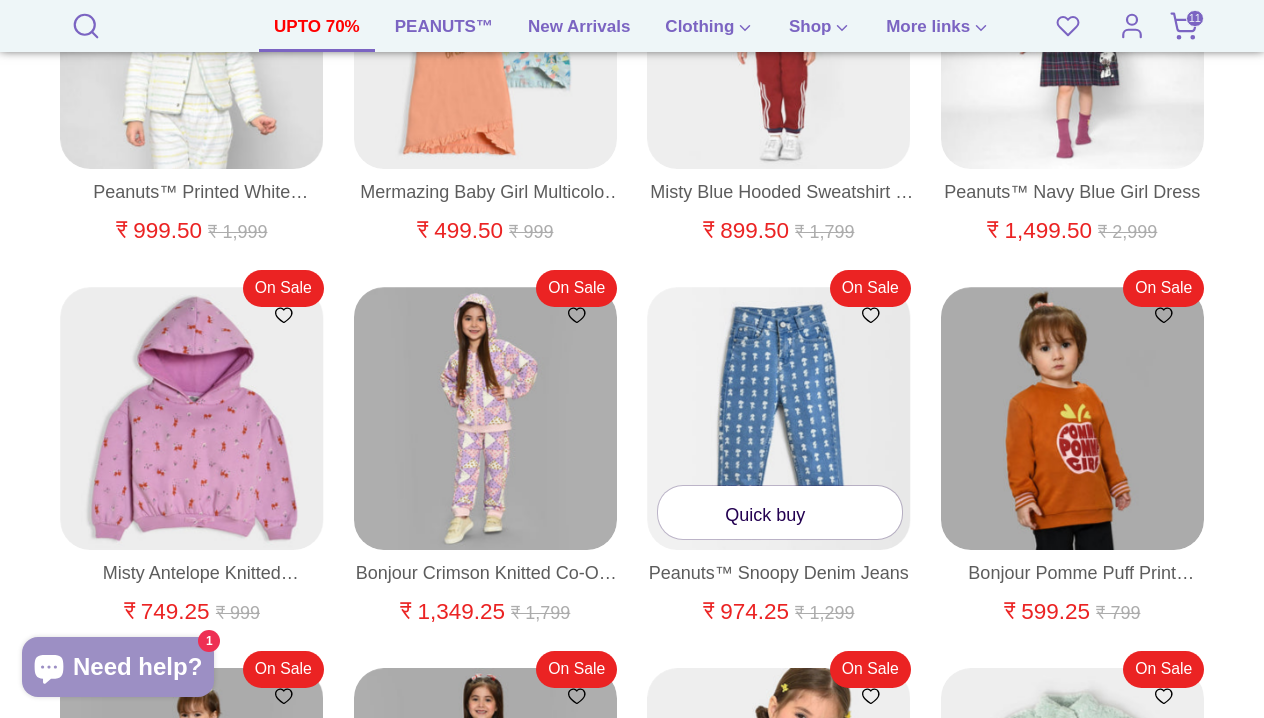 scroll, scrollTop: 17588, scrollLeft: 0, axis: vertical 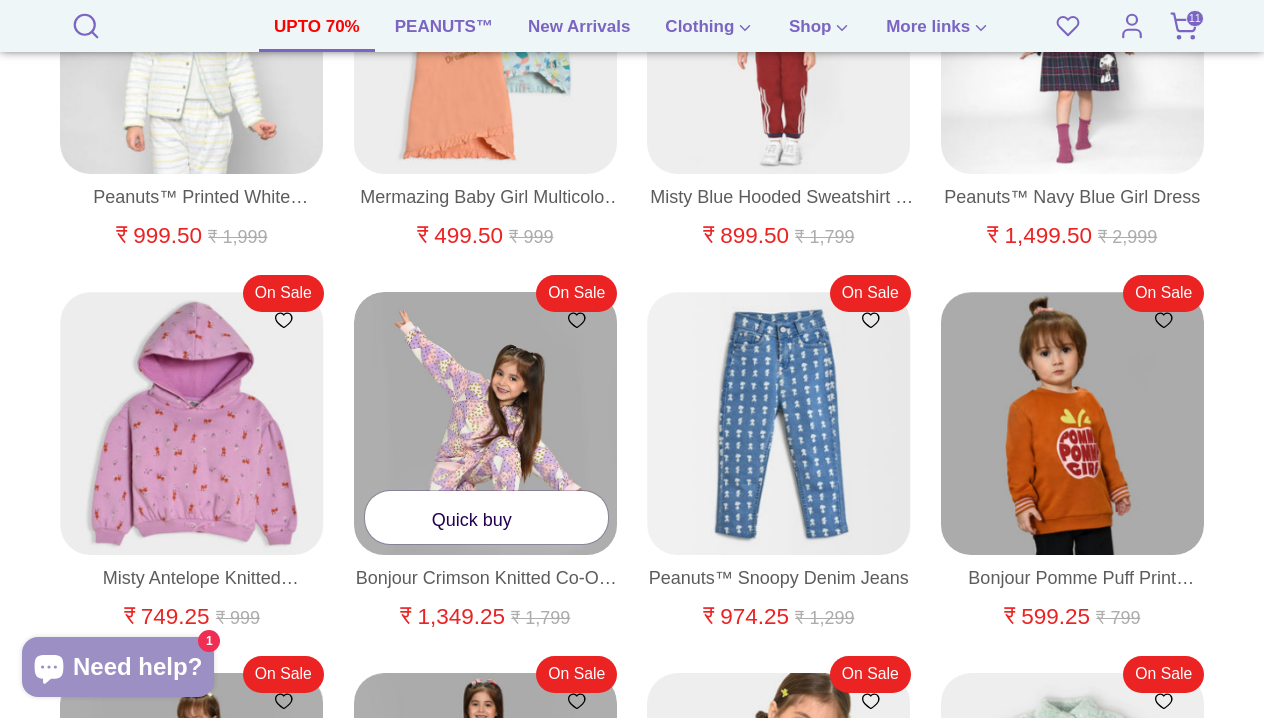 click 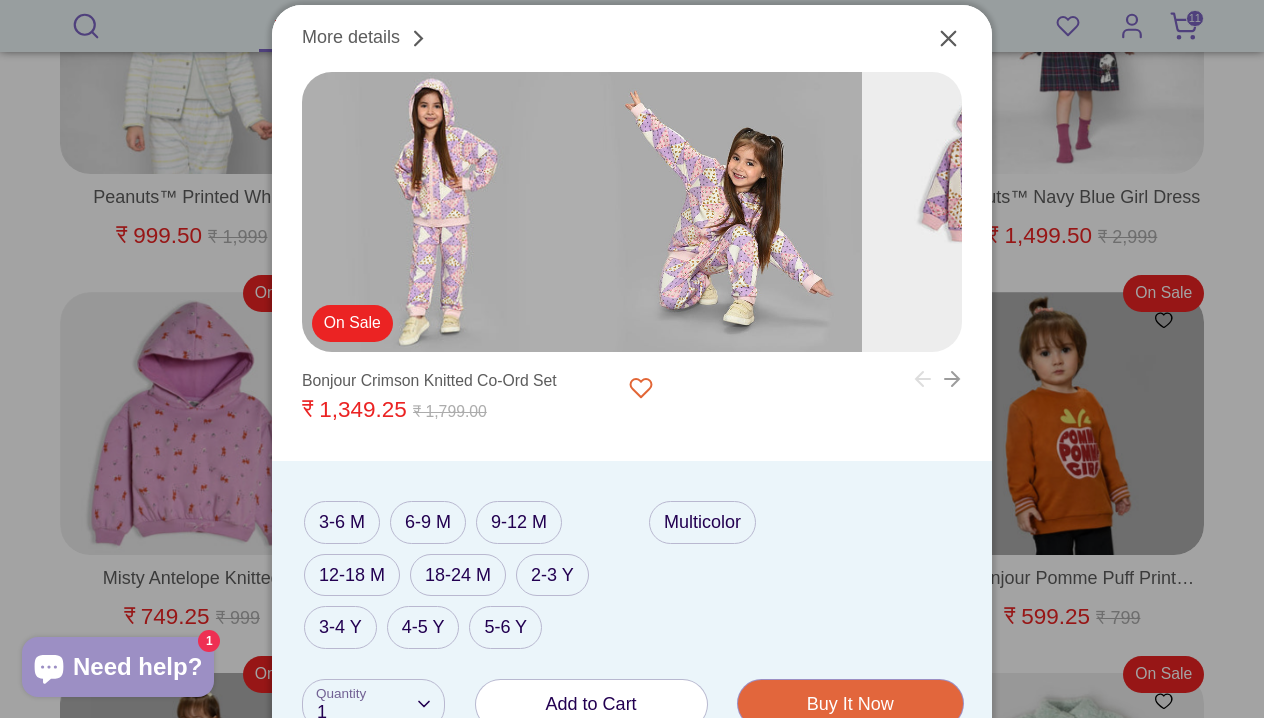 click 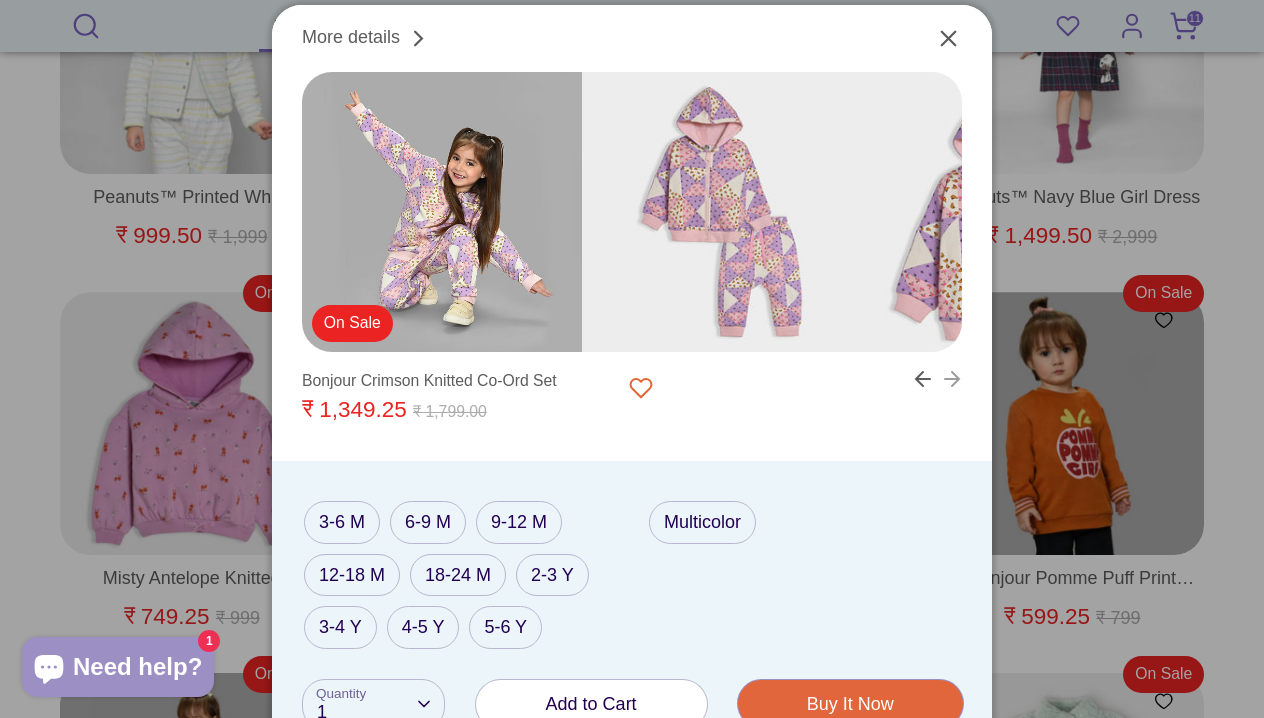 click 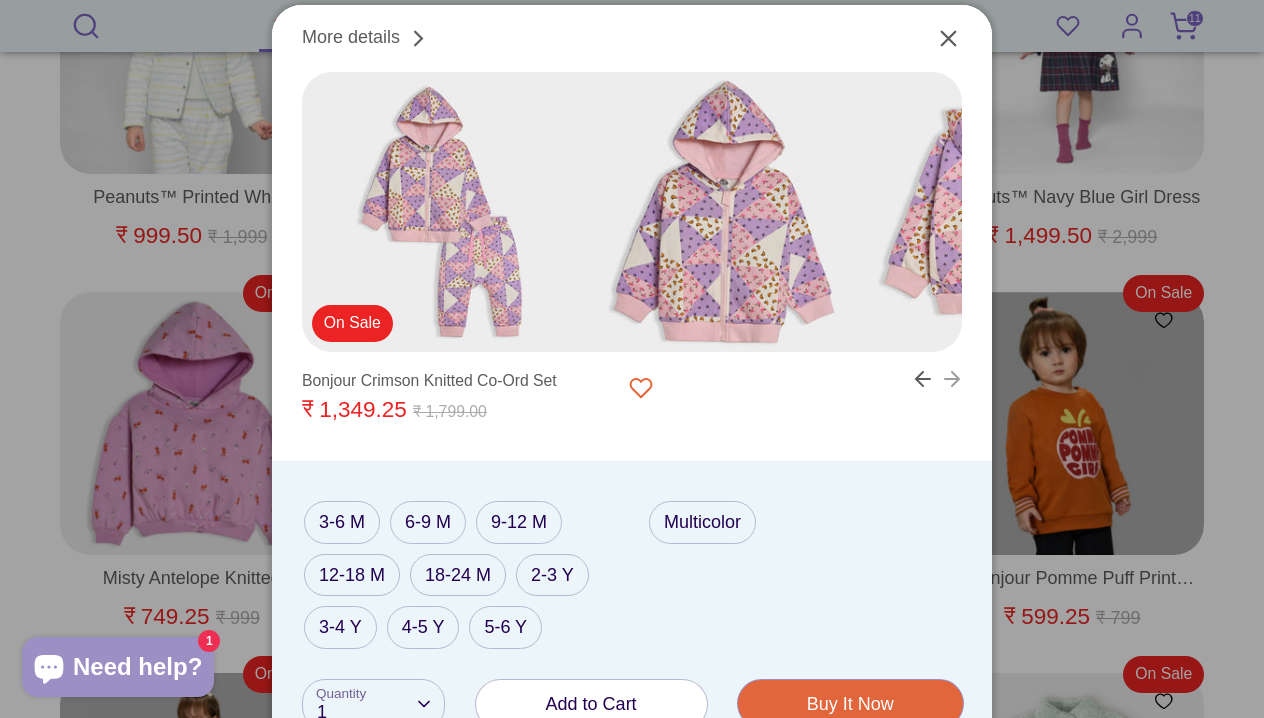 click 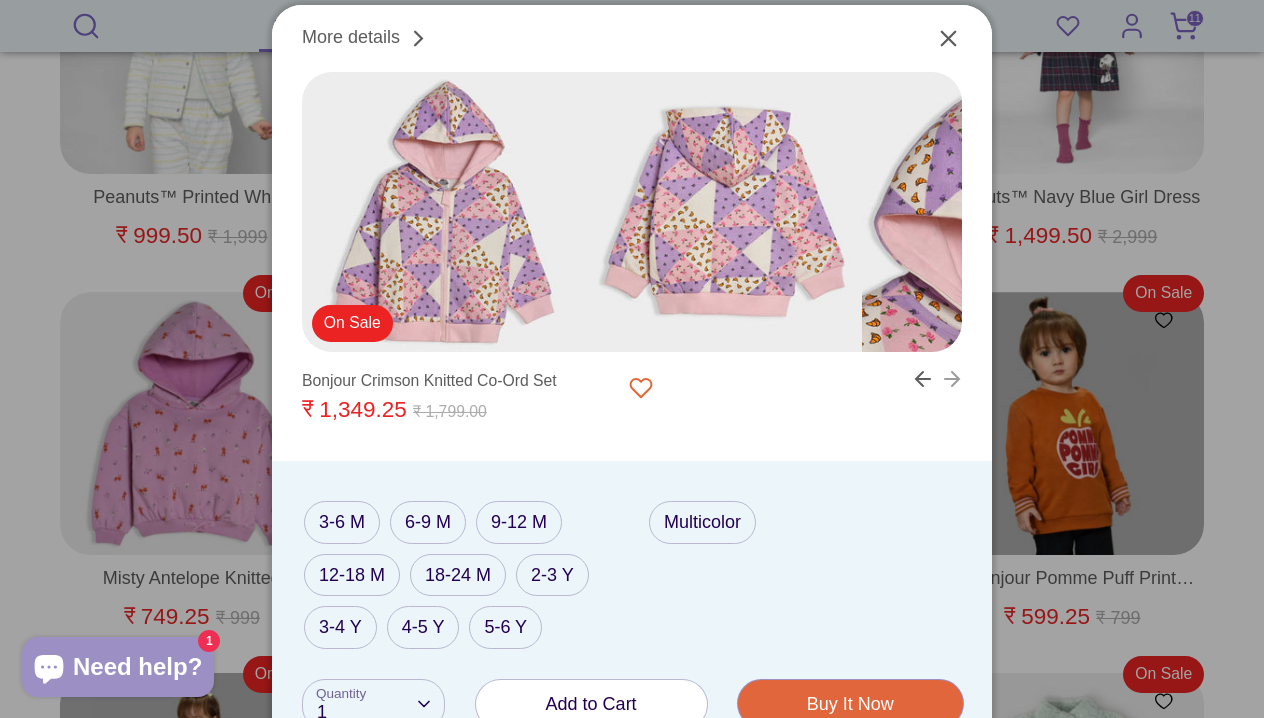click 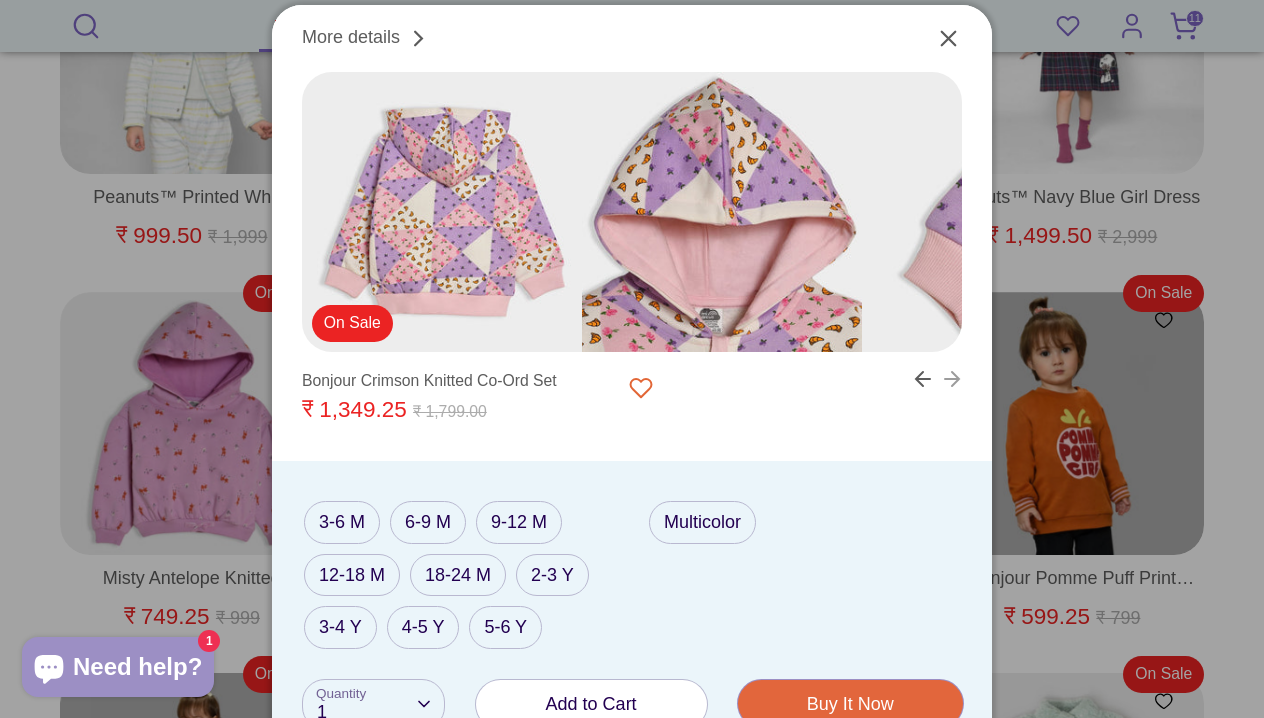 click 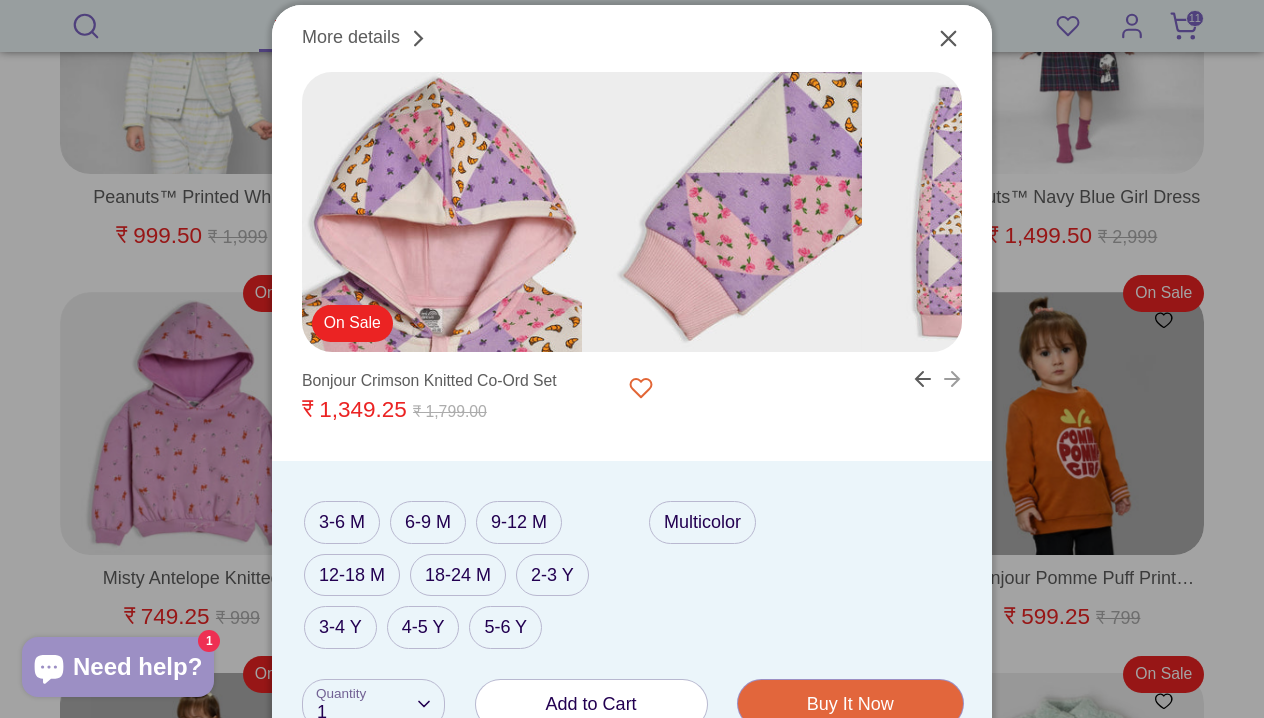 click 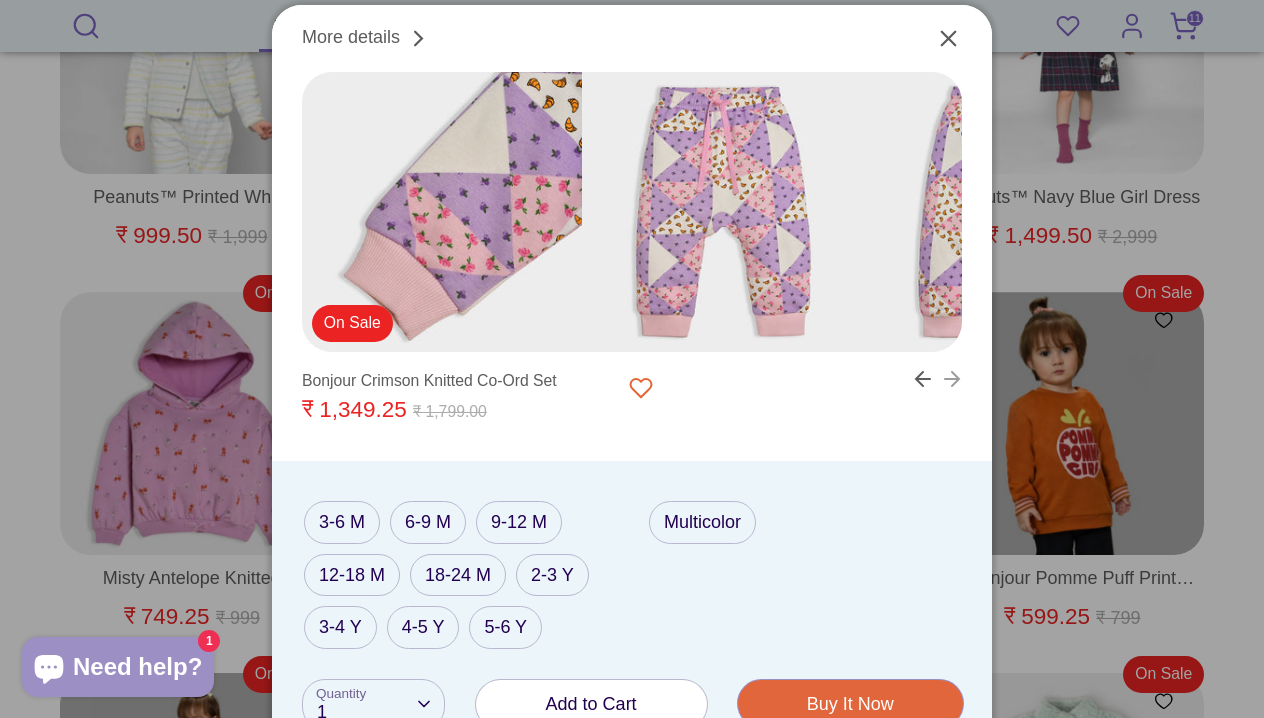 click 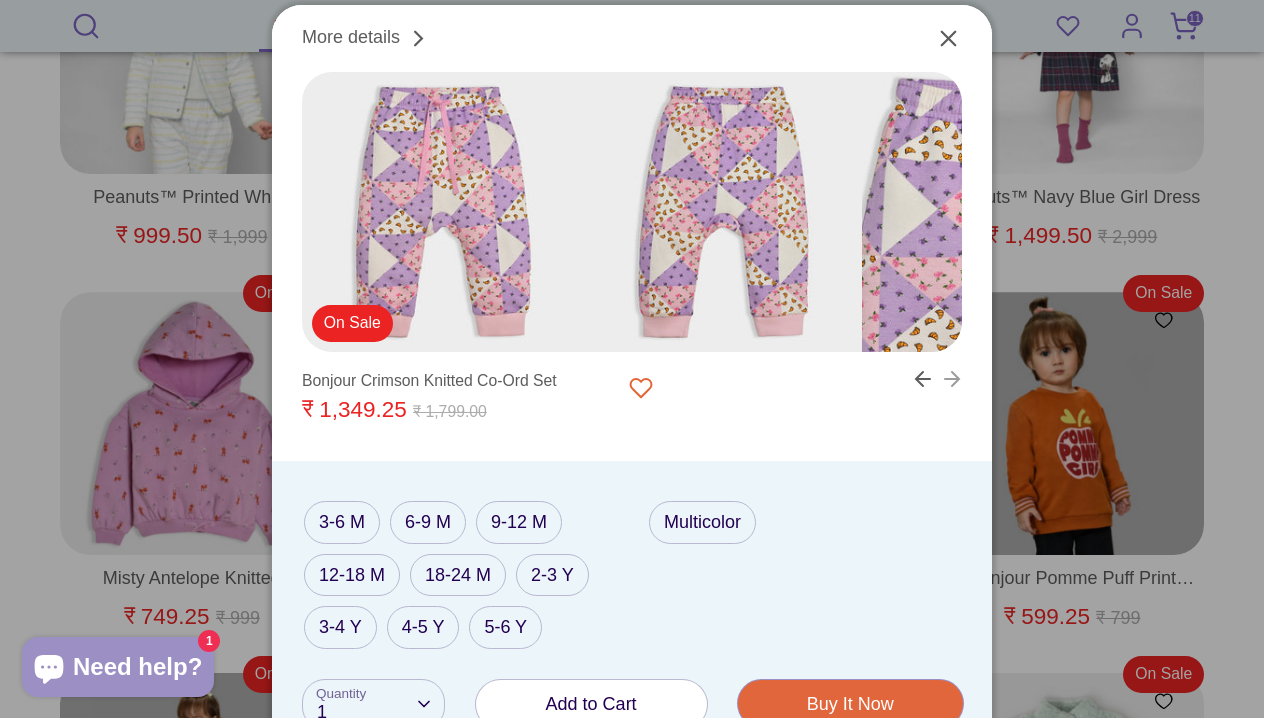 click 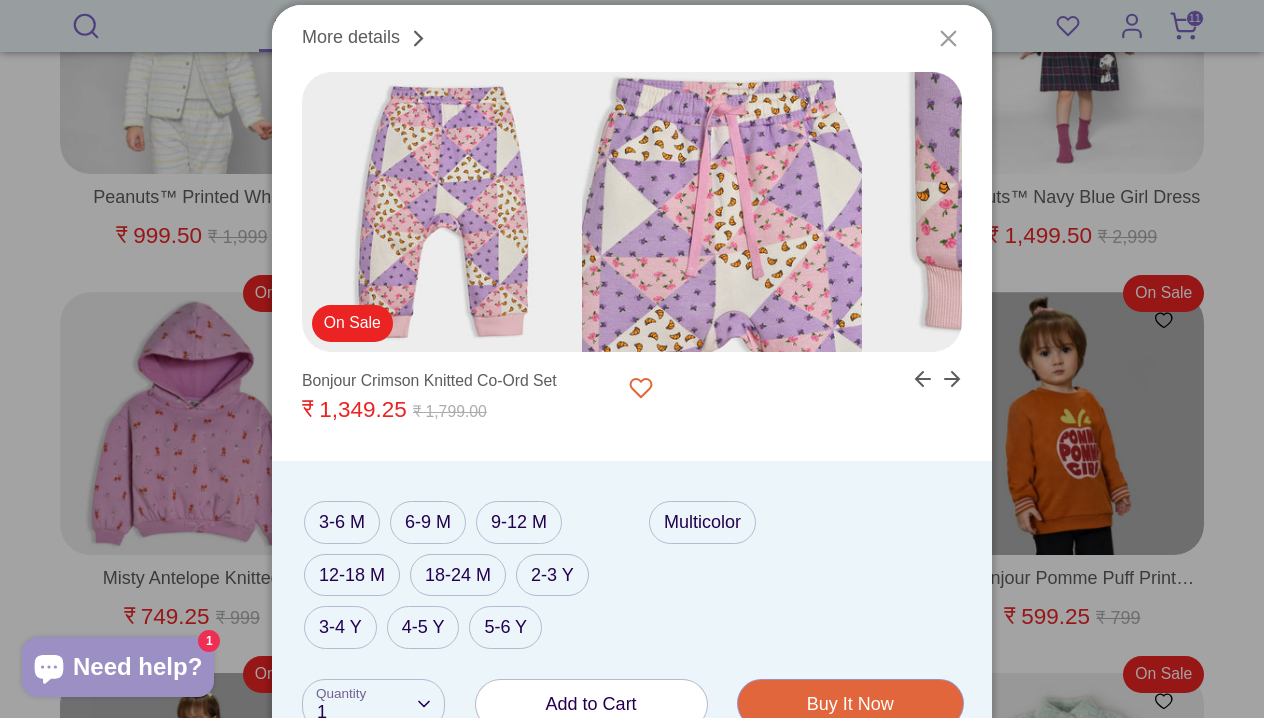 click 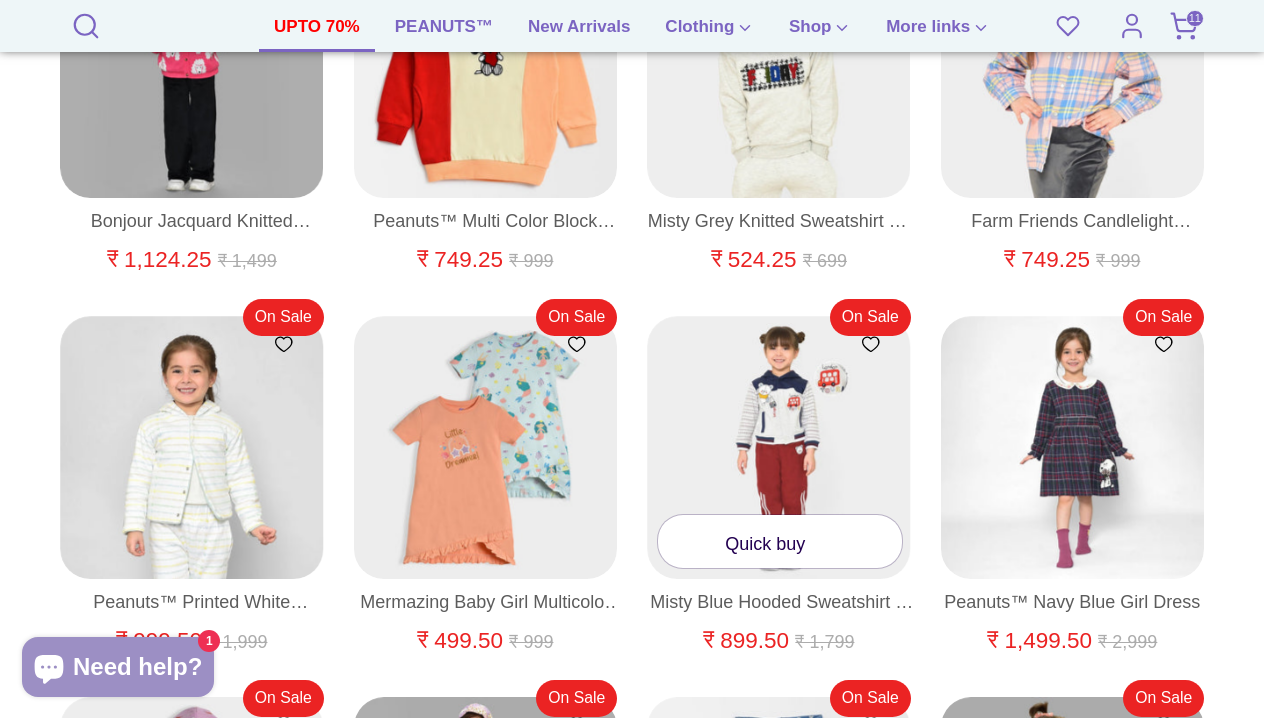 scroll, scrollTop: 17195, scrollLeft: 0, axis: vertical 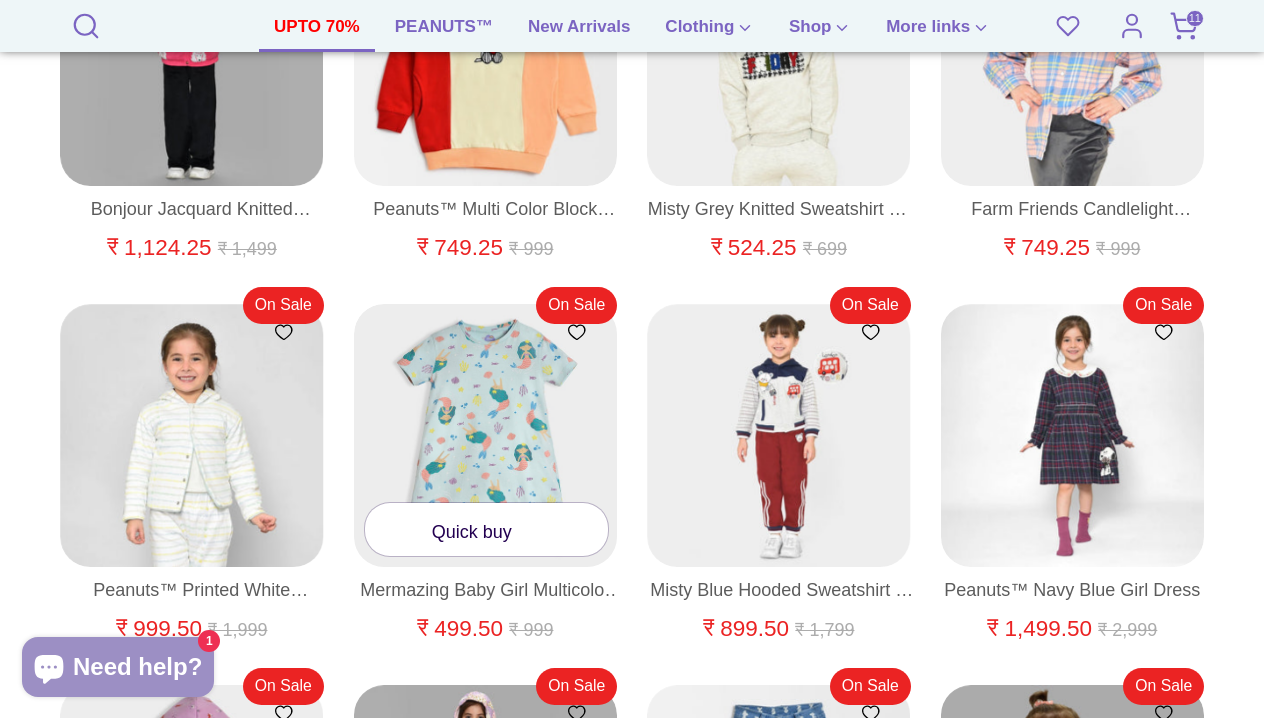click on "Quick buy" at bounding box center (487, 529) 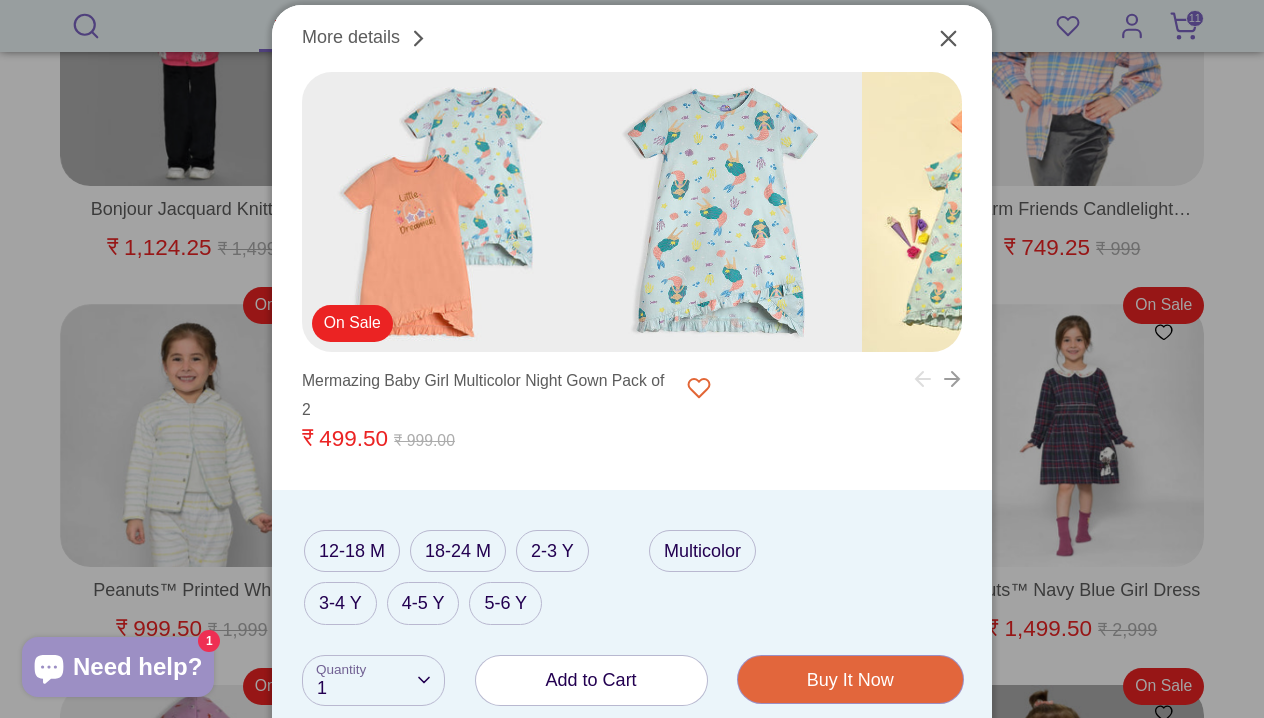 click 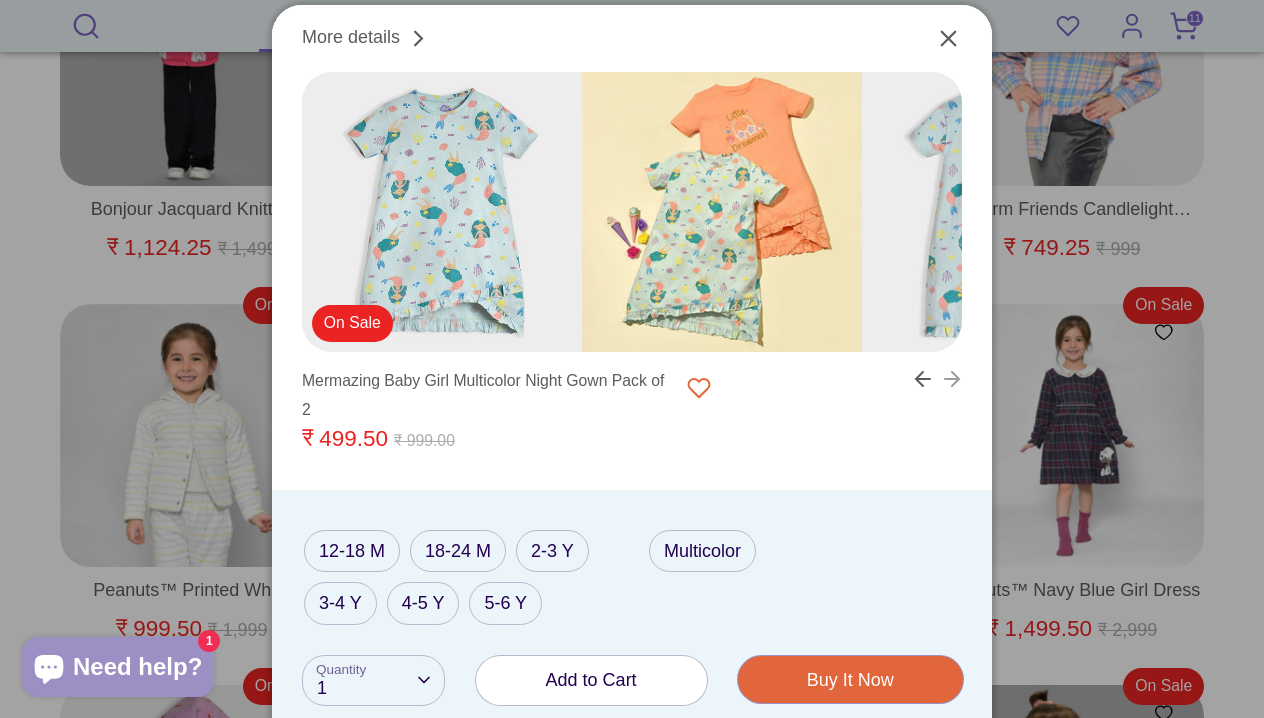 click 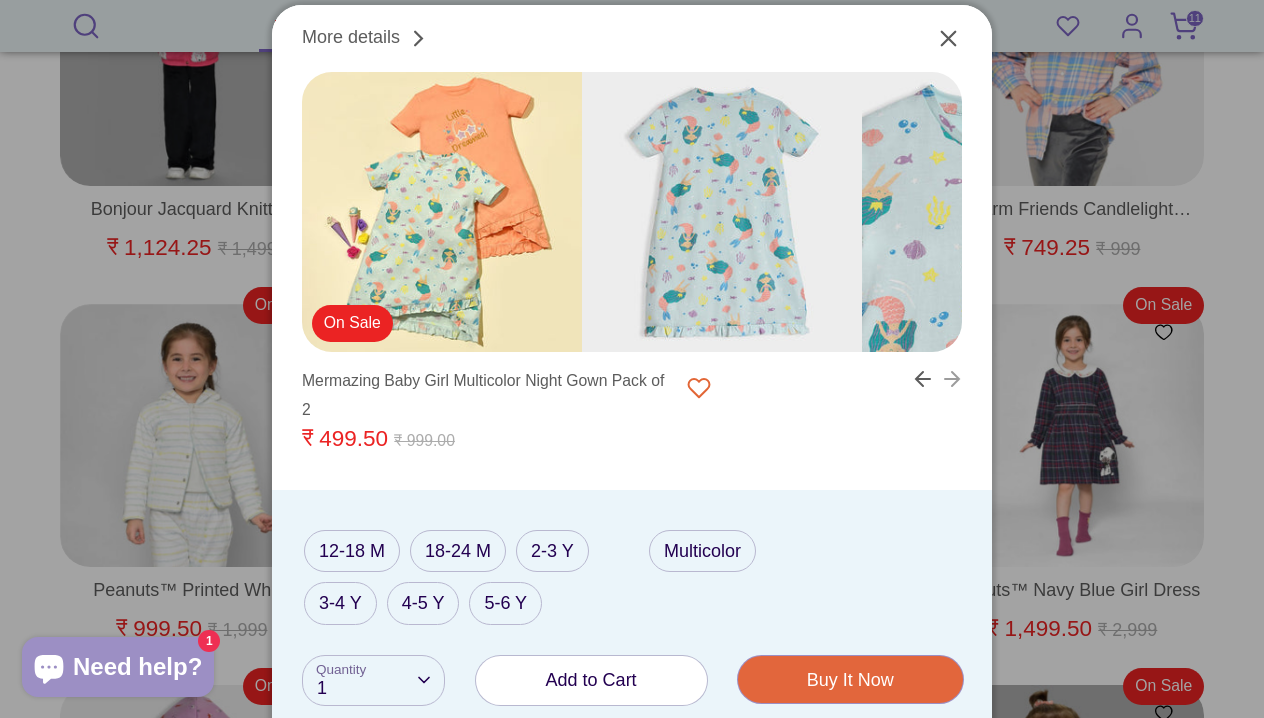 click 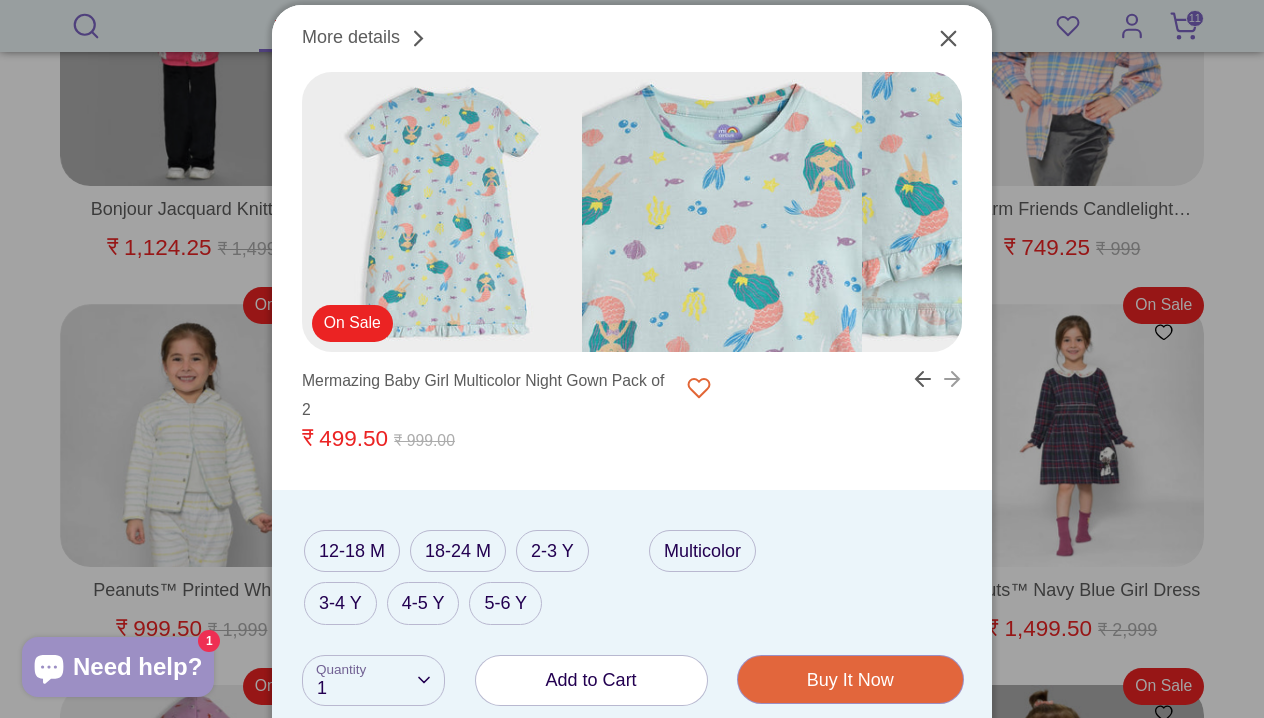 click 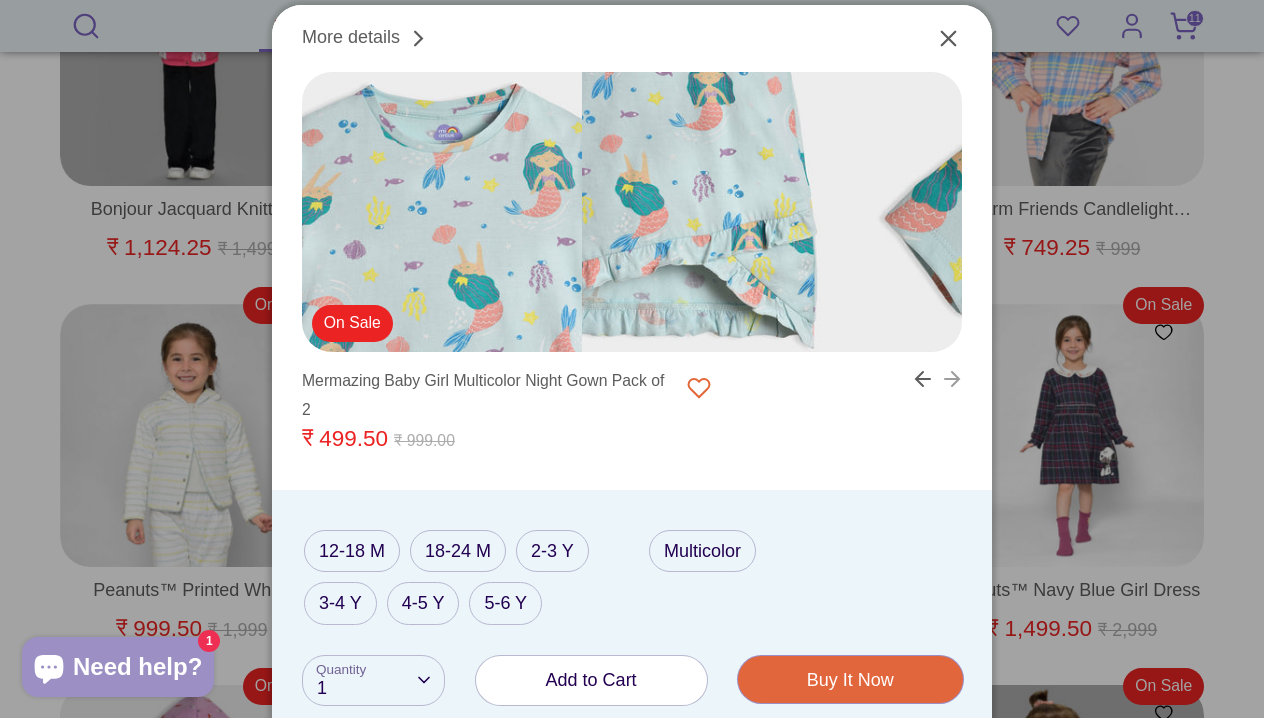 click 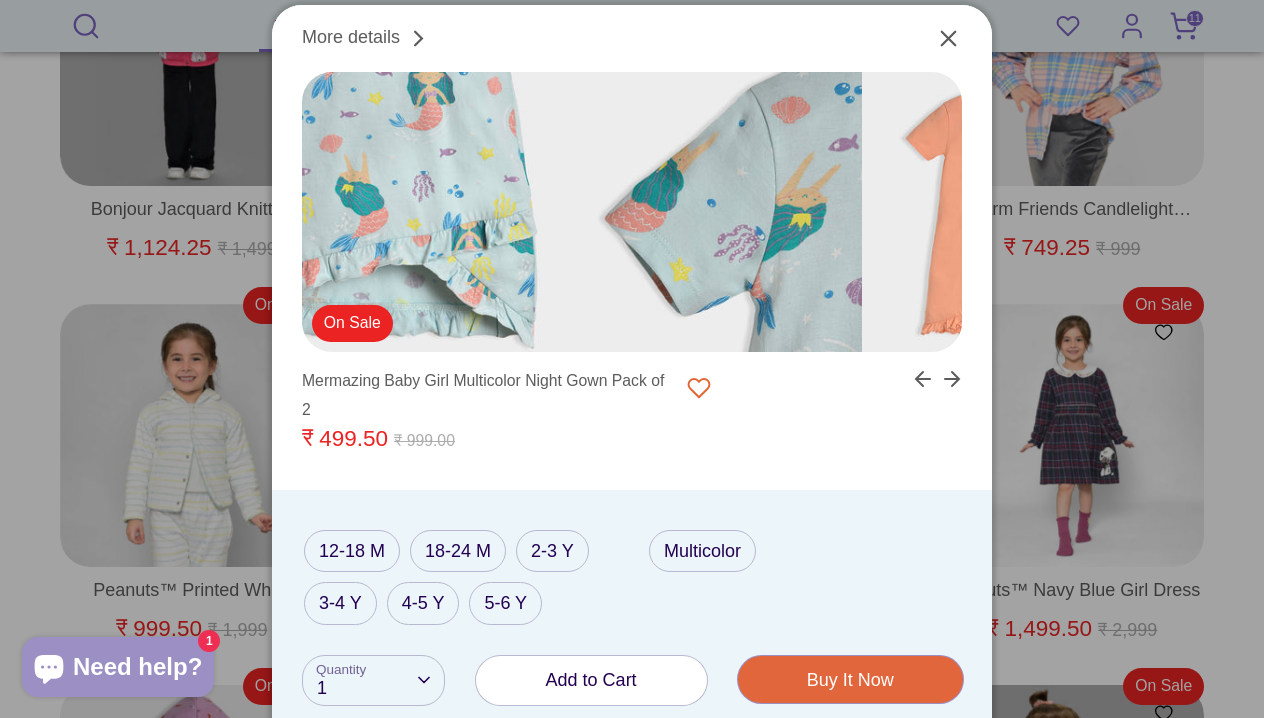 click on "Add to Cart" at bounding box center [591, 680] 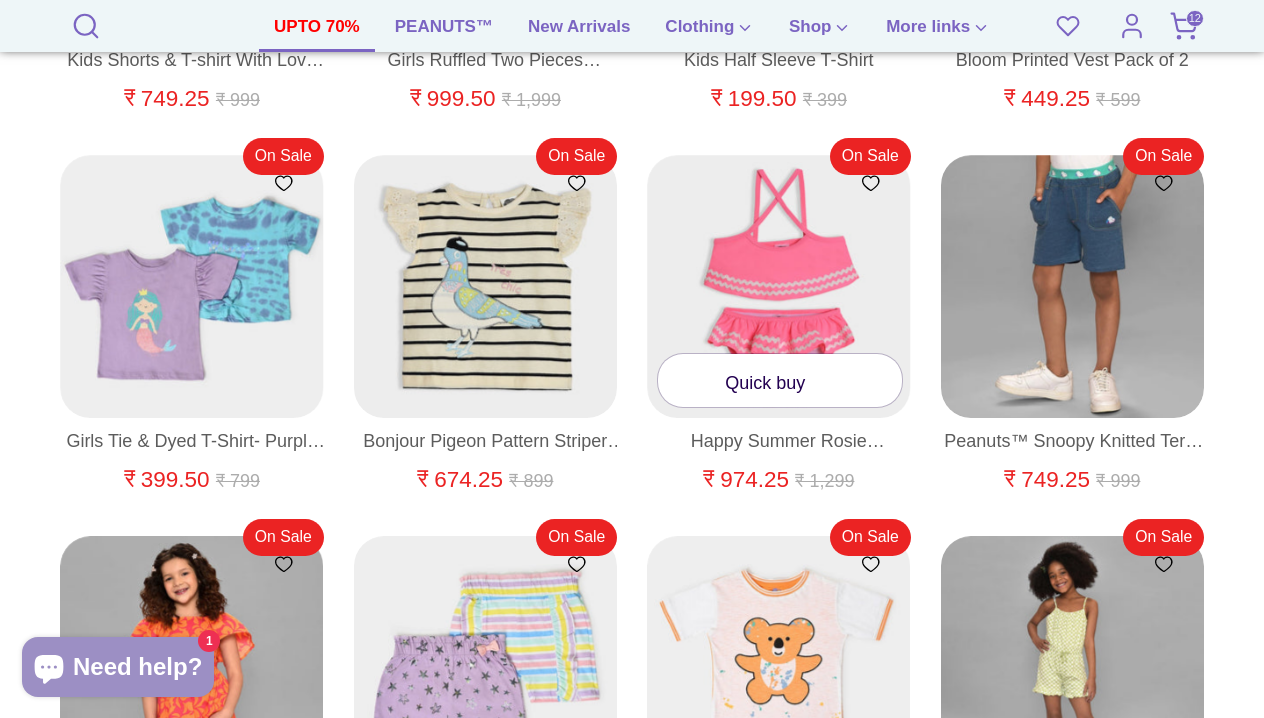 scroll, scrollTop: 5118, scrollLeft: 0, axis: vertical 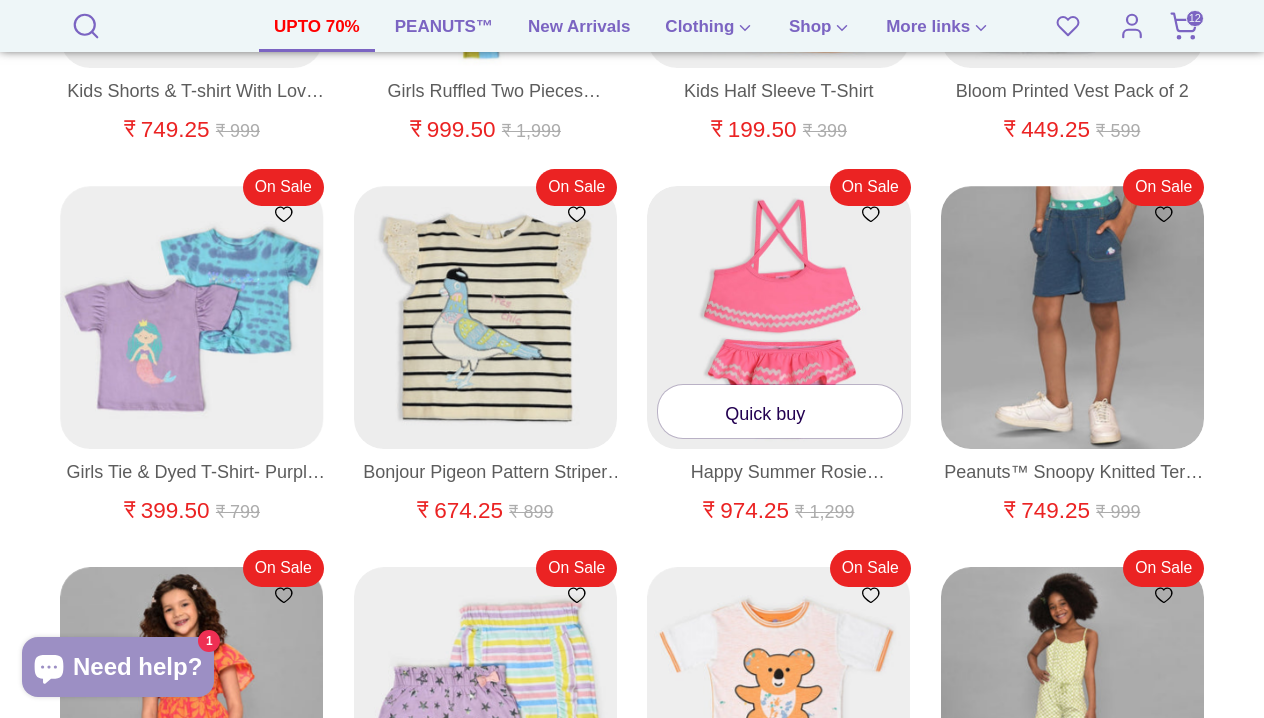 click at bounding box center (779, 318) 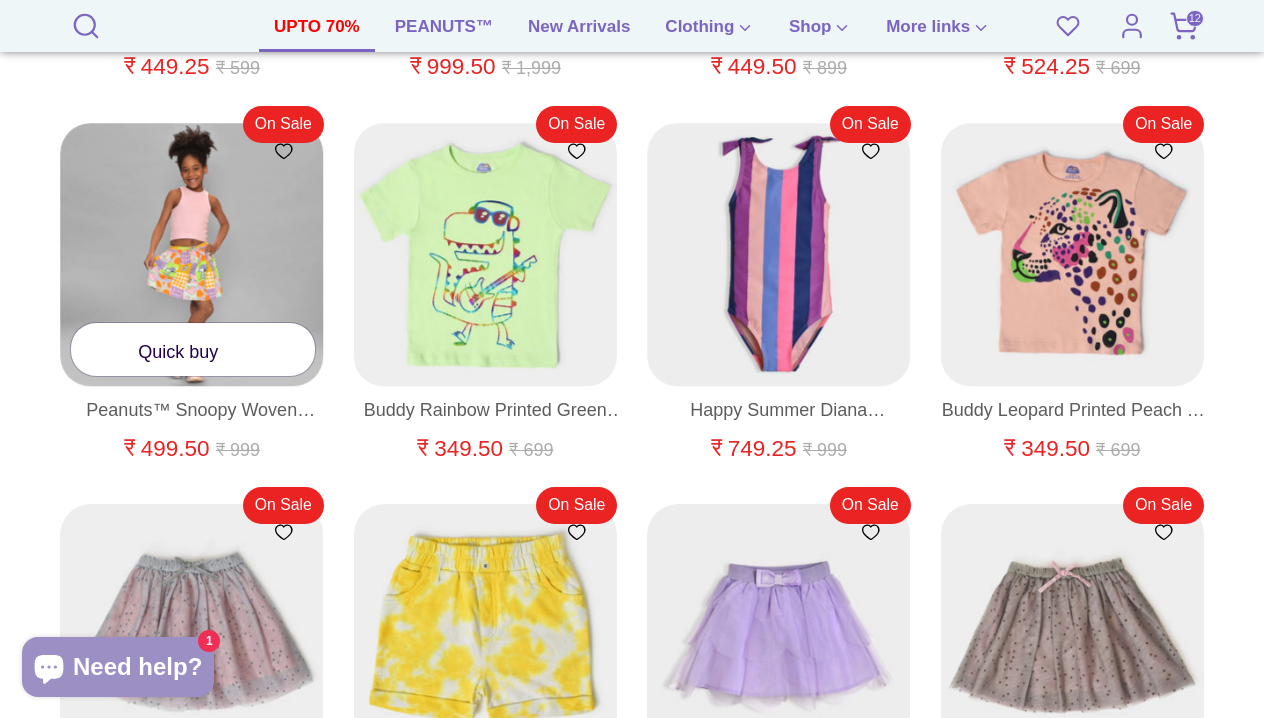 scroll, scrollTop: 6706, scrollLeft: 0, axis: vertical 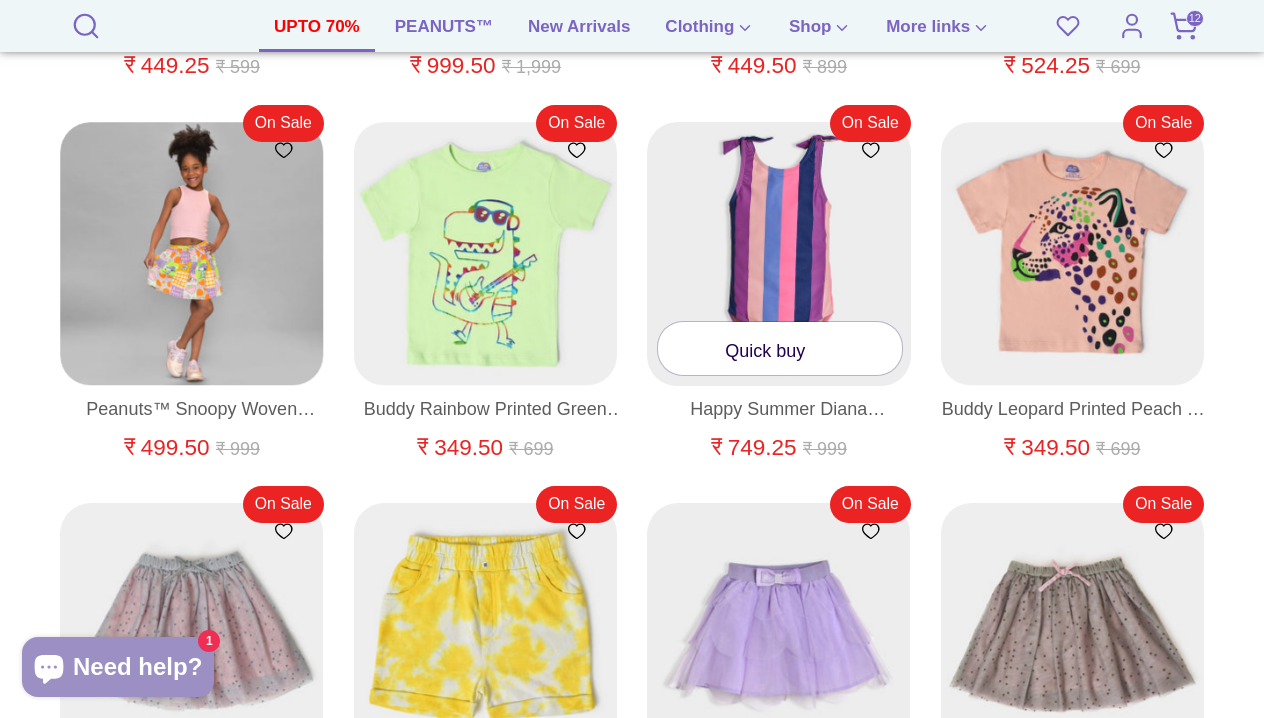 click on "Quick buy" at bounding box center [780, 348] 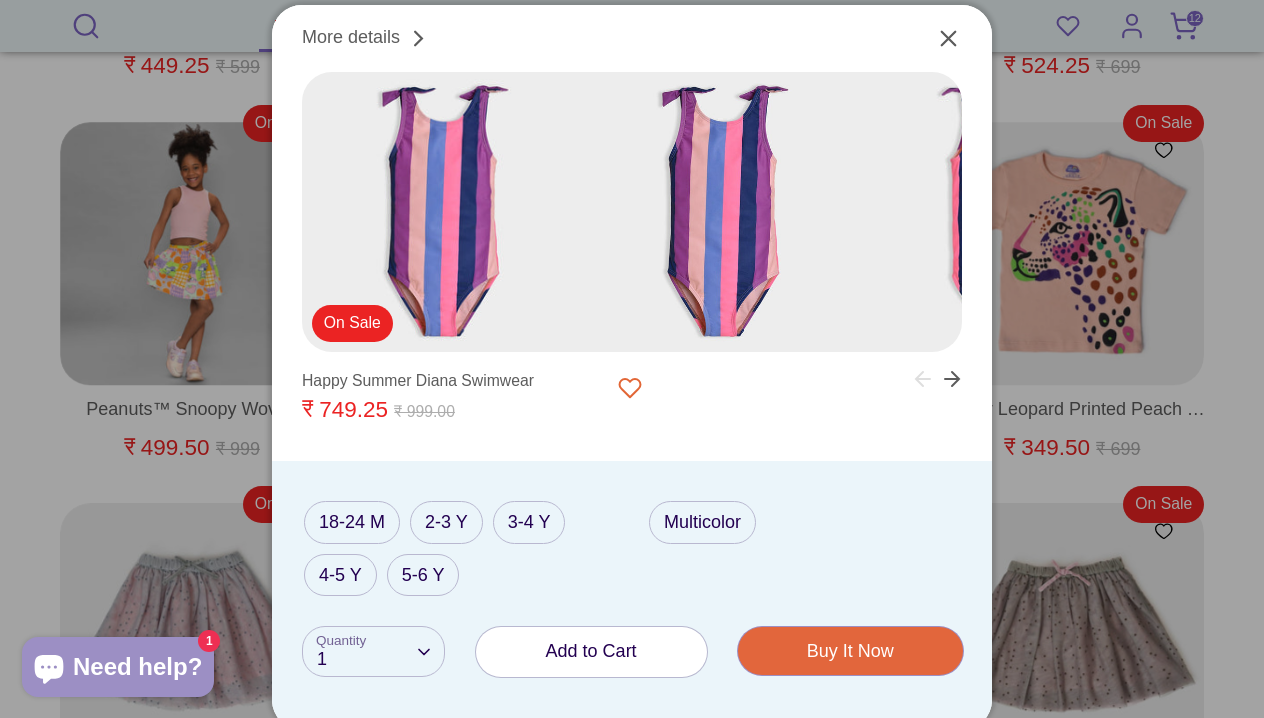 scroll, scrollTop: 6705, scrollLeft: 0, axis: vertical 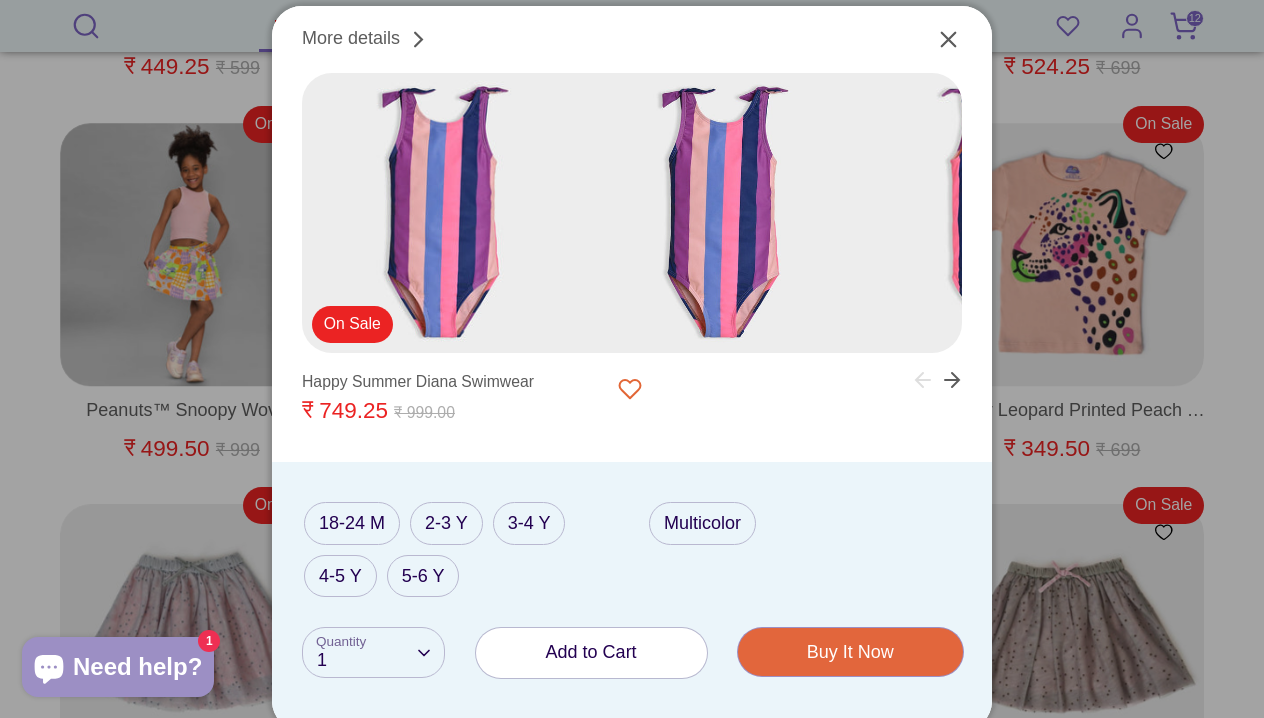 click on "Add to Cart" at bounding box center (591, 652) 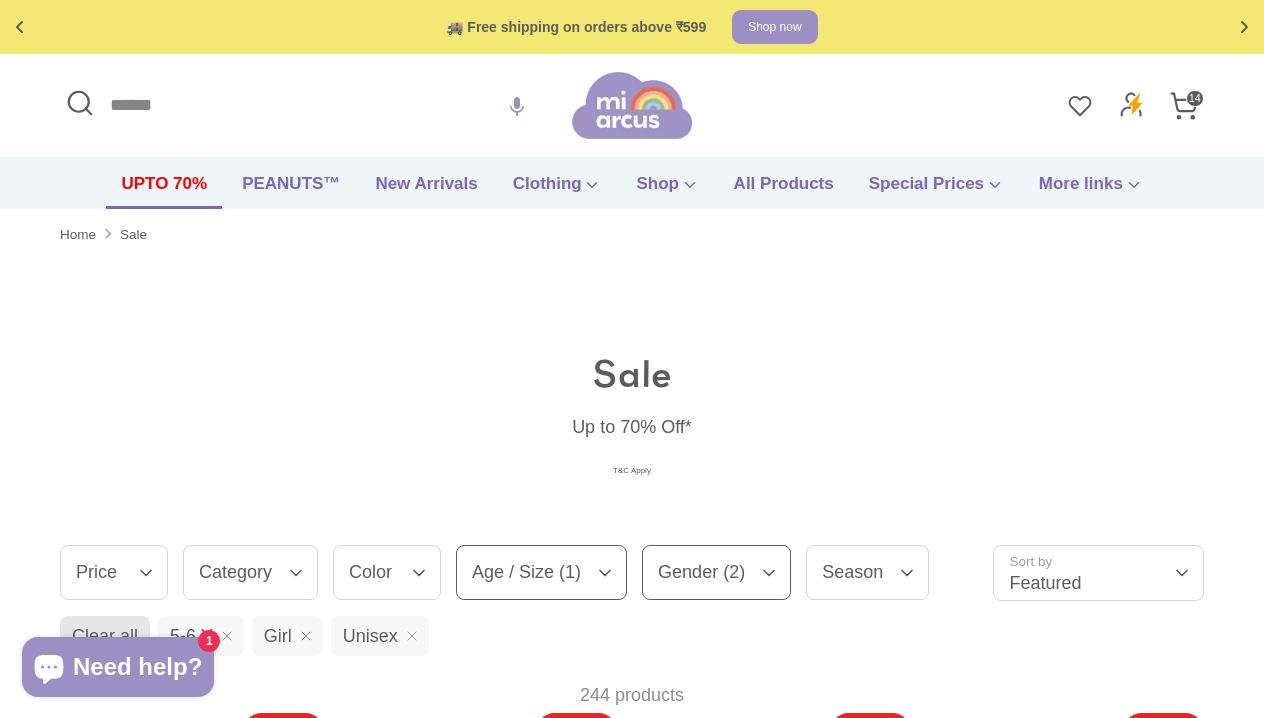 scroll, scrollTop: 0, scrollLeft: 0, axis: both 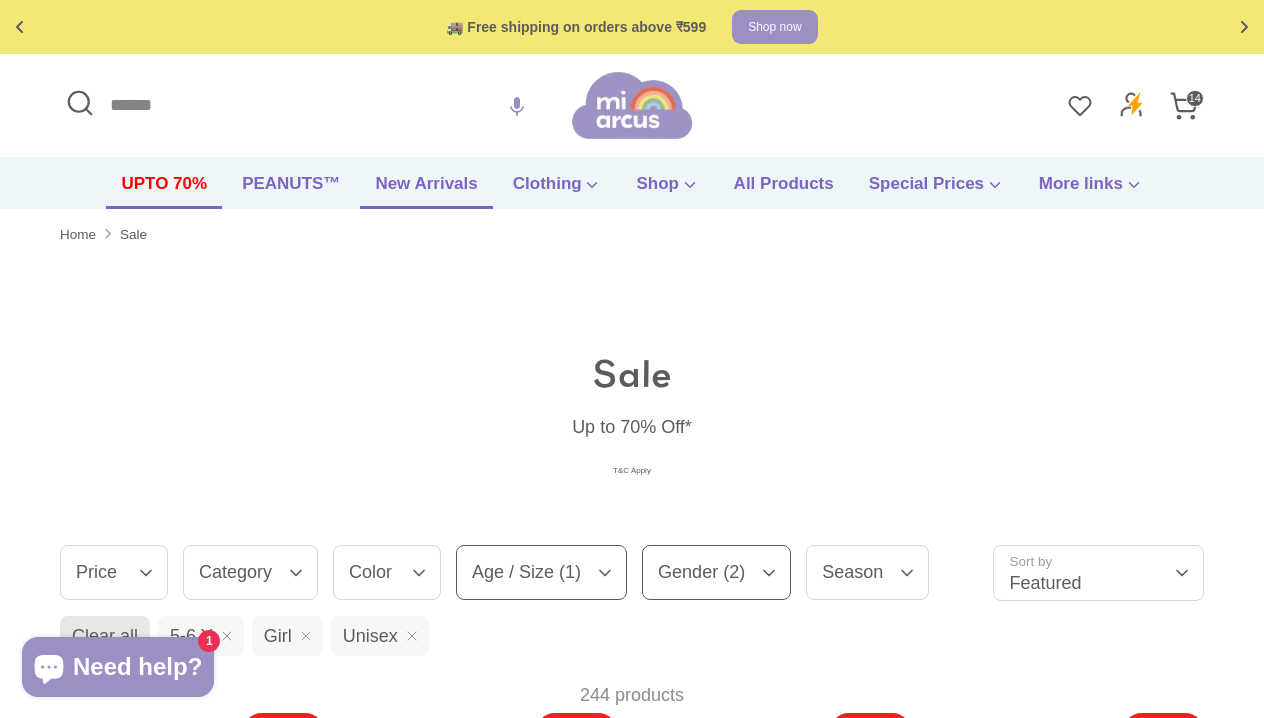 click on "New Arrivals" at bounding box center (426, 190) 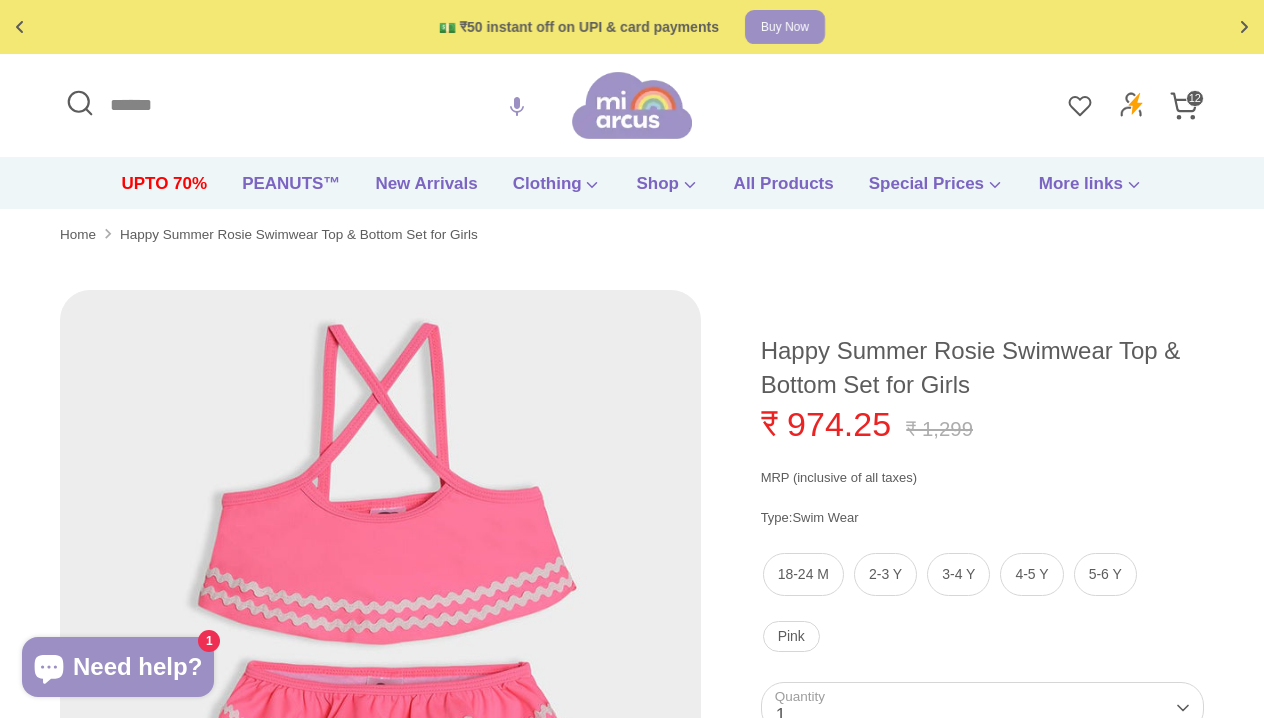 scroll, scrollTop: 0, scrollLeft: 0, axis: both 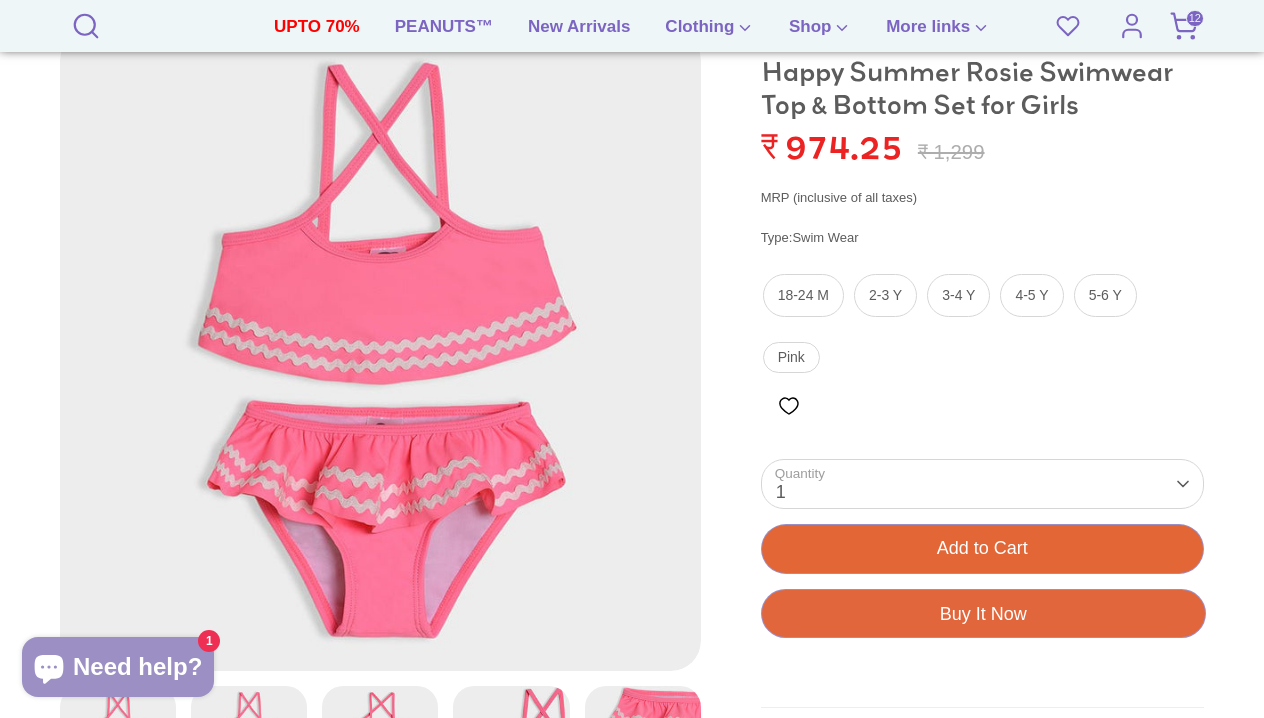 click on "Add to Cart" at bounding box center [982, 548] 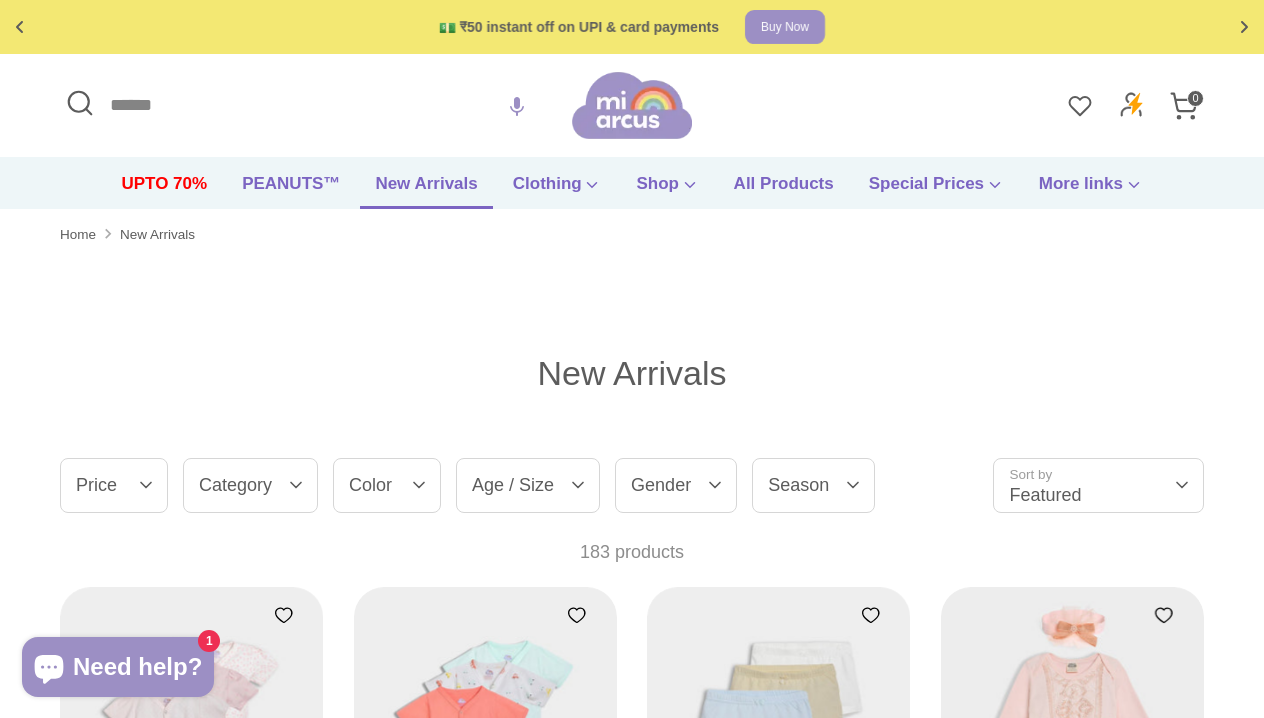 scroll, scrollTop: 0, scrollLeft: 0, axis: both 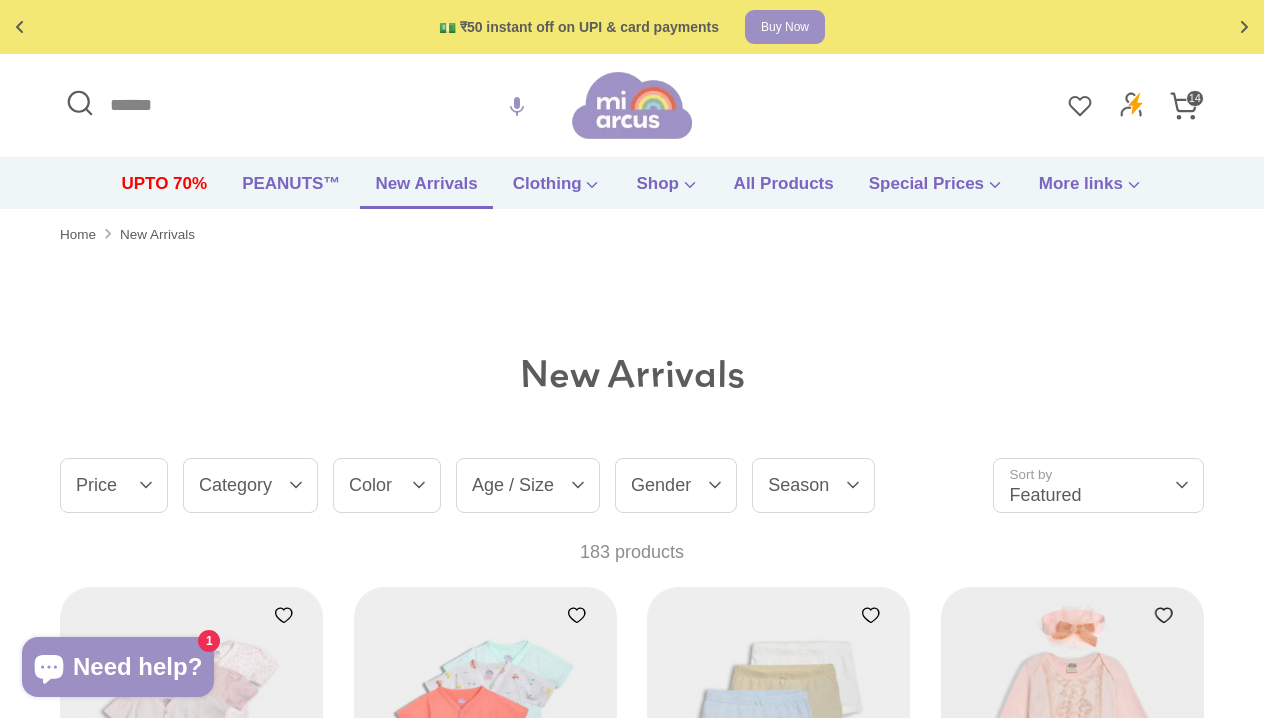 click on "Gender" at bounding box center [676, 485] 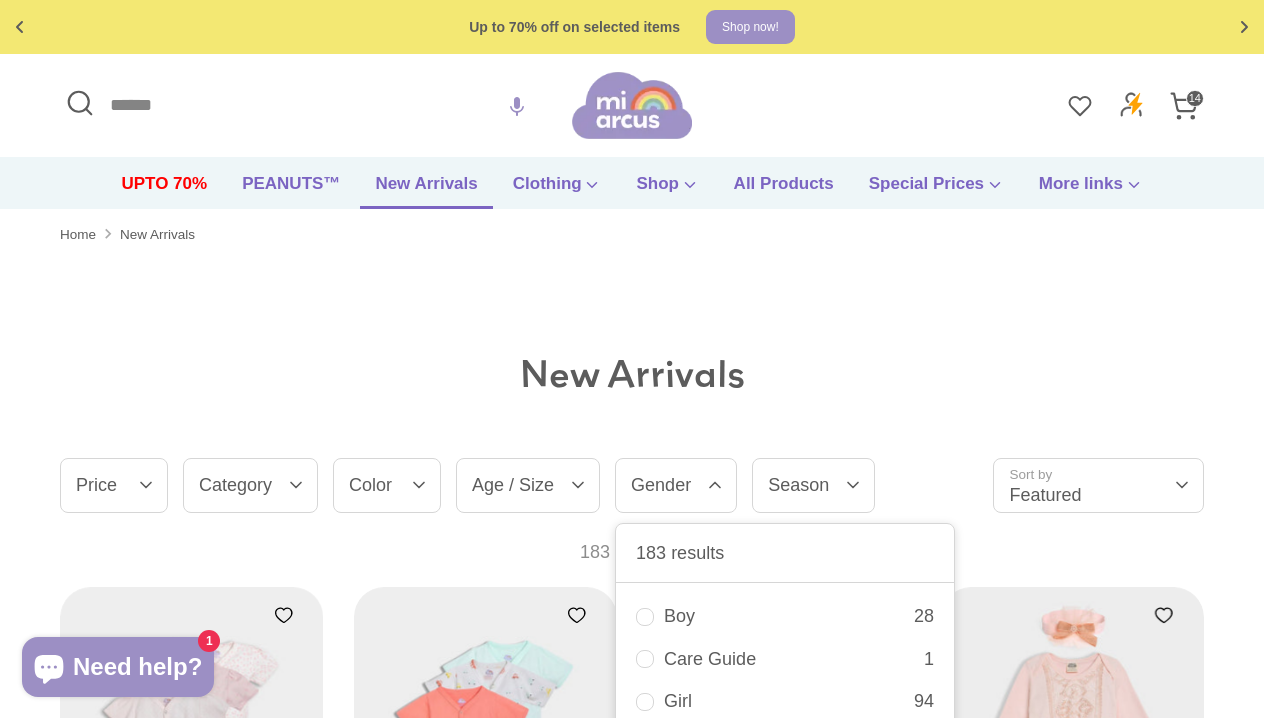 click on "Girl
94" at bounding box center (785, 701) 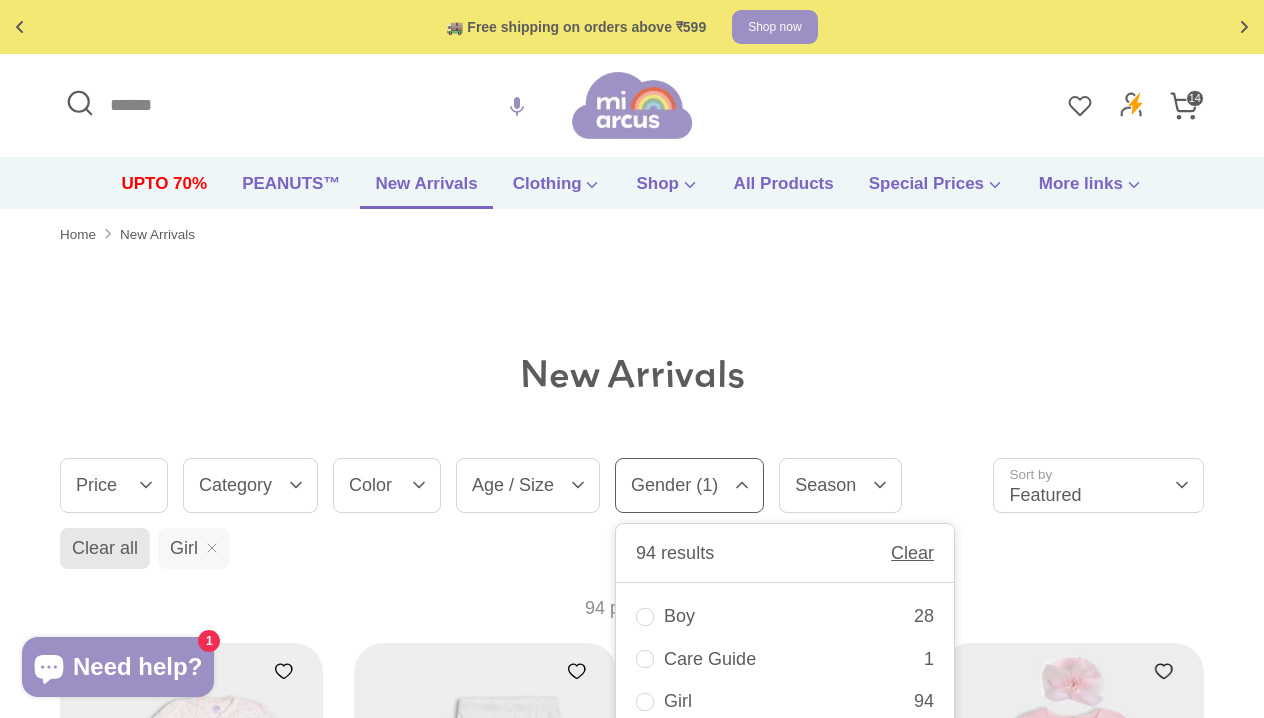 click on "Age / Size" at bounding box center [528, 485] 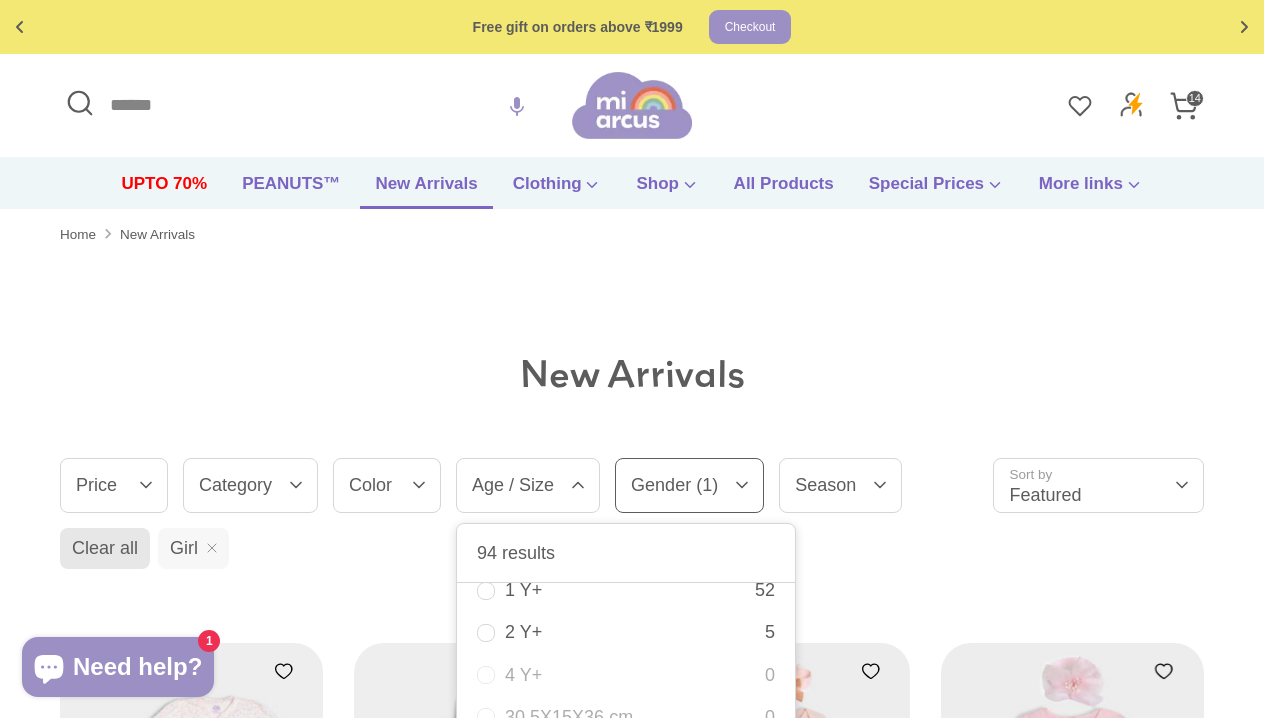 scroll, scrollTop: 1251, scrollLeft: 0, axis: vertical 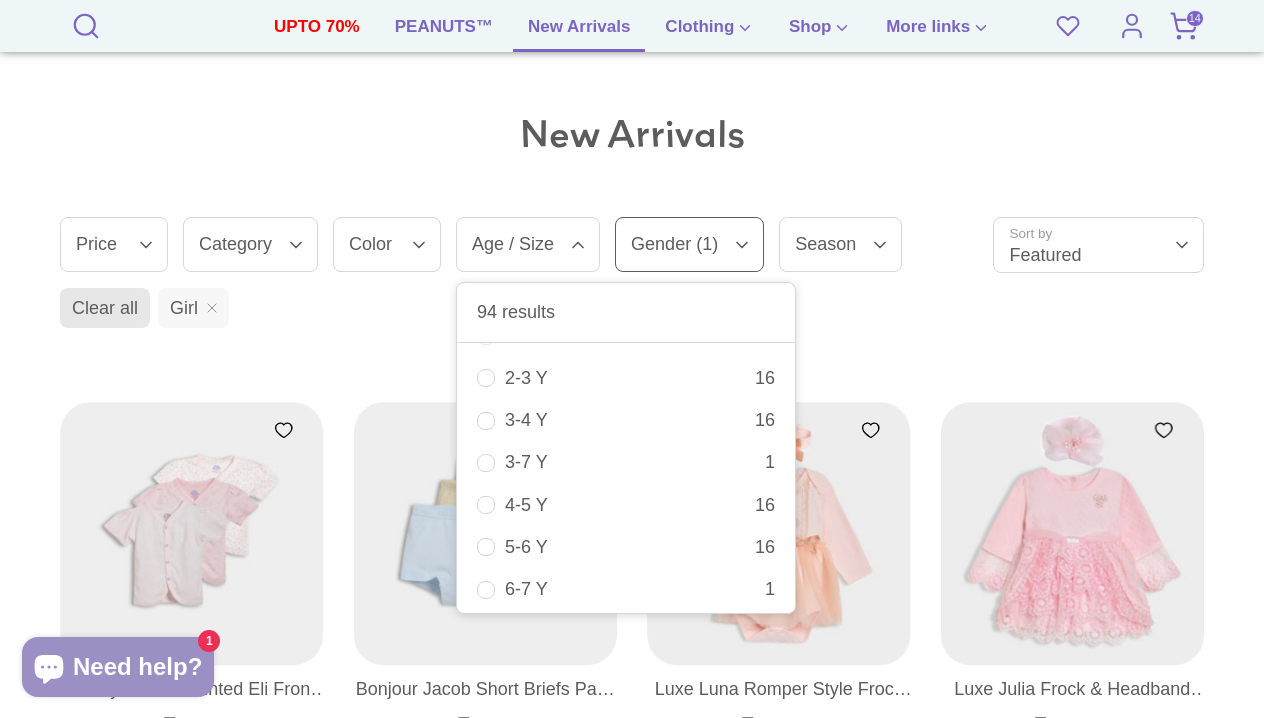 click on "5-6 Y
[AGE]" at bounding box center (626, 547) 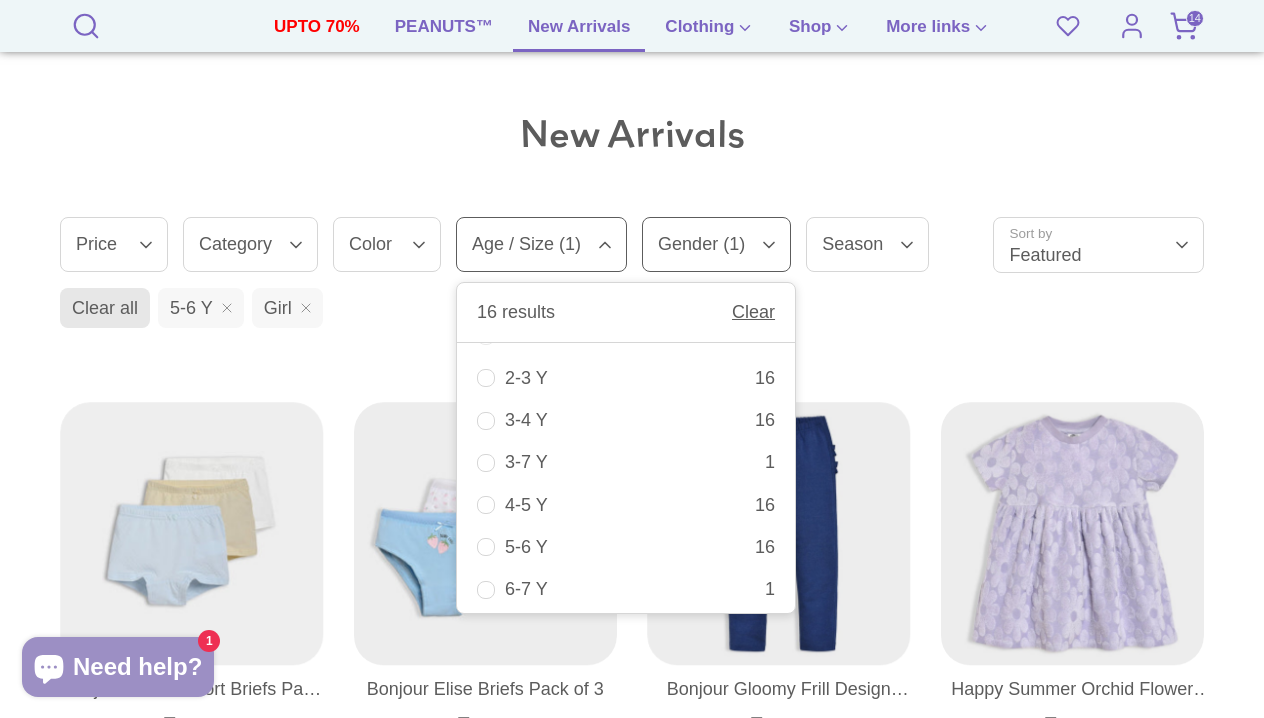 click on "New Arrivals" at bounding box center [632, 134] 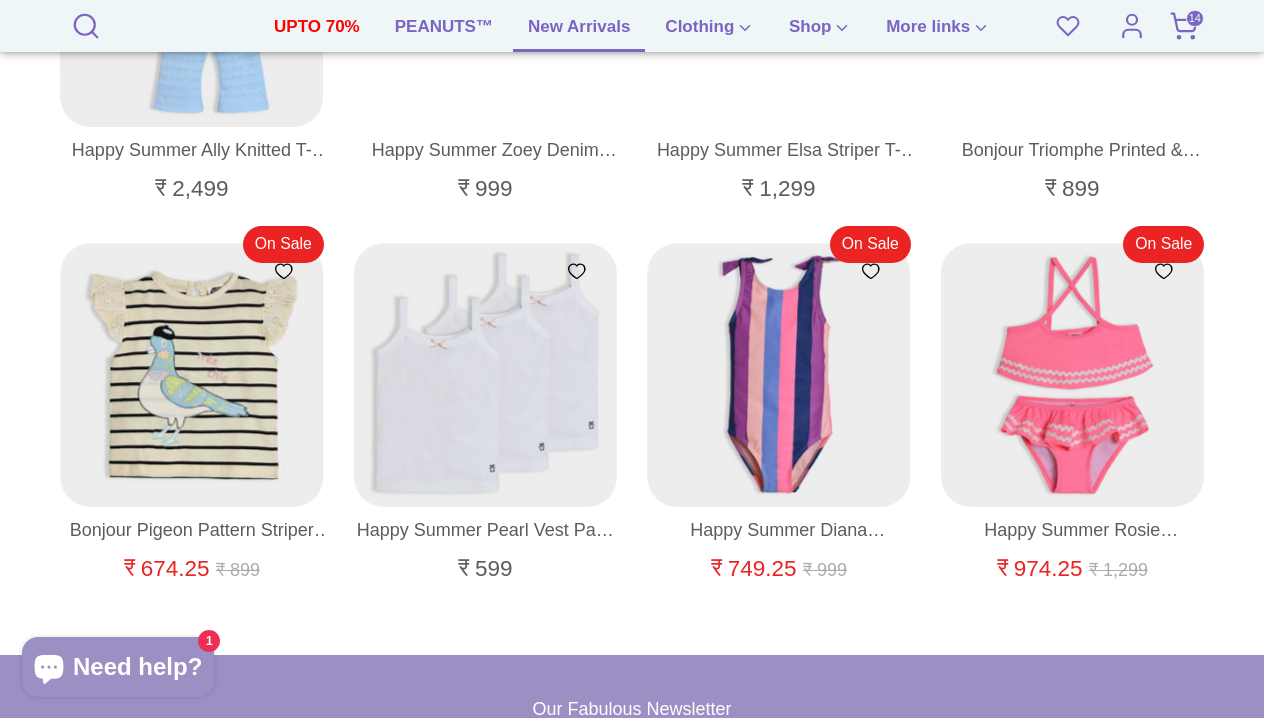 scroll, scrollTop: 1538, scrollLeft: 0, axis: vertical 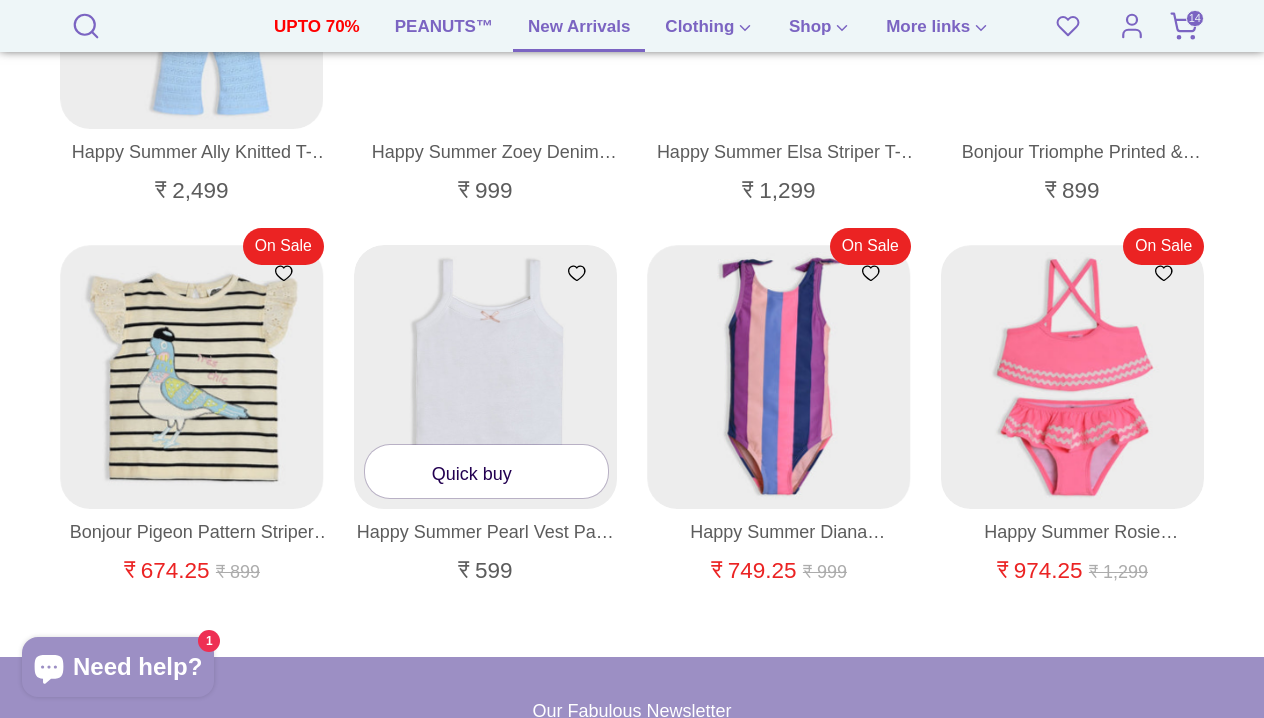 click at bounding box center [486, 377] 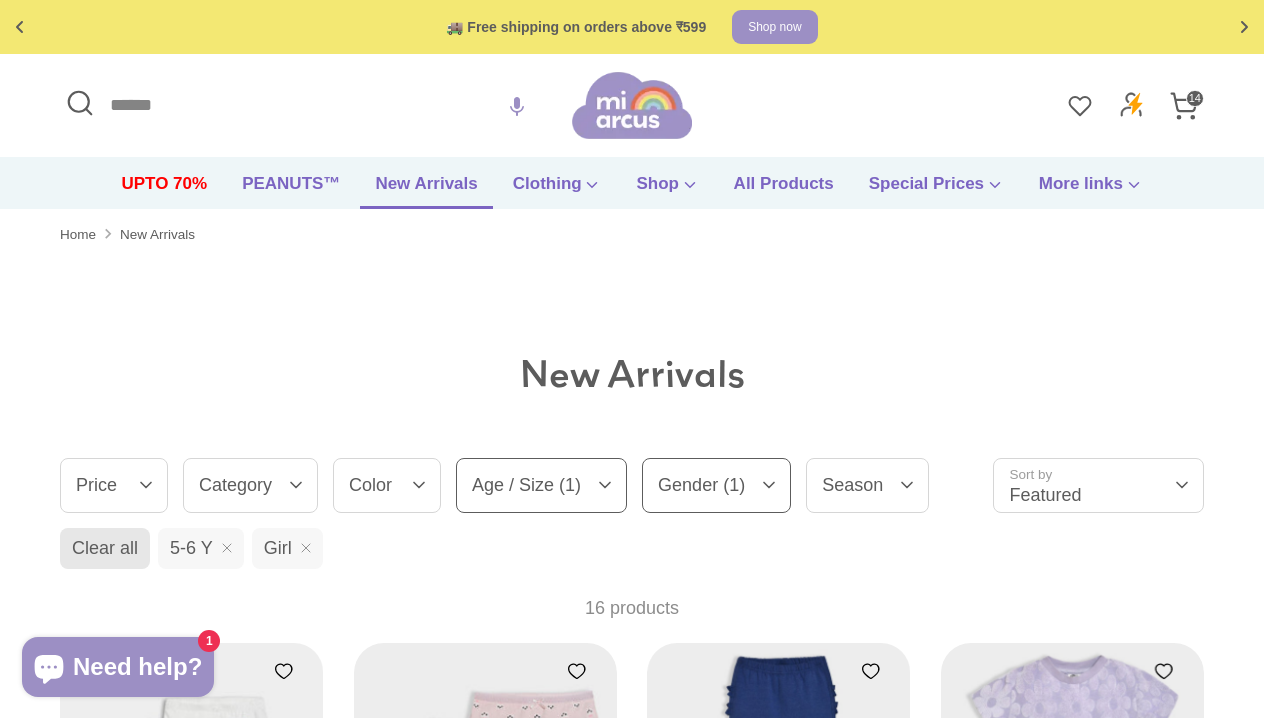 scroll, scrollTop: 0, scrollLeft: 0, axis: both 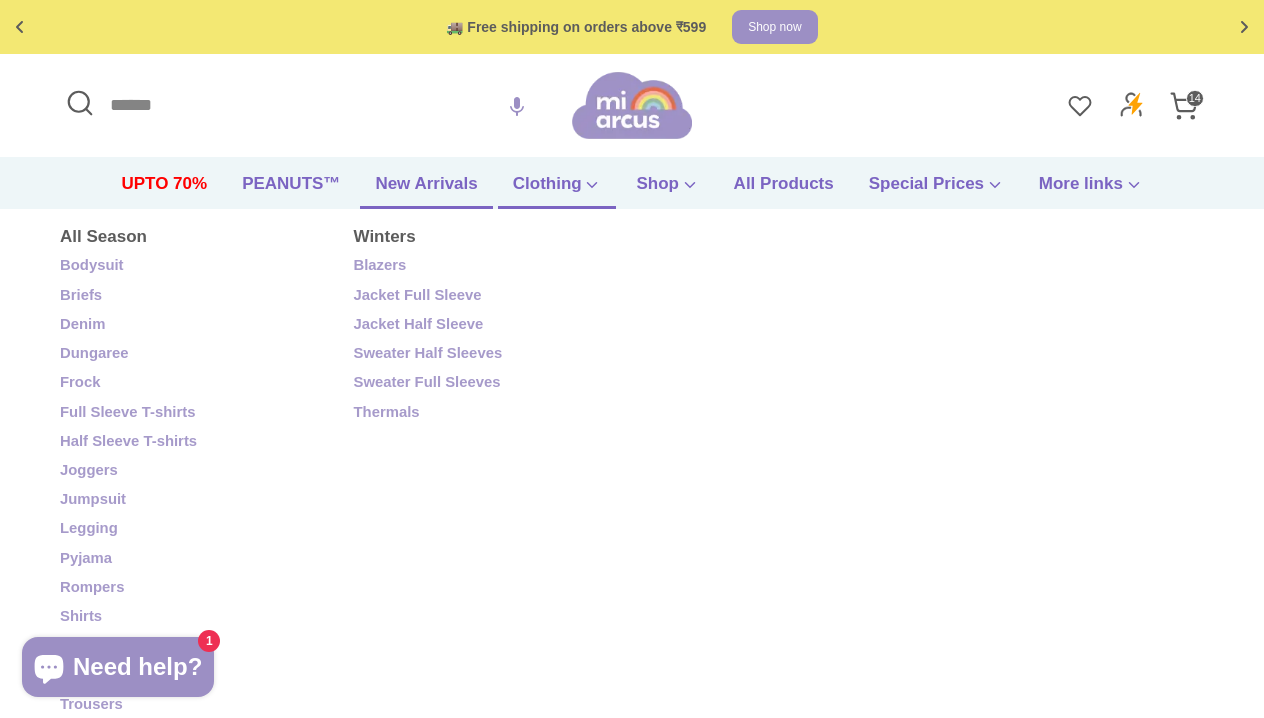 click on "Clothing" at bounding box center [557, 190] 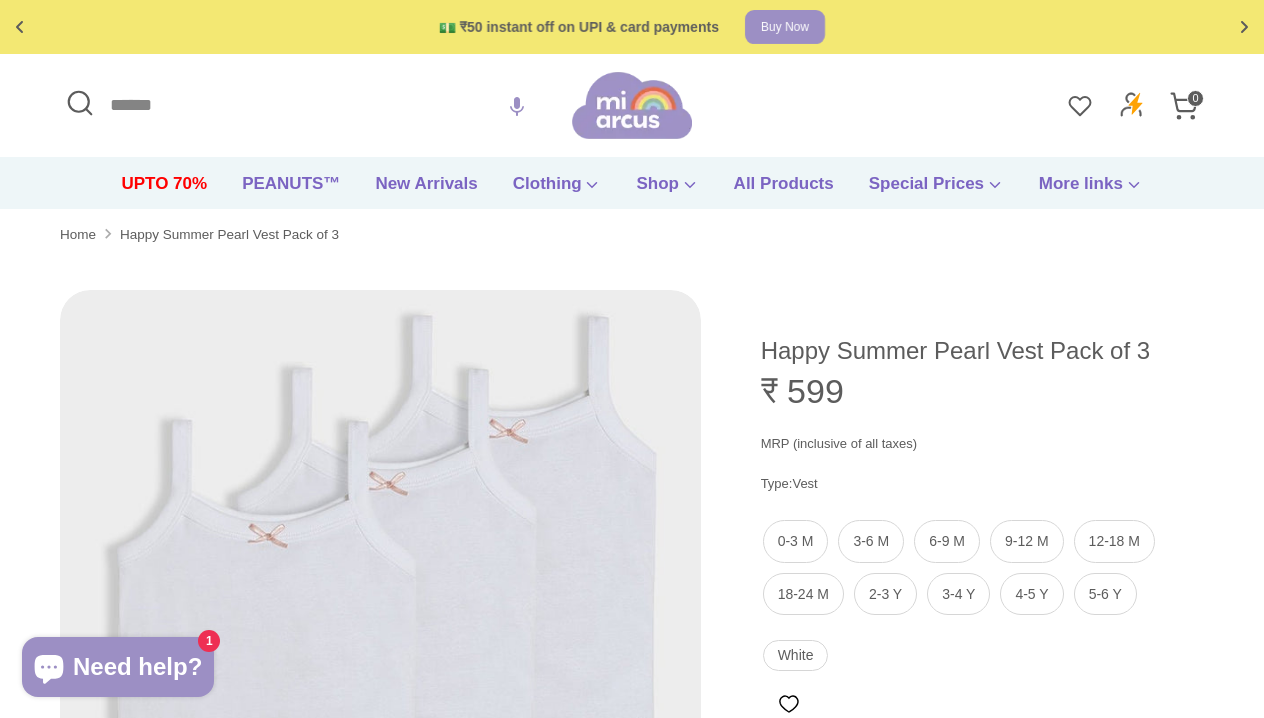 scroll, scrollTop: 0, scrollLeft: 0, axis: both 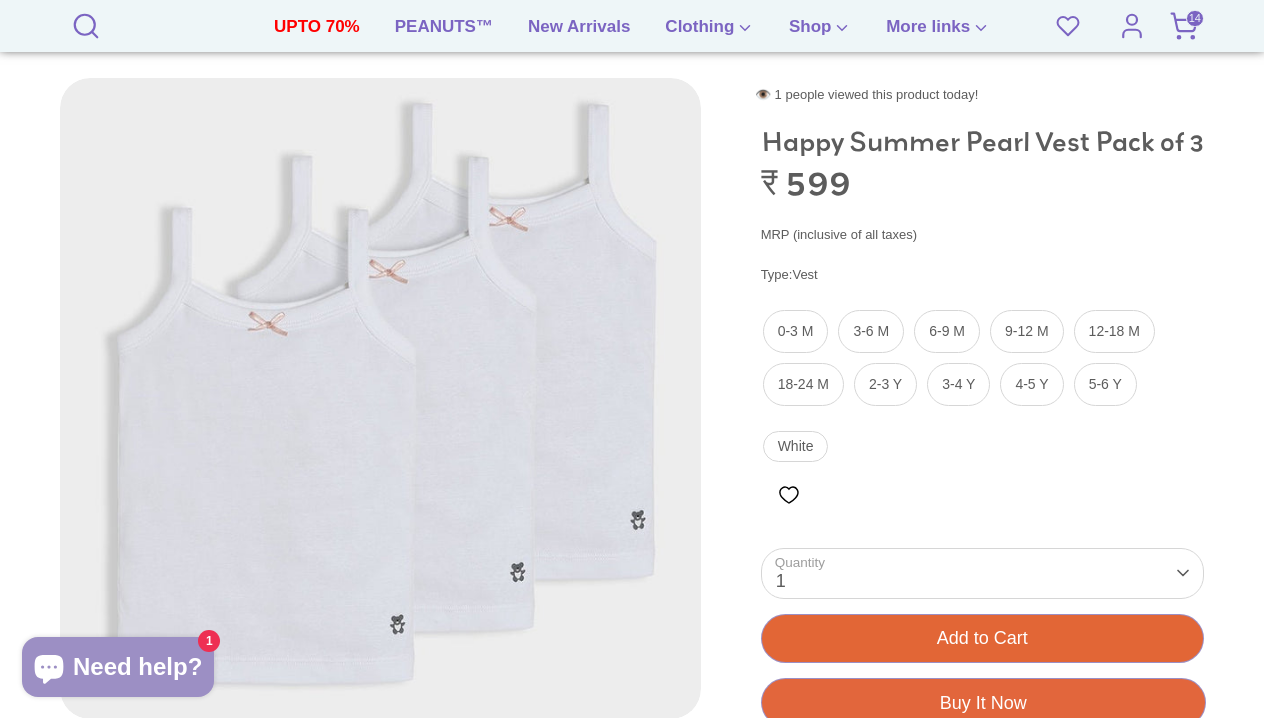 click on "Add to Cart" at bounding box center [982, 638] 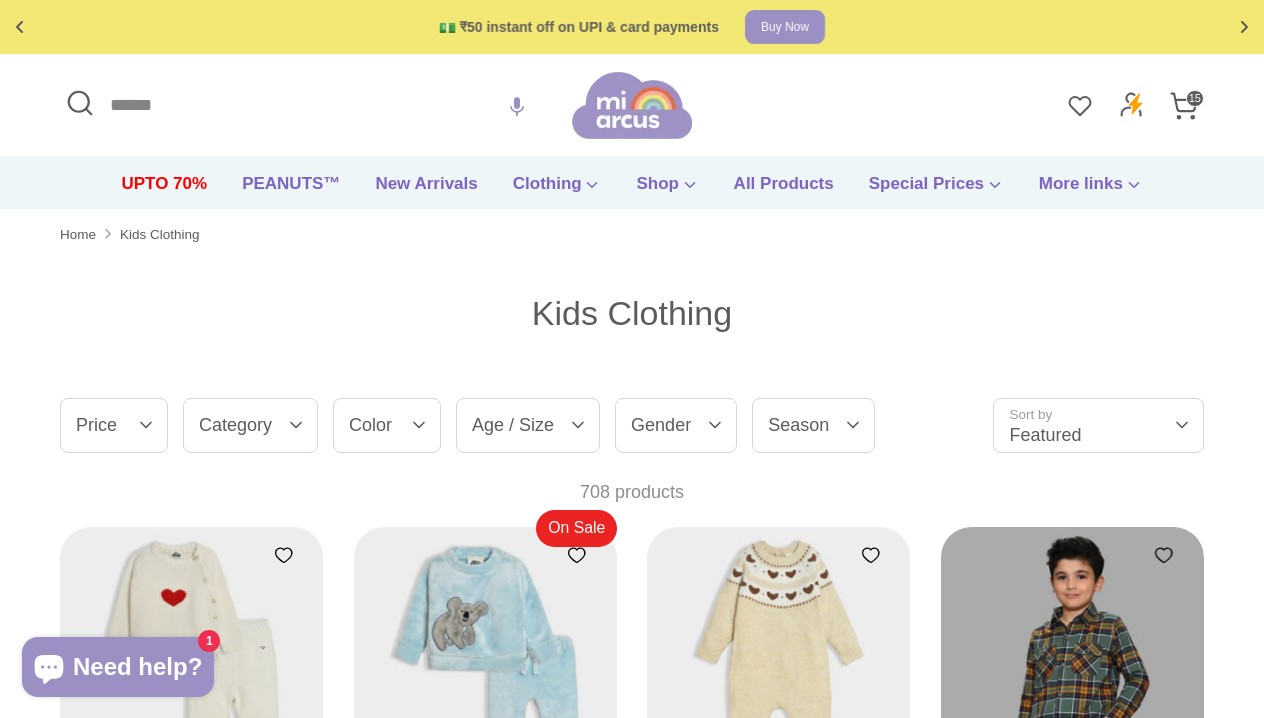 scroll, scrollTop: 0, scrollLeft: 0, axis: both 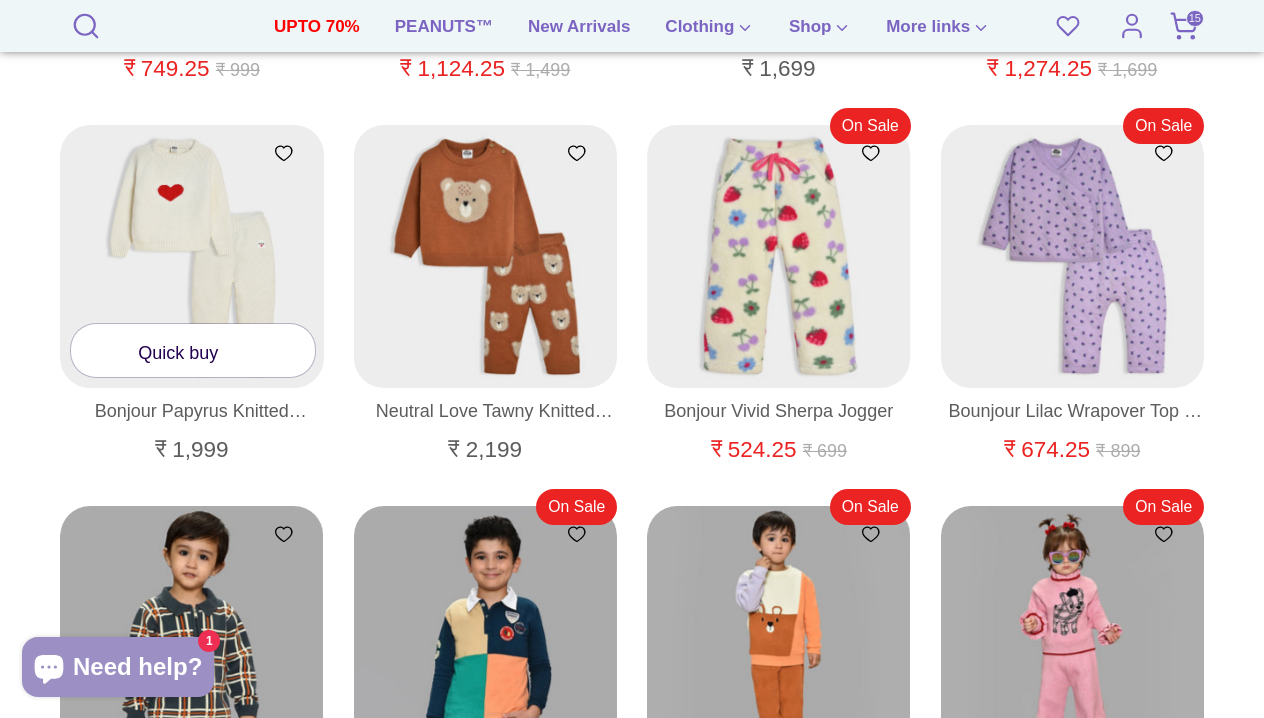 click 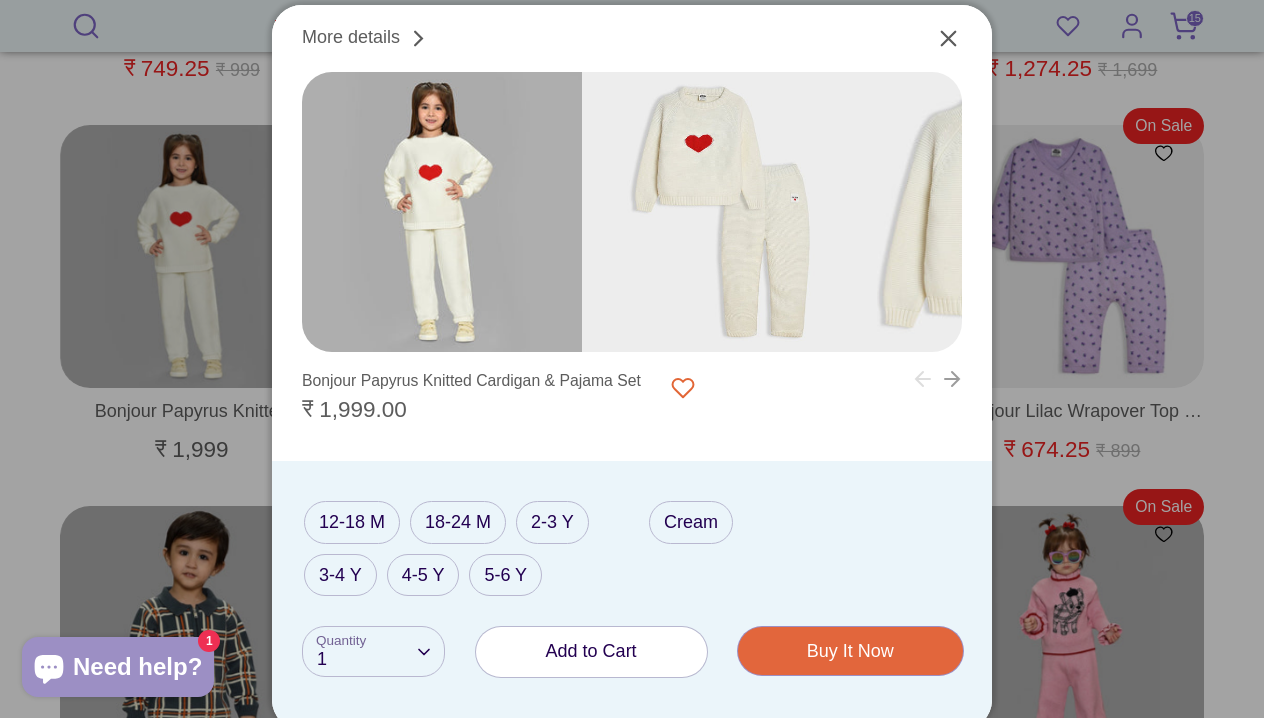 click 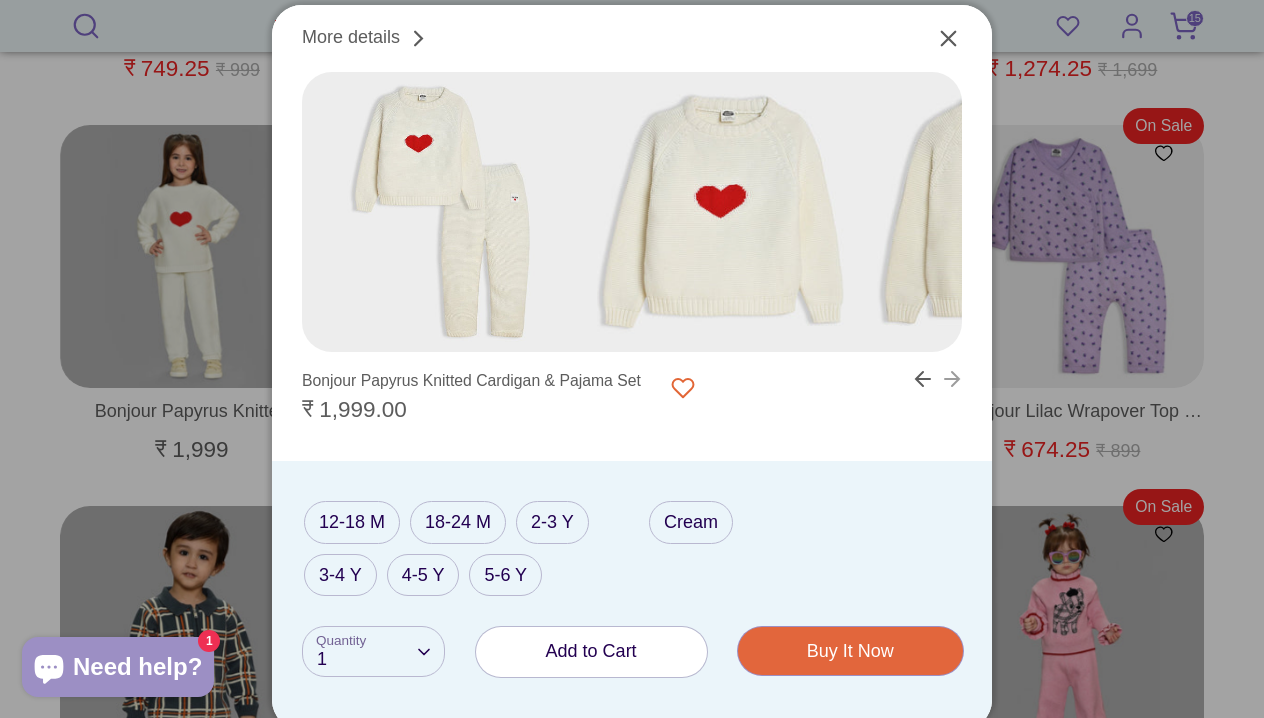 click 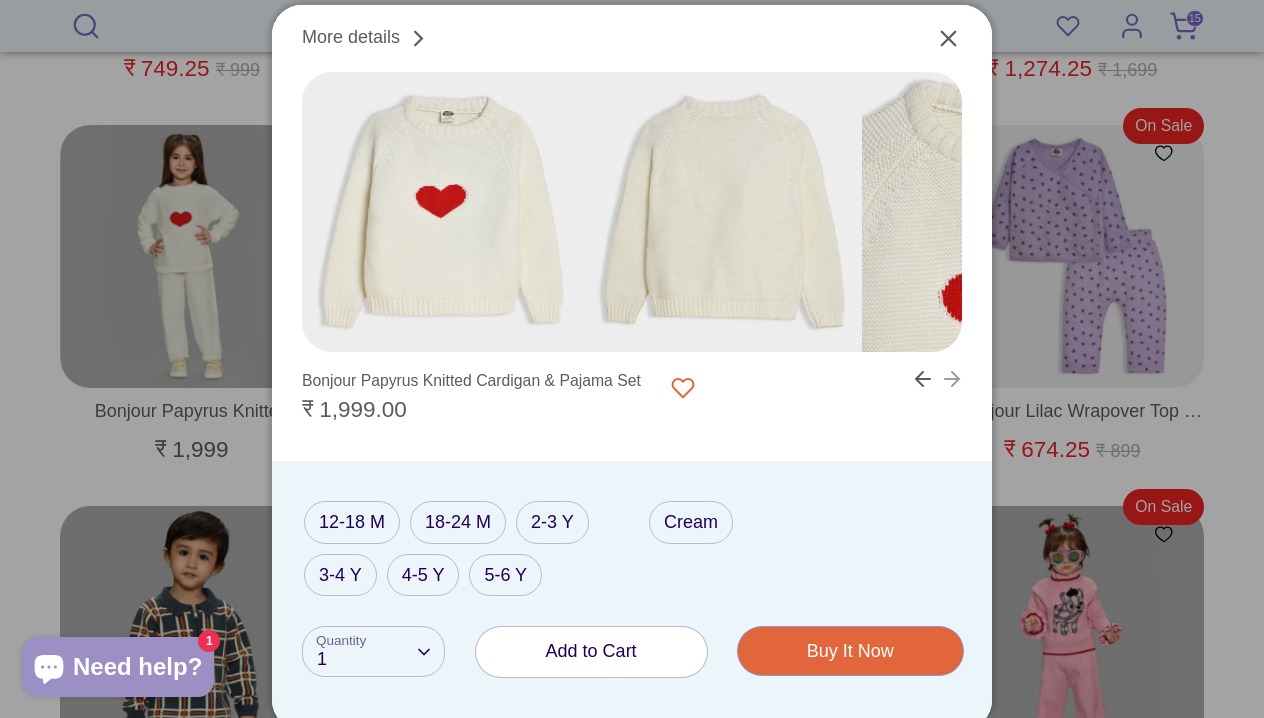 click 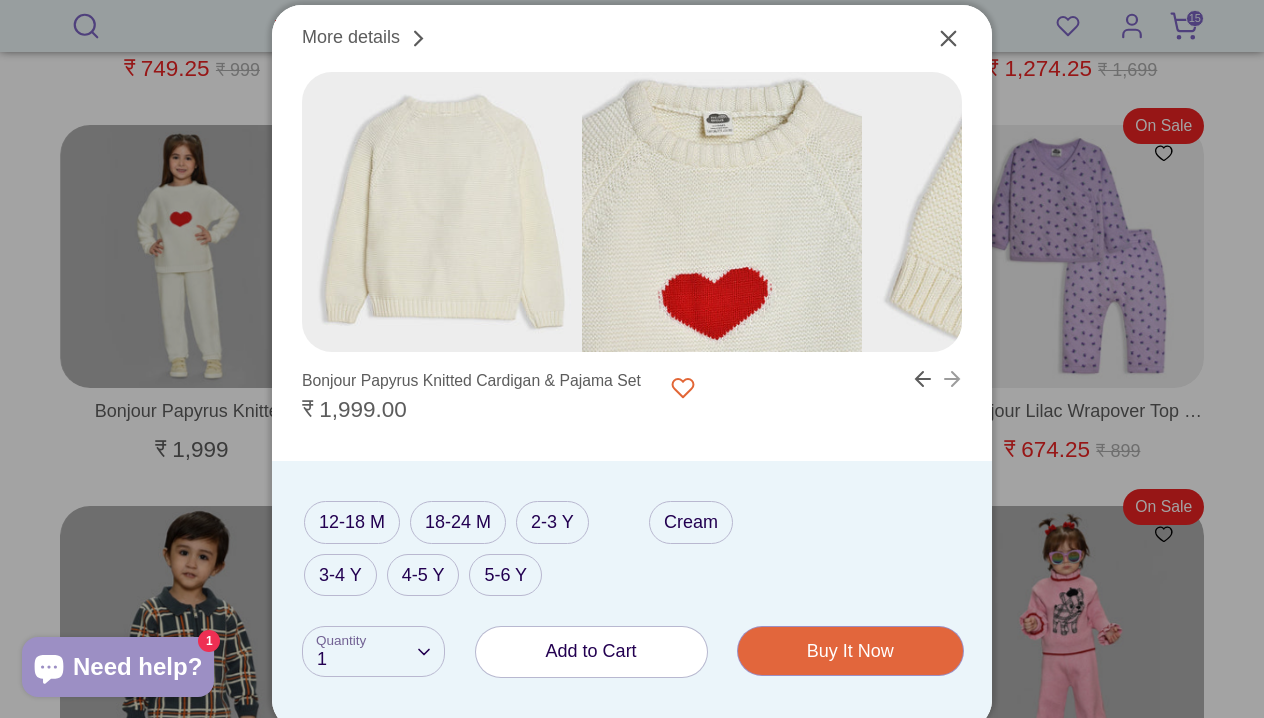 click 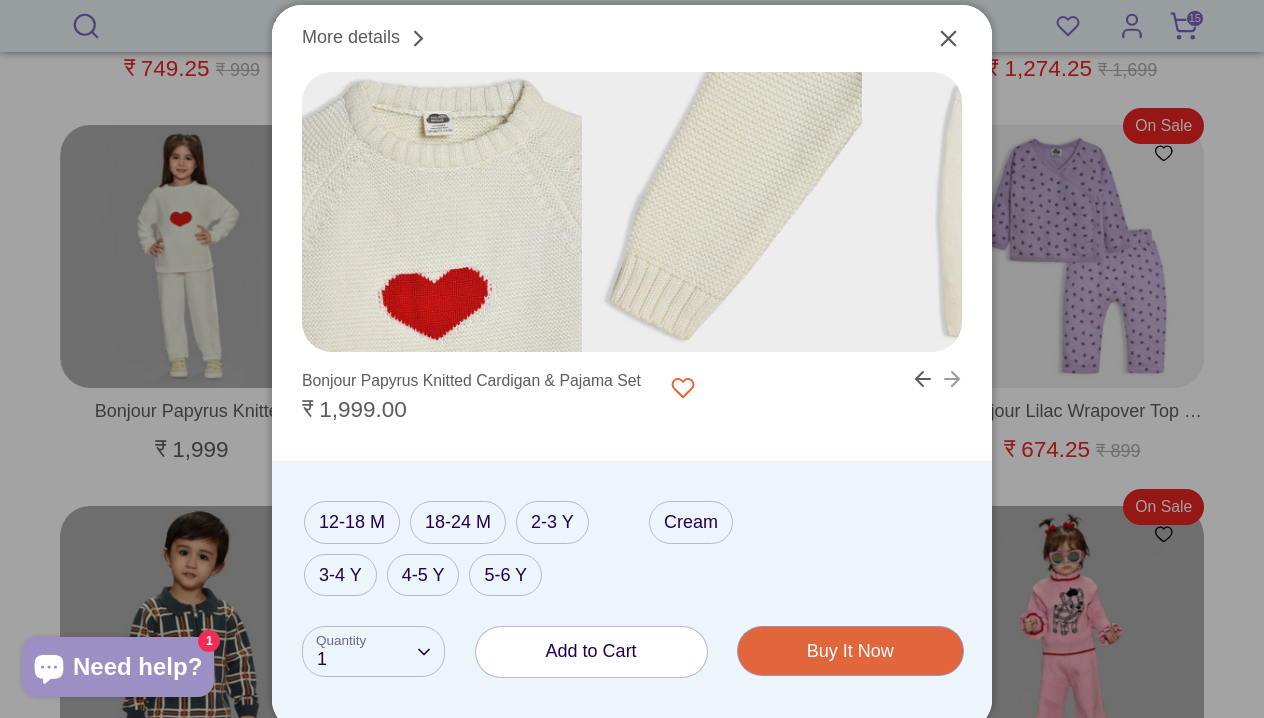 click 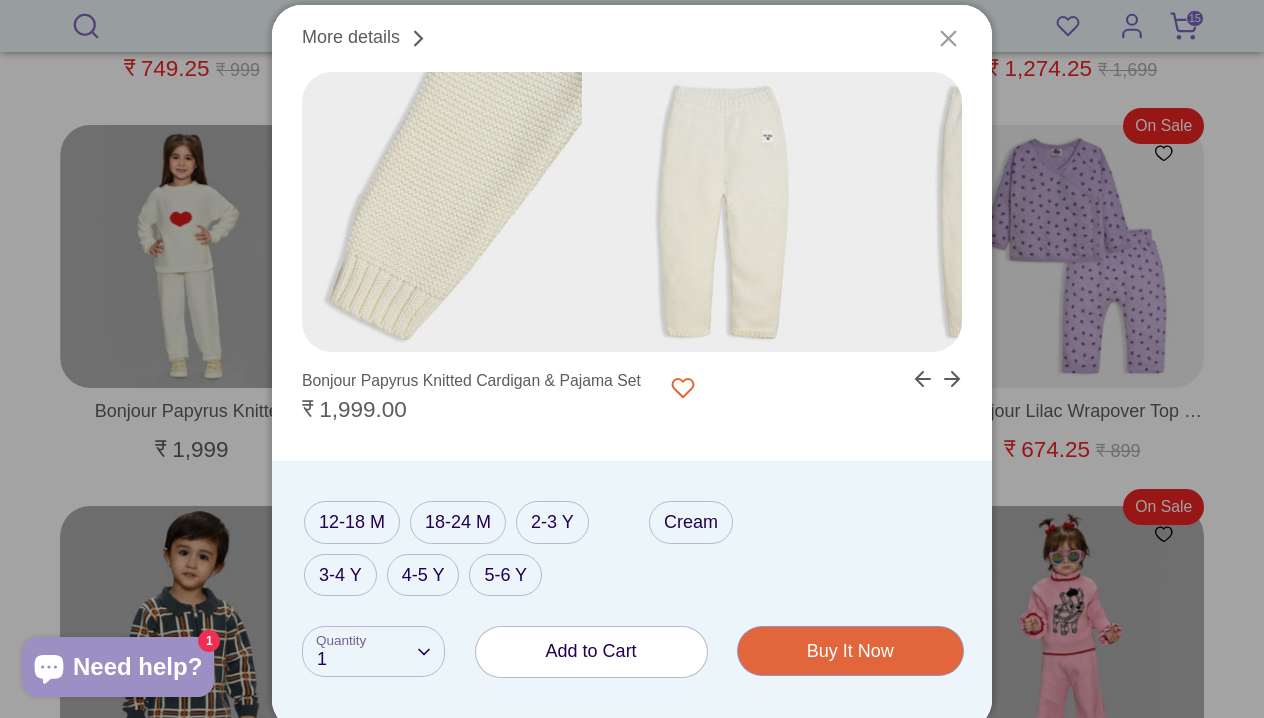 click 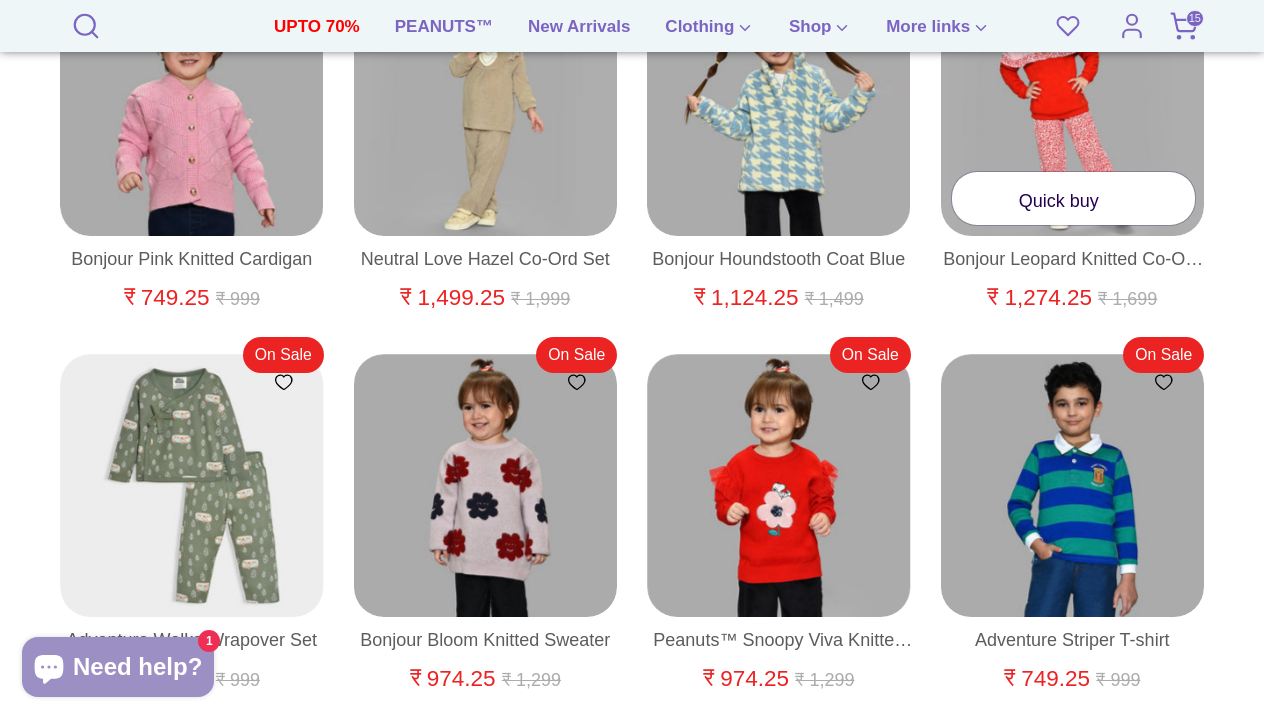 scroll, scrollTop: 10092, scrollLeft: 0, axis: vertical 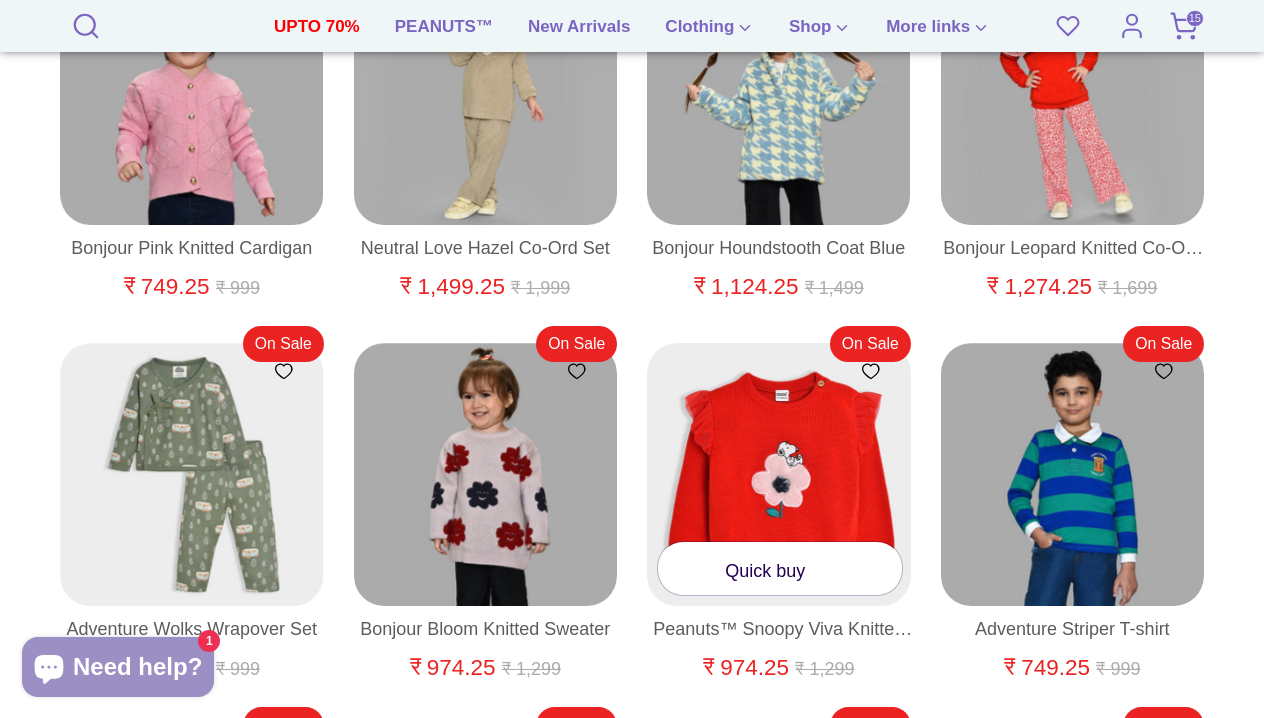 click at bounding box center [779, 475] 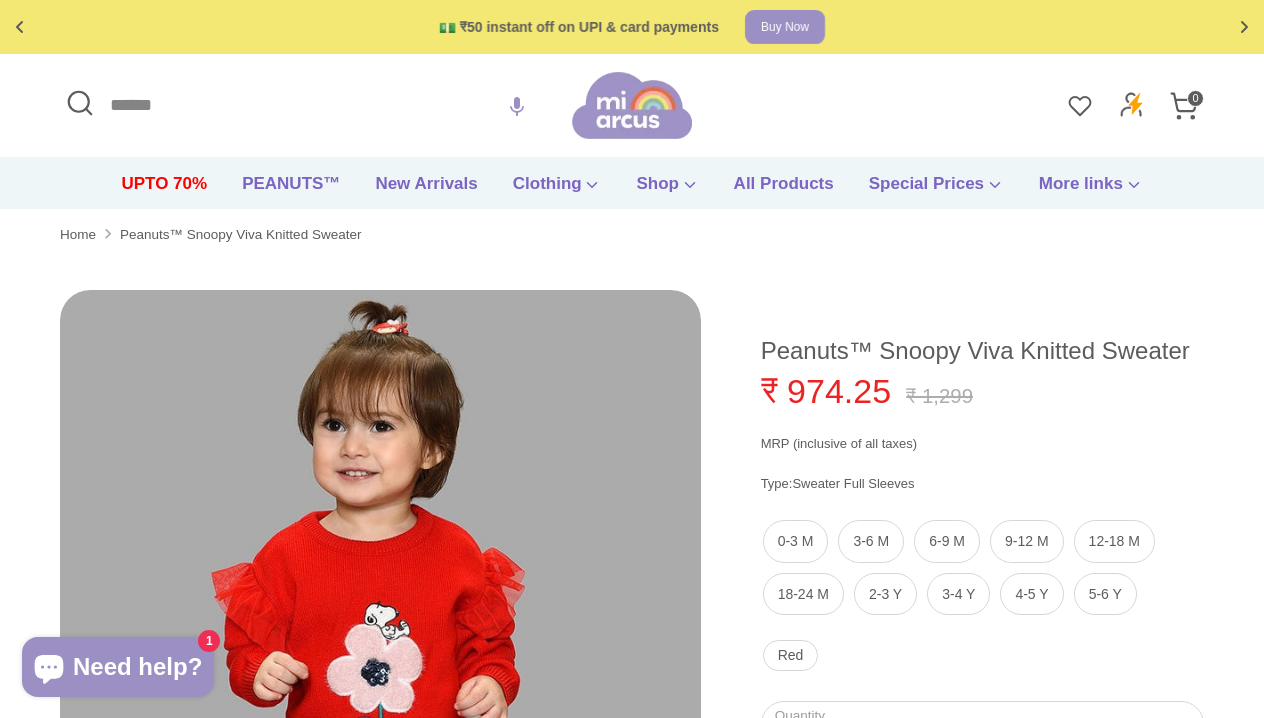 scroll, scrollTop: 0, scrollLeft: 0, axis: both 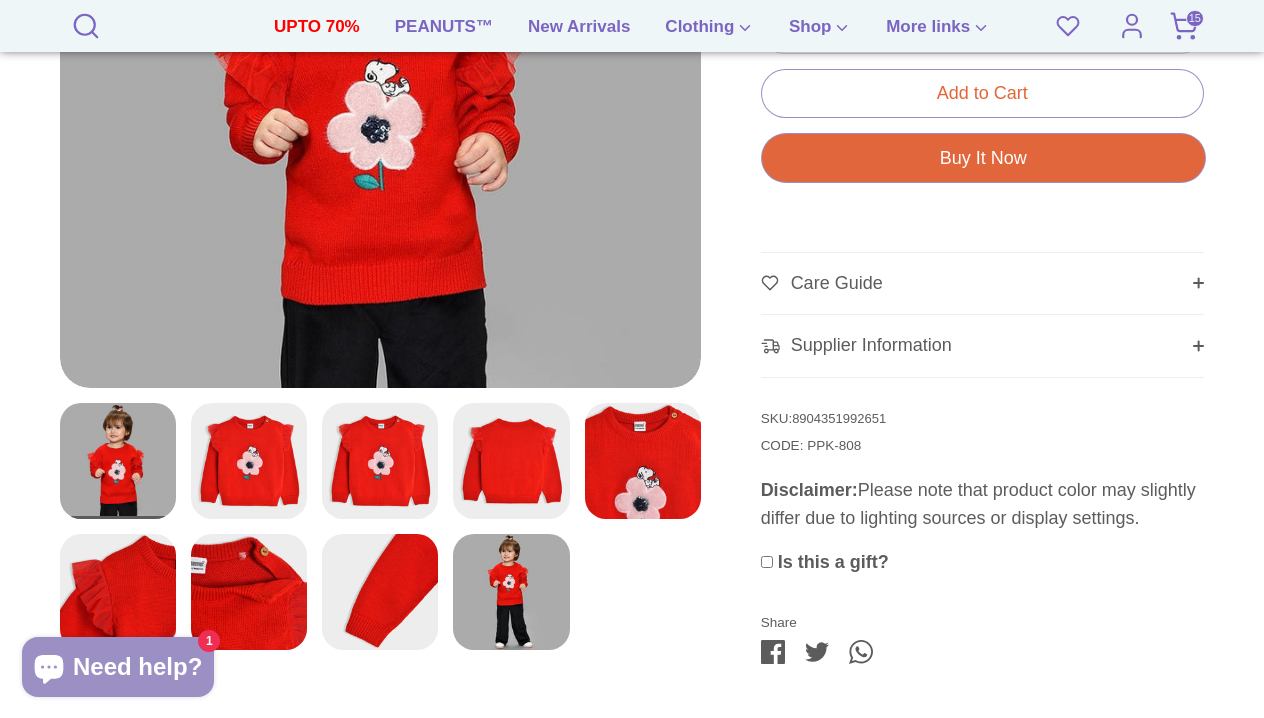 click at bounding box center [643, 460] 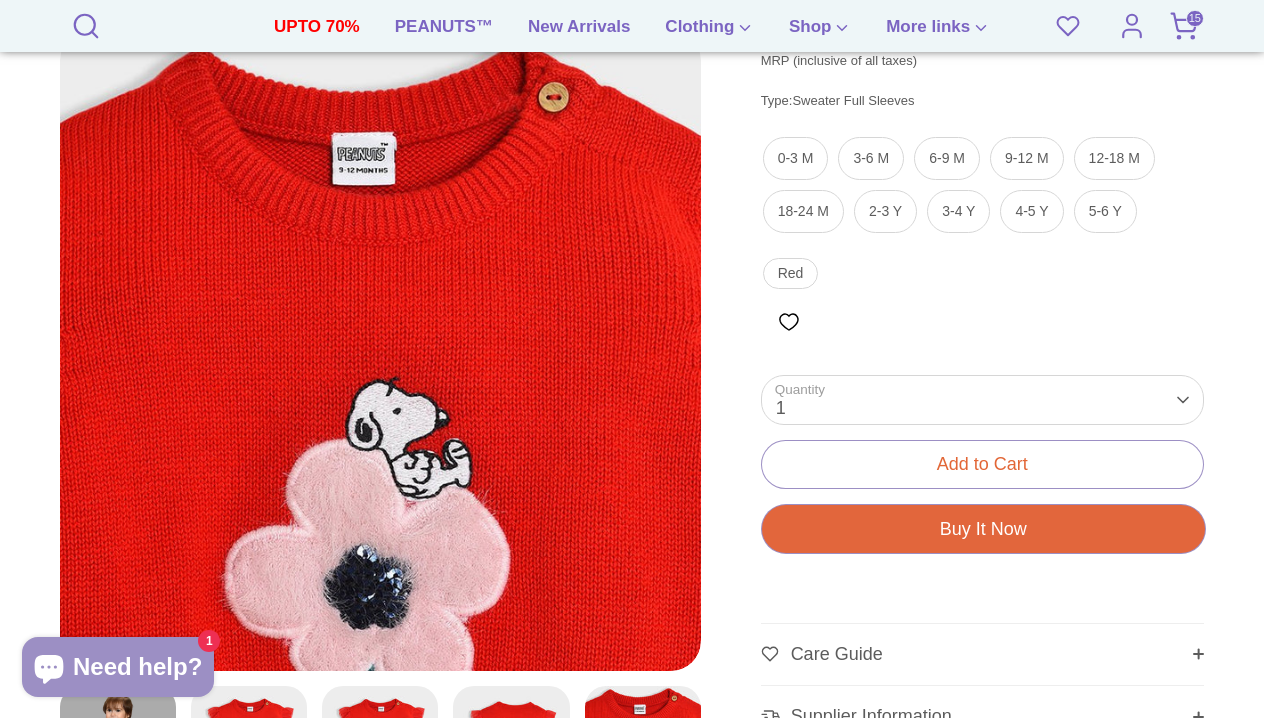 scroll, scrollTop: 446, scrollLeft: 0, axis: vertical 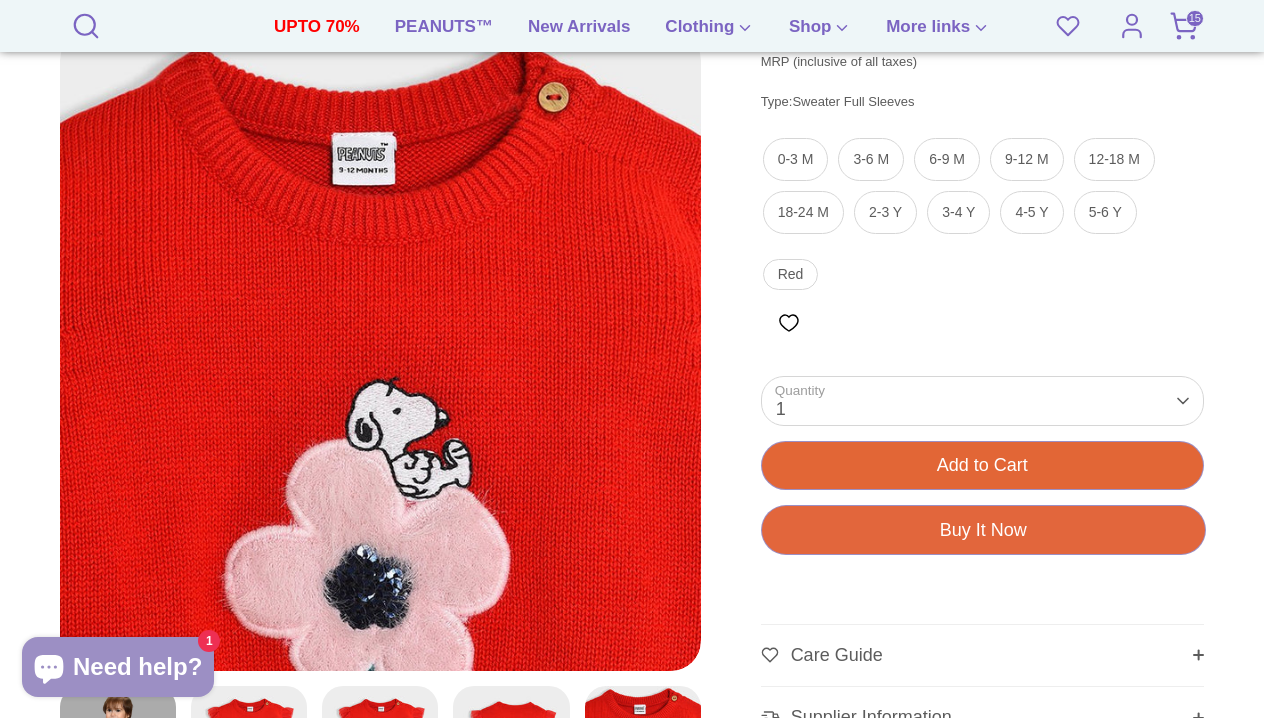 click on "Add to Cart" at bounding box center [982, 465] 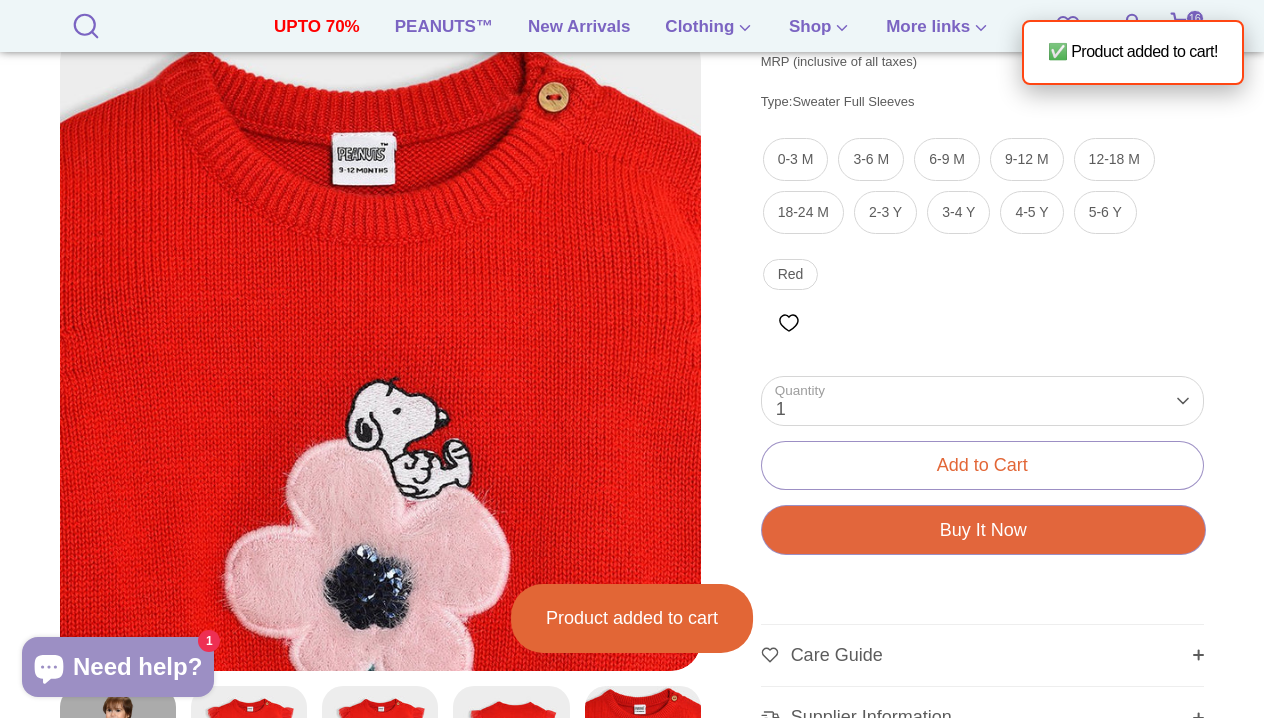 click on "16" at bounding box center [1195, 18] 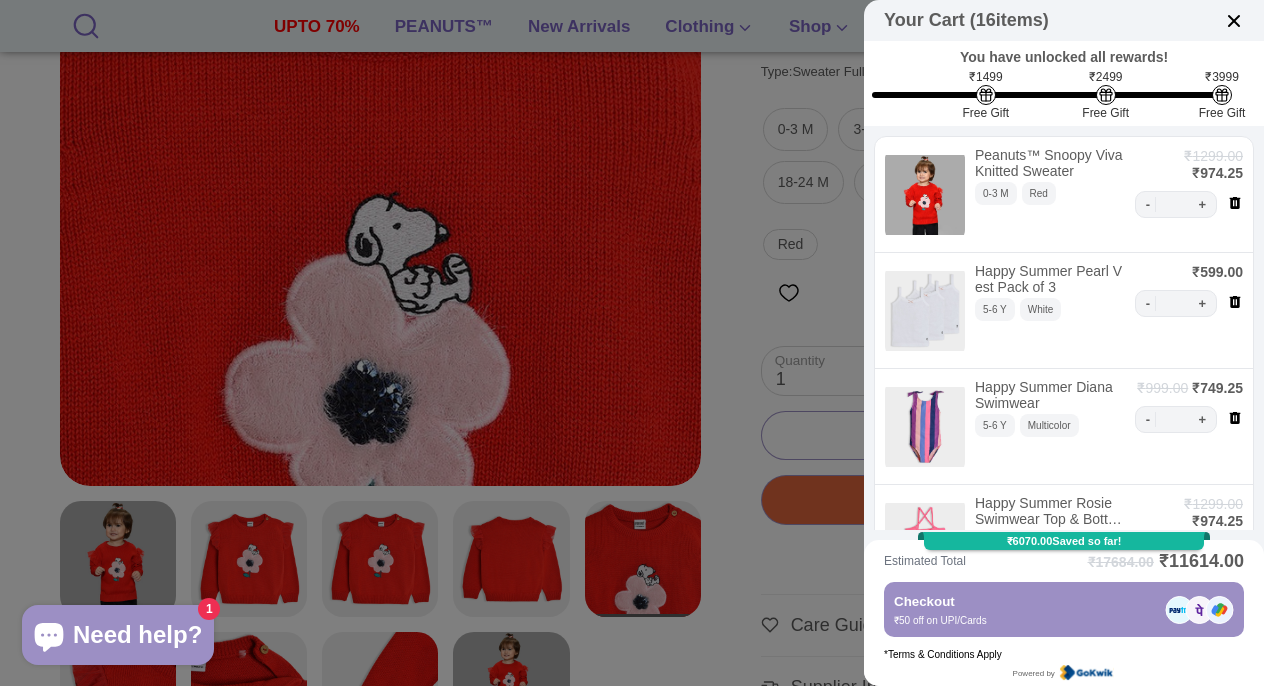scroll, scrollTop: 0, scrollLeft: 0, axis: both 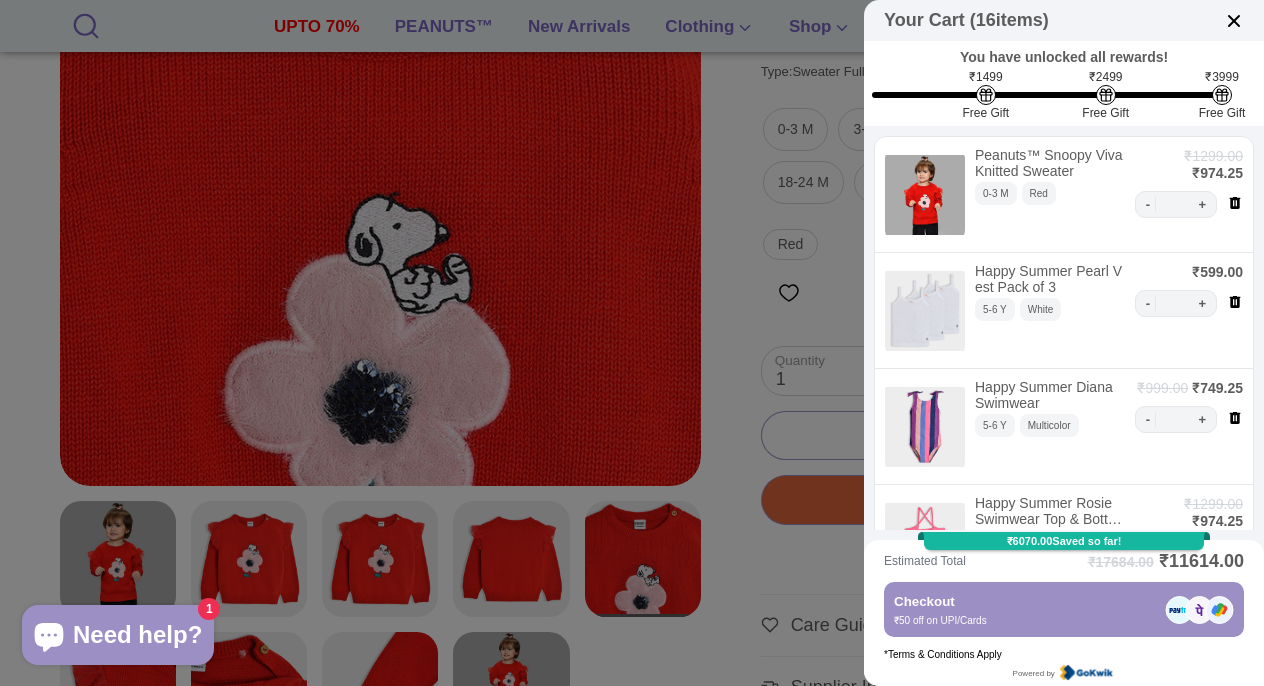 click at bounding box center (632, 343) 